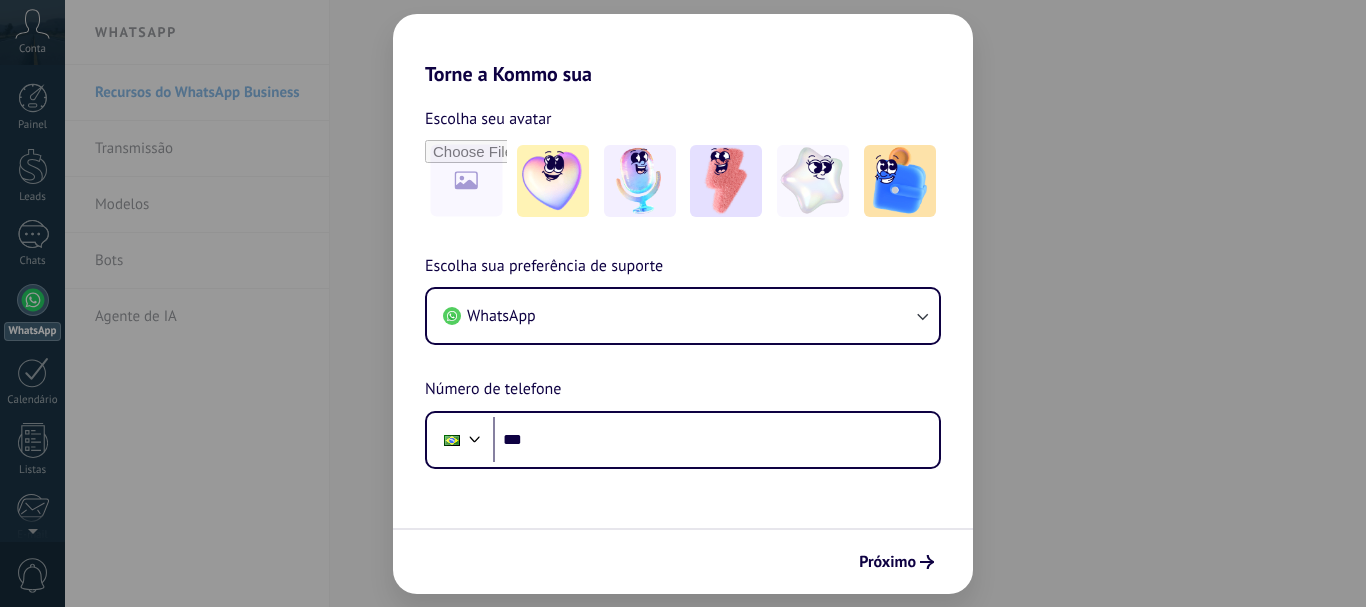 scroll, scrollTop: 0, scrollLeft: 0, axis: both 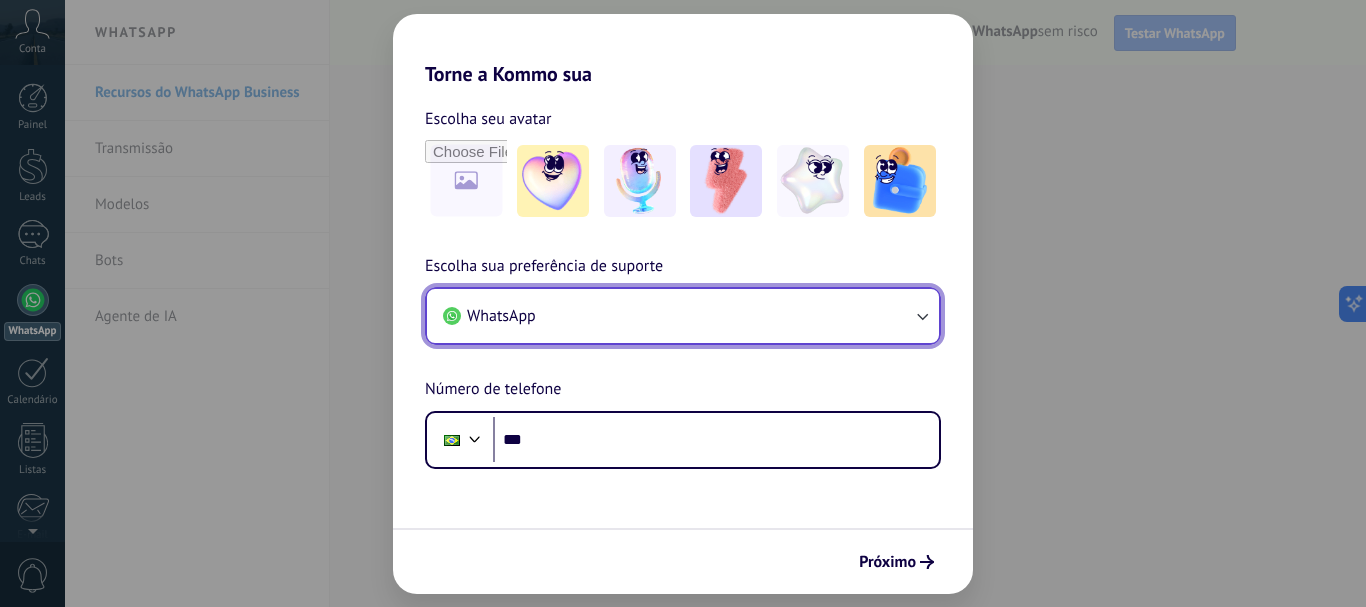 click on "WhatsApp" at bounding box center (683, 316) 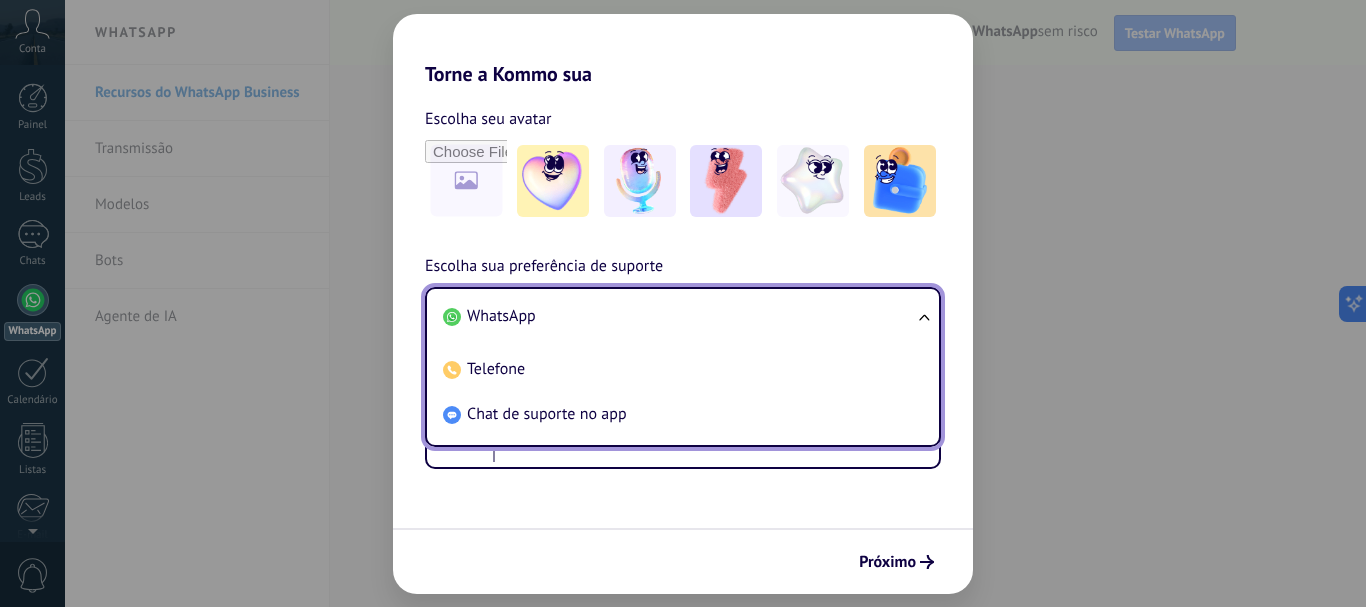 click on "WhatsApp" at bounding box center [679, 316] 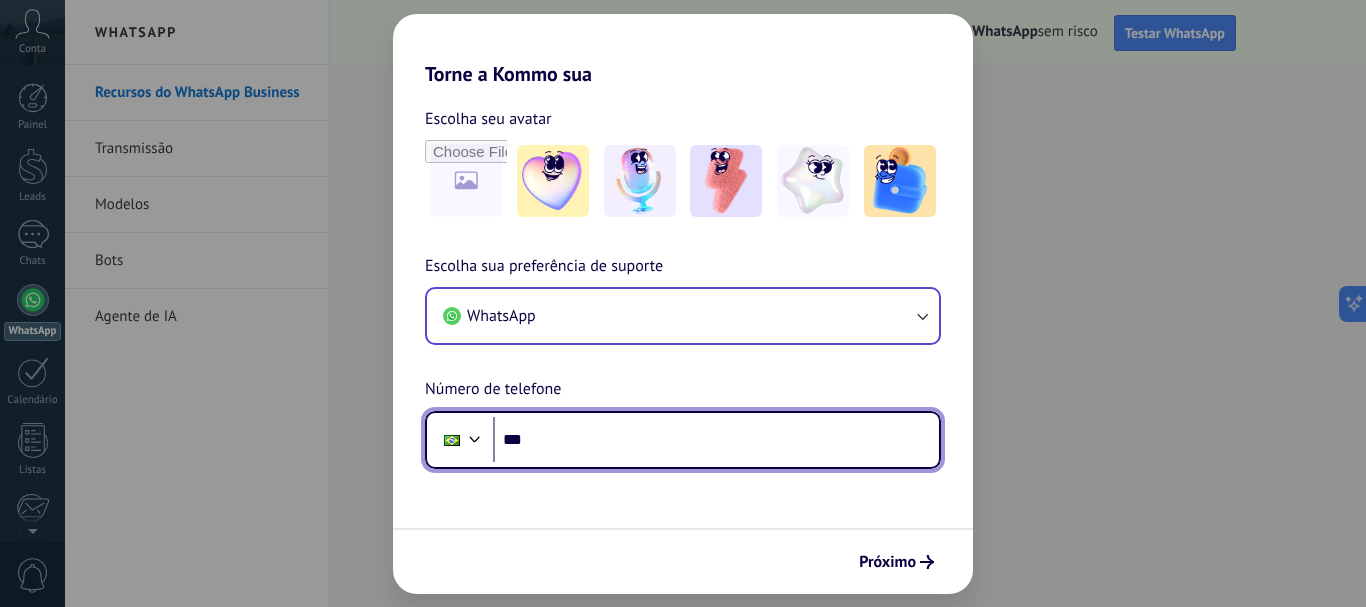 click on "***" at bounding box center [716, 440] 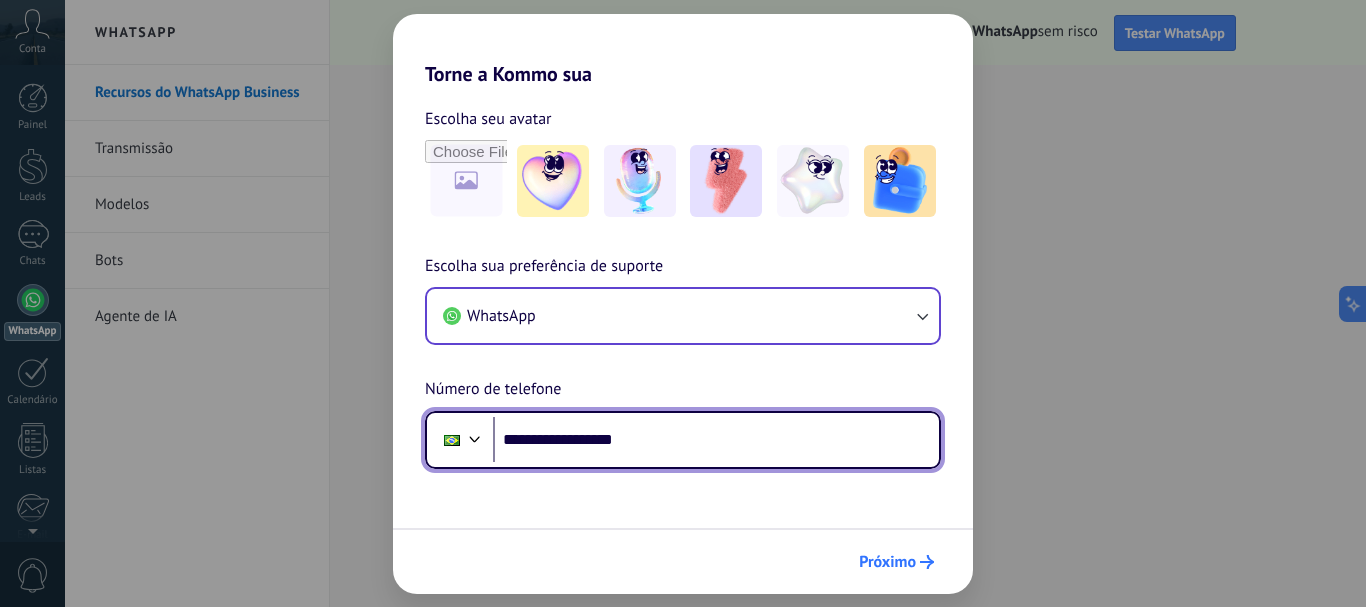 type on "**********" 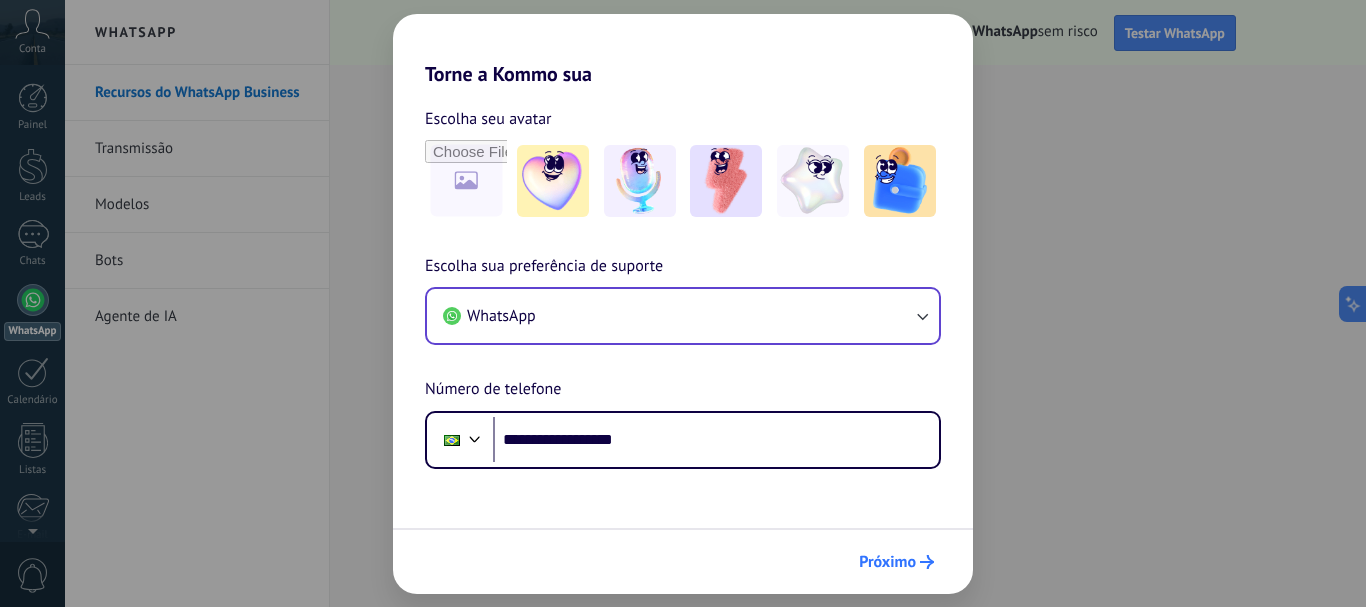 click on "Próximo" at bounding box center (887, 562) 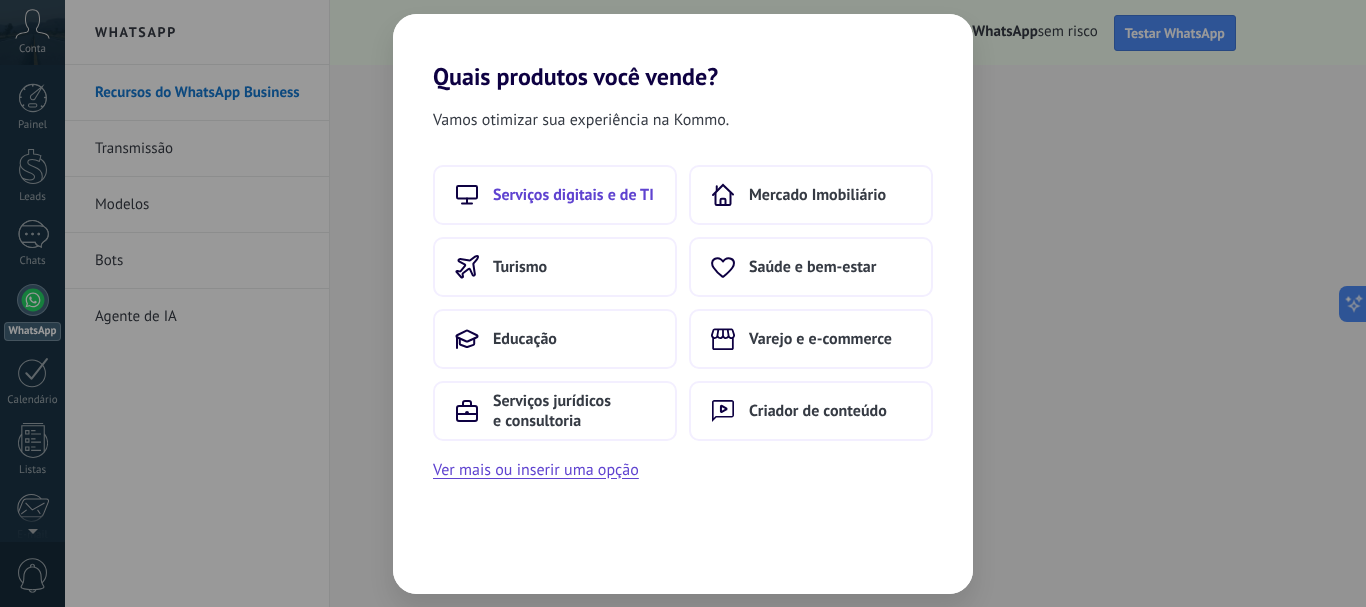 click on "Serviços digitais e de TI" at bounding box center [555, 195] 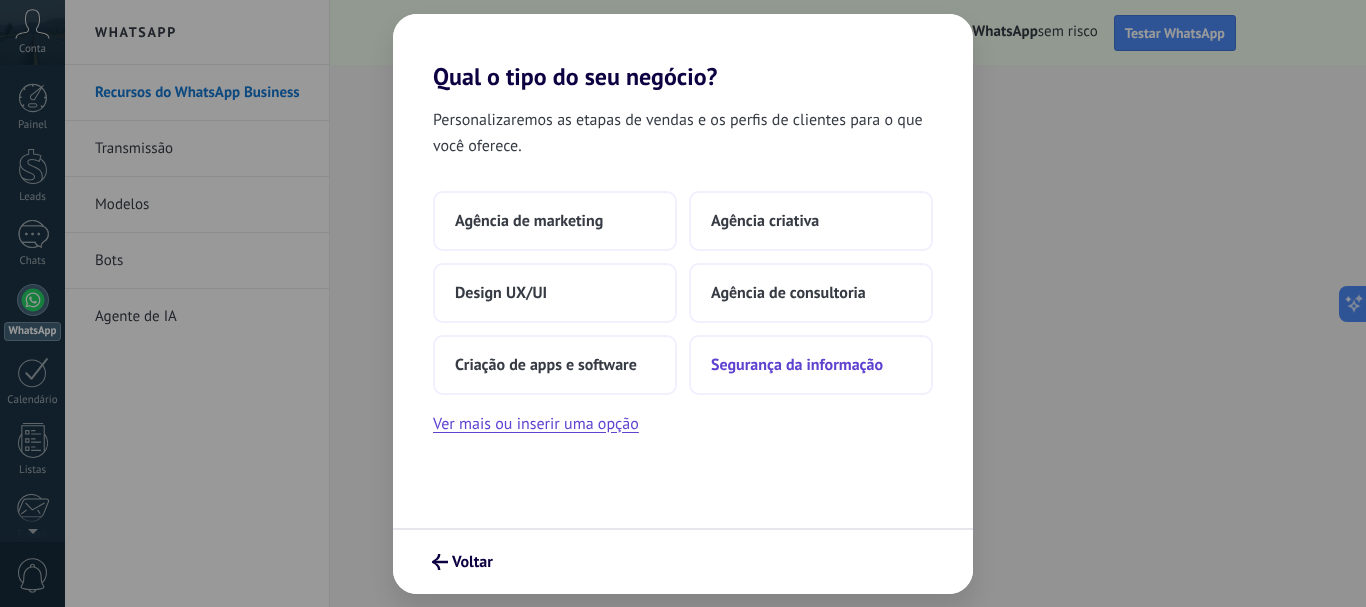 scroll, scrollTop: 0, scrollLeft: 0, axis: both 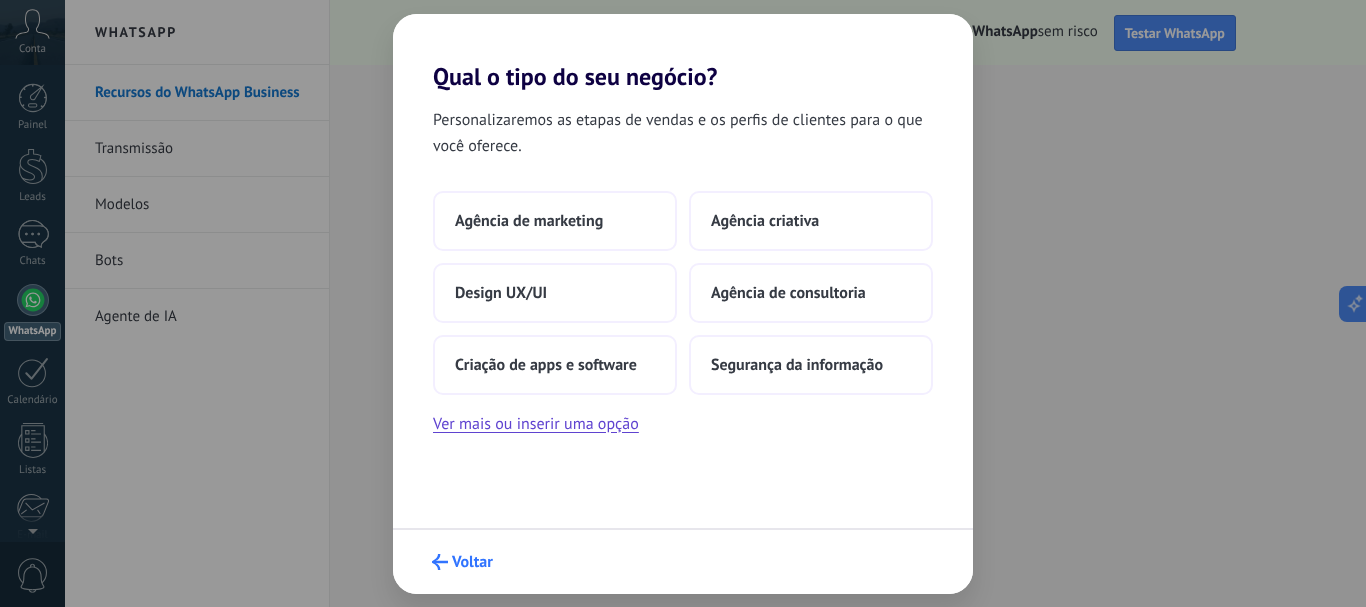 click on "Voltar" at bounding box center [472, 562] 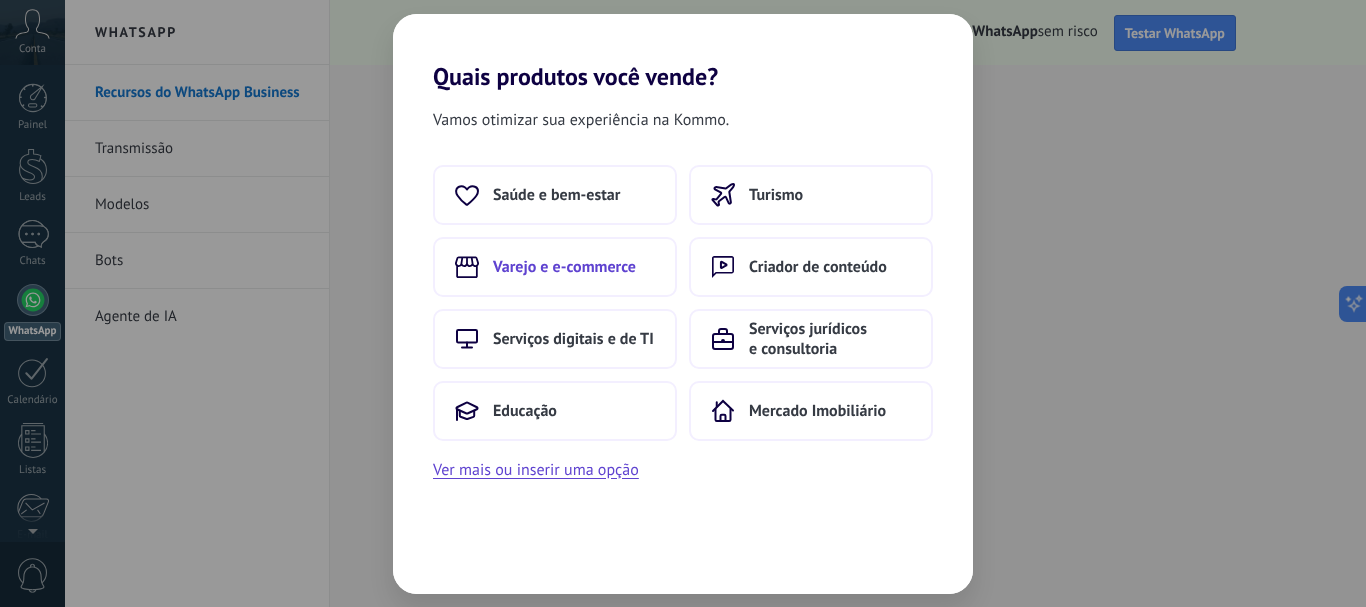 click on "Varejo e e-commerce" at bounding box center (564, 267) 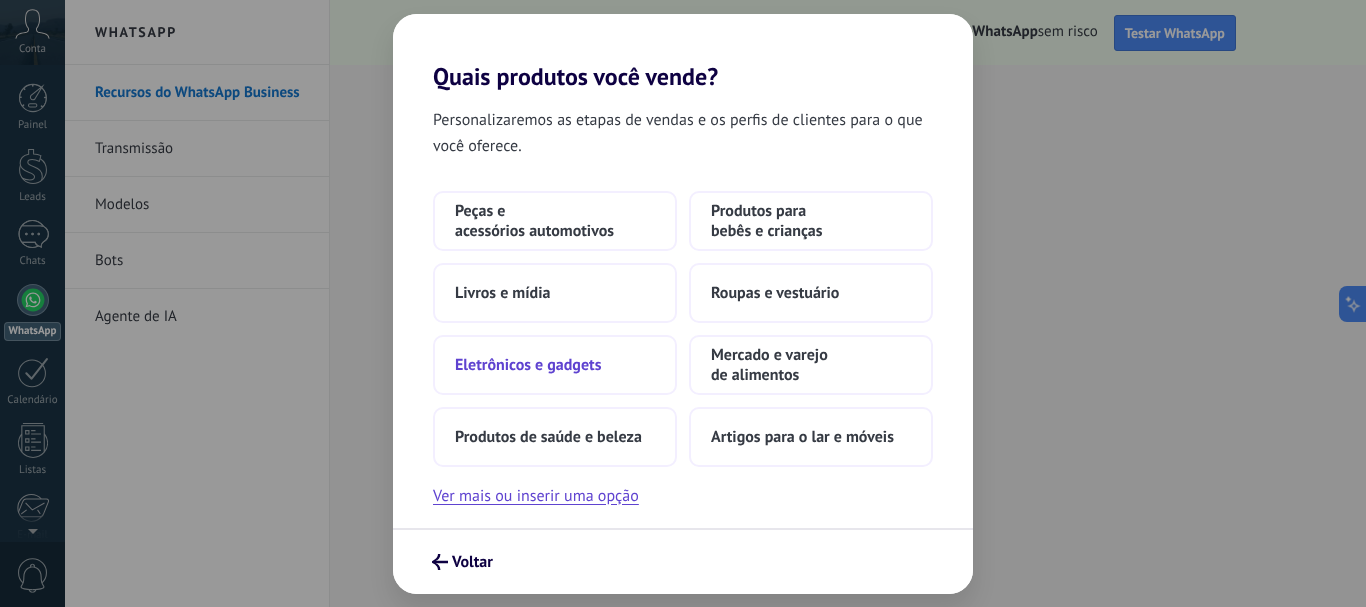 click on "Eletrônicos e gadgets" at bounding box center (528, 365) 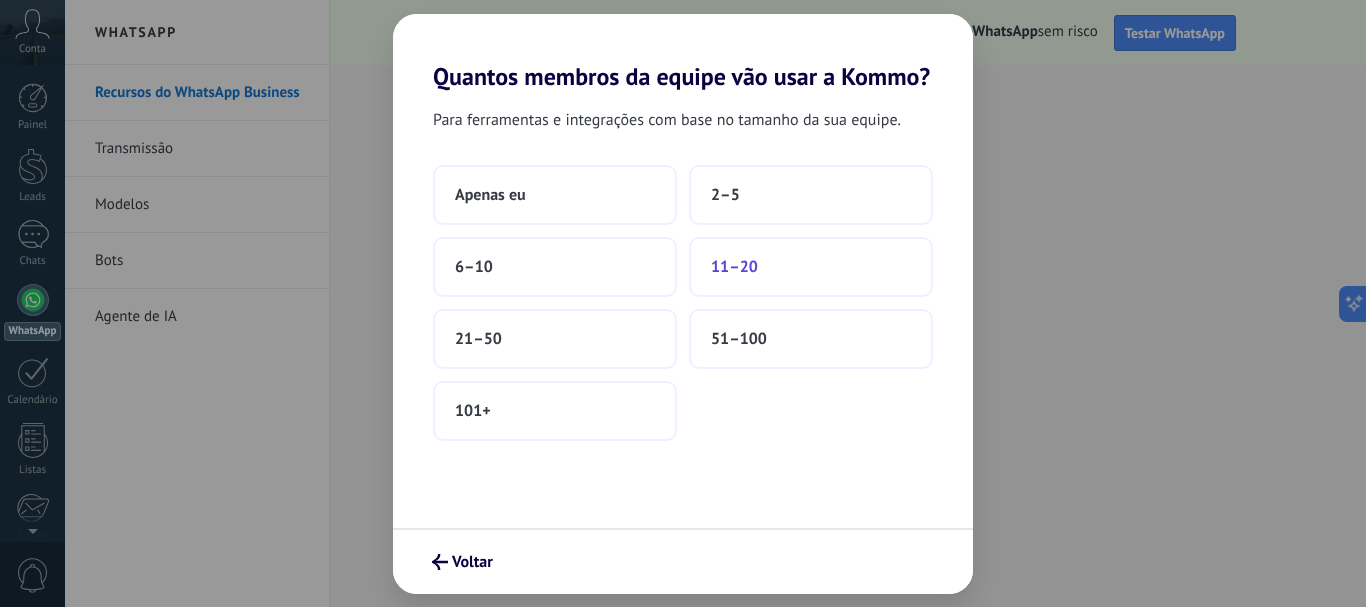 click on "11–20" at bounding box center (734, 267) 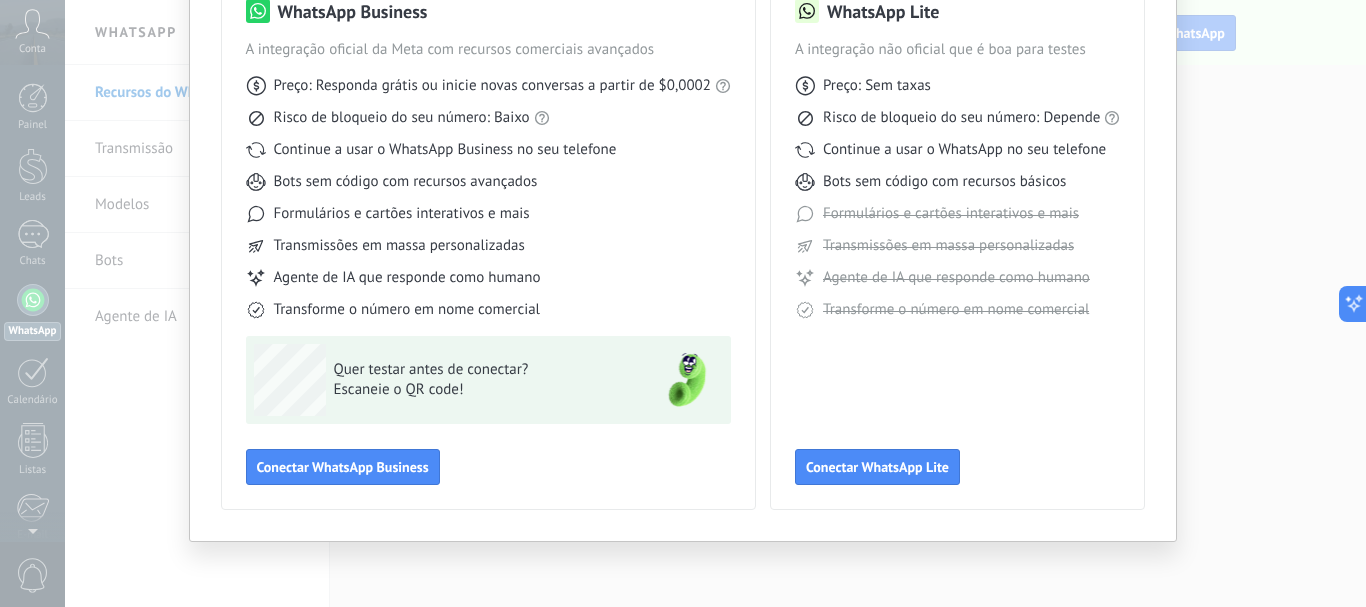 scroll, scrollTop: 78, scrollLeft: 0, axis: vertical 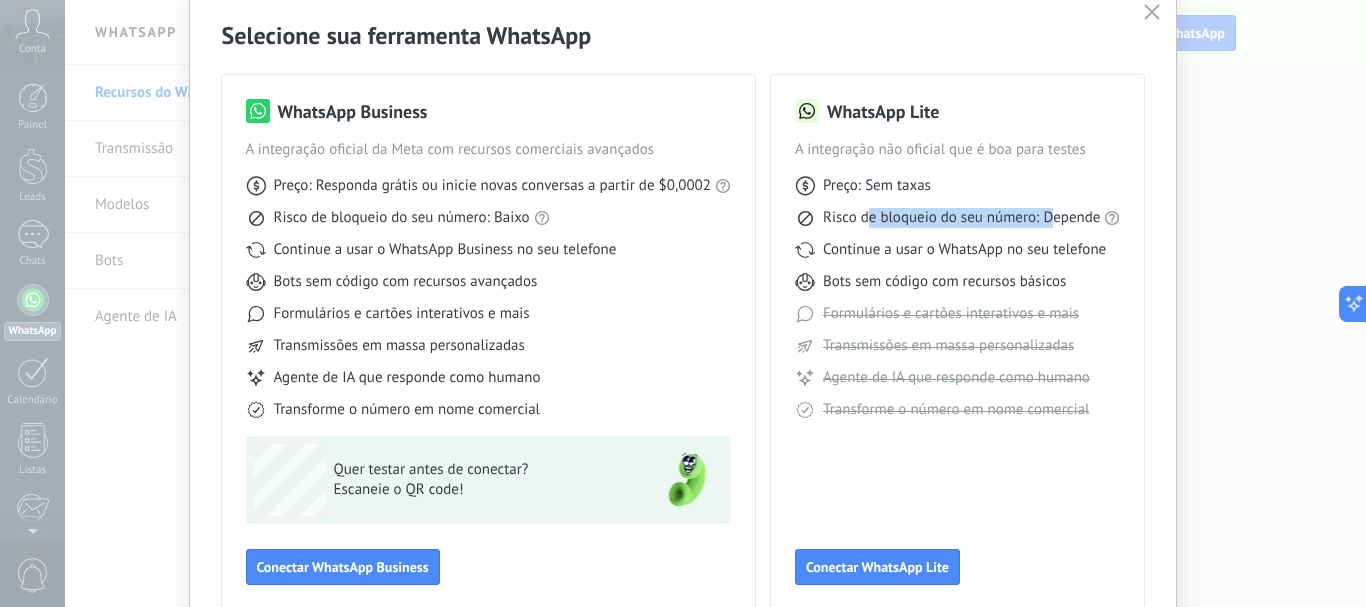 drag, startPoint x: 864, startPoint y: 224, endPoint x: 1048, endPoint y: 218, distance: 184.0978 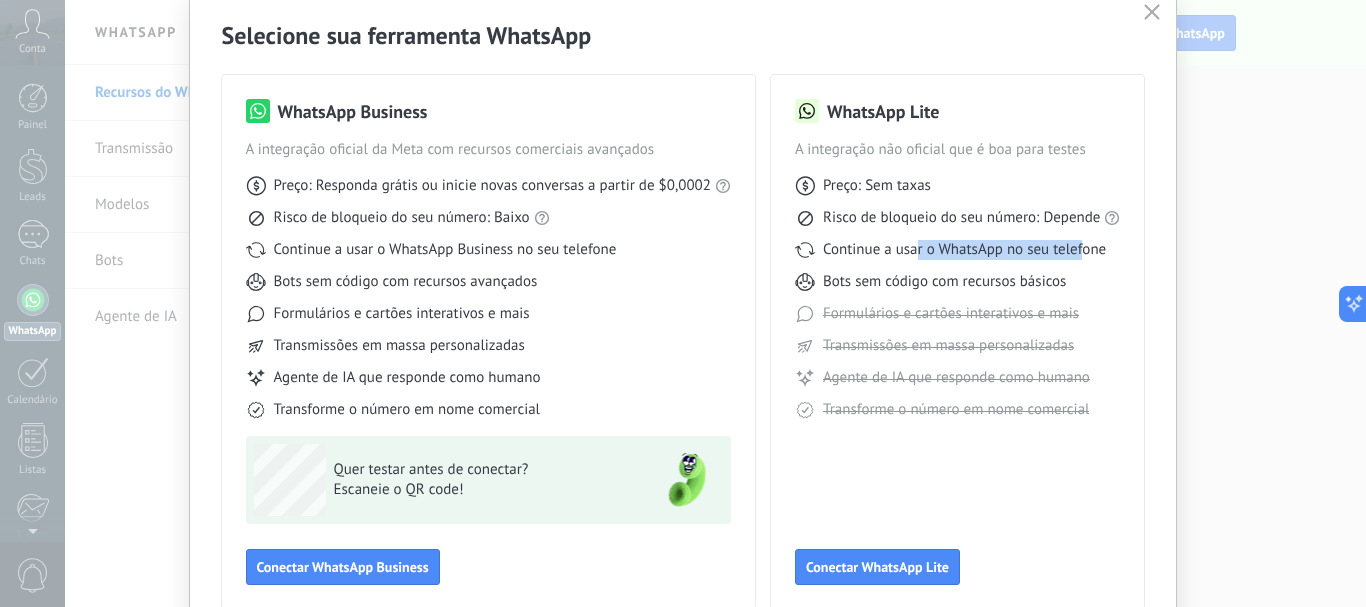 drag, startPoint x: 911, startPoint y: 250, endPoint x: 1090, endPoint y: 242, distance: 179.17868 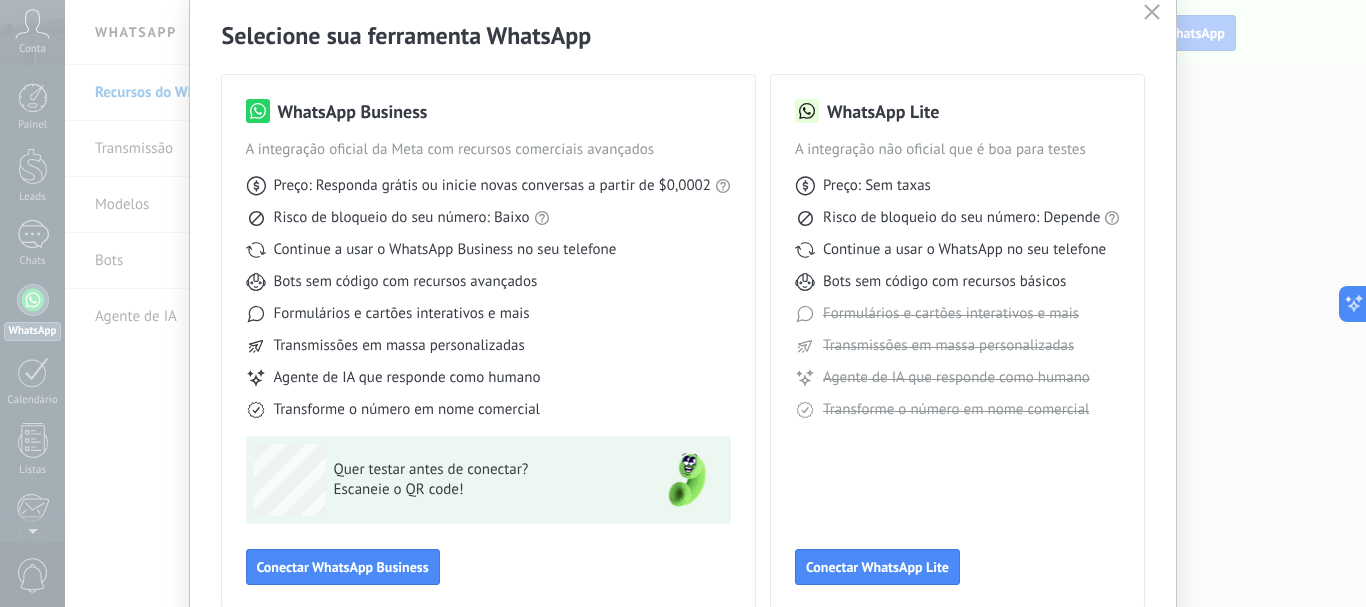click on "WhatsApp Lite A integração não oficial que é boa para testes Preço: Sem taxas Risco de bloqueio do seu número: Depende Continue a usar o WhatsApp no seu telefone Bots sem código com recursos básicos Formulários e cartões interativos e mais Transmissões em massa personalizadas Agente de IA que responde como humano Transforme o número em nome comercial Conectar WhatsApp Lite" at bounding box center (958, 342) 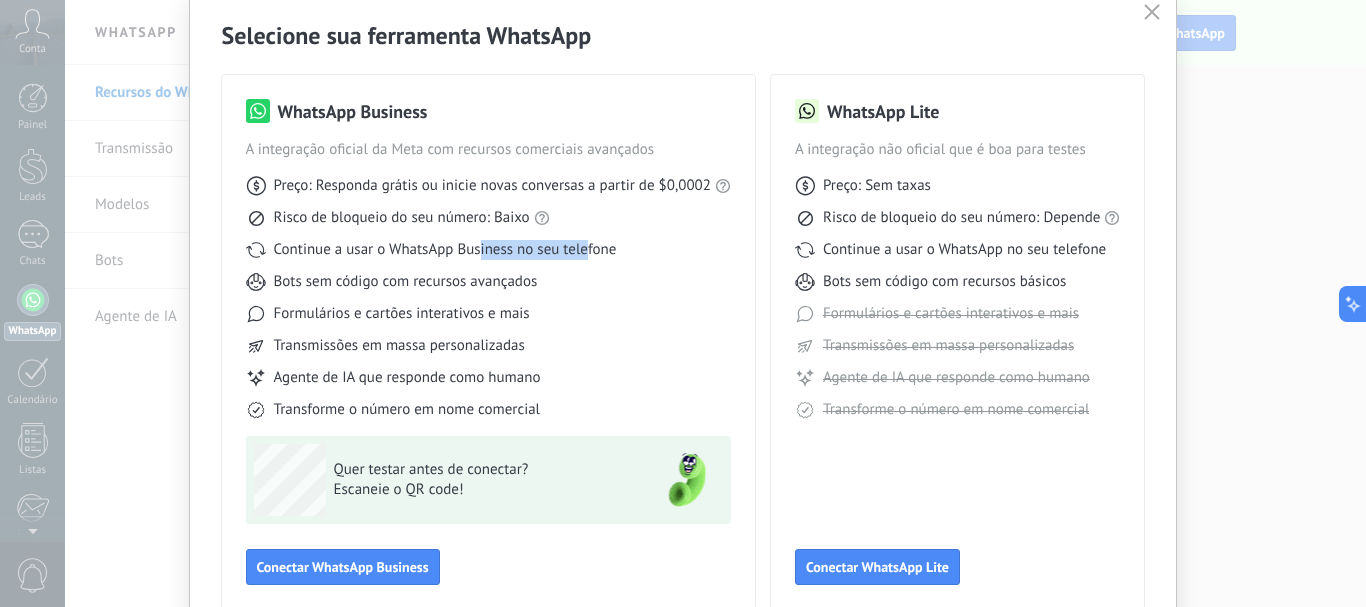 drag, startPoint x: 474, startPoint y: 253, endPoint x: 586, endPoint y: 249, distance: 112.0714 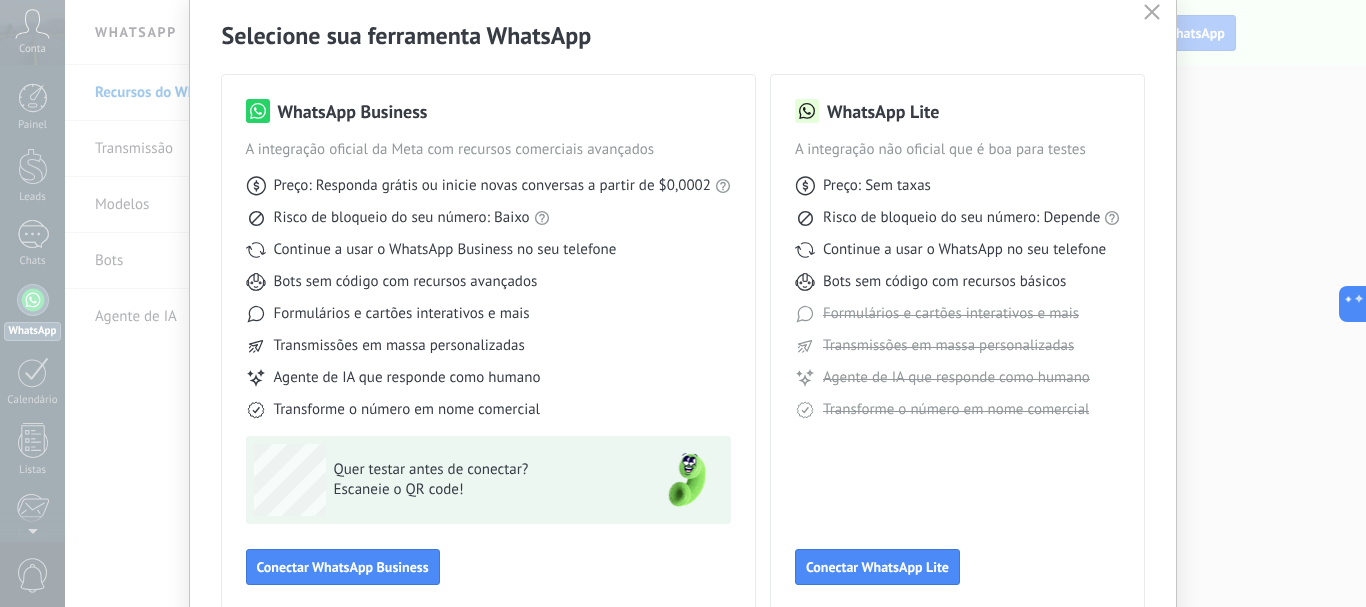 click on "Continue a usar o WhatsApp Business no seu telefone" at bounding box center [488, 250] 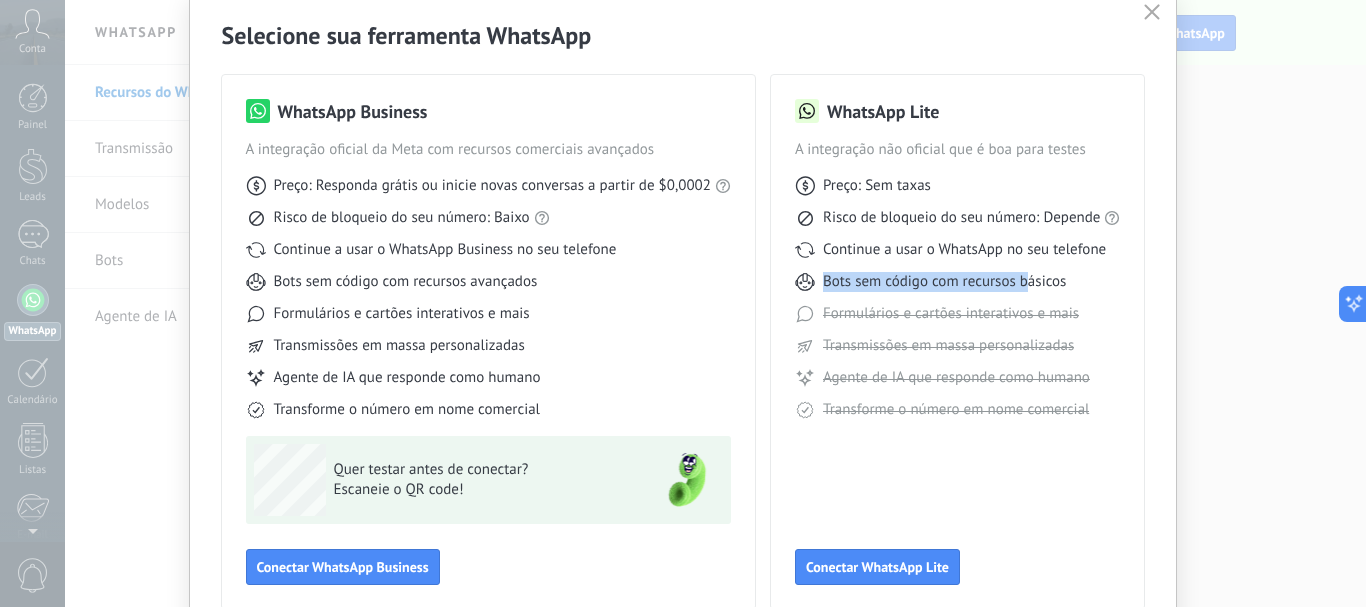 drag, startPoint x: 956, startPoint y: 280, endPoint x: 1035, endPoint y: 280, distance: 79 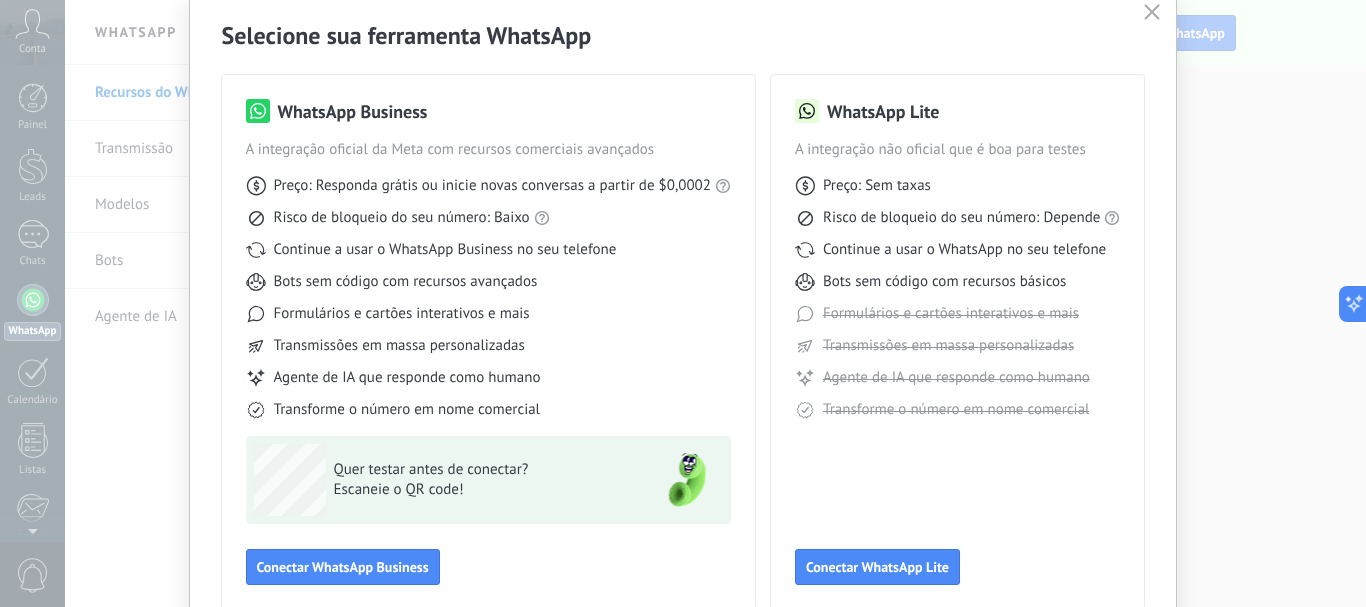 click on "Bots sem código com recursos básicos" at bounding box center [958, 282] 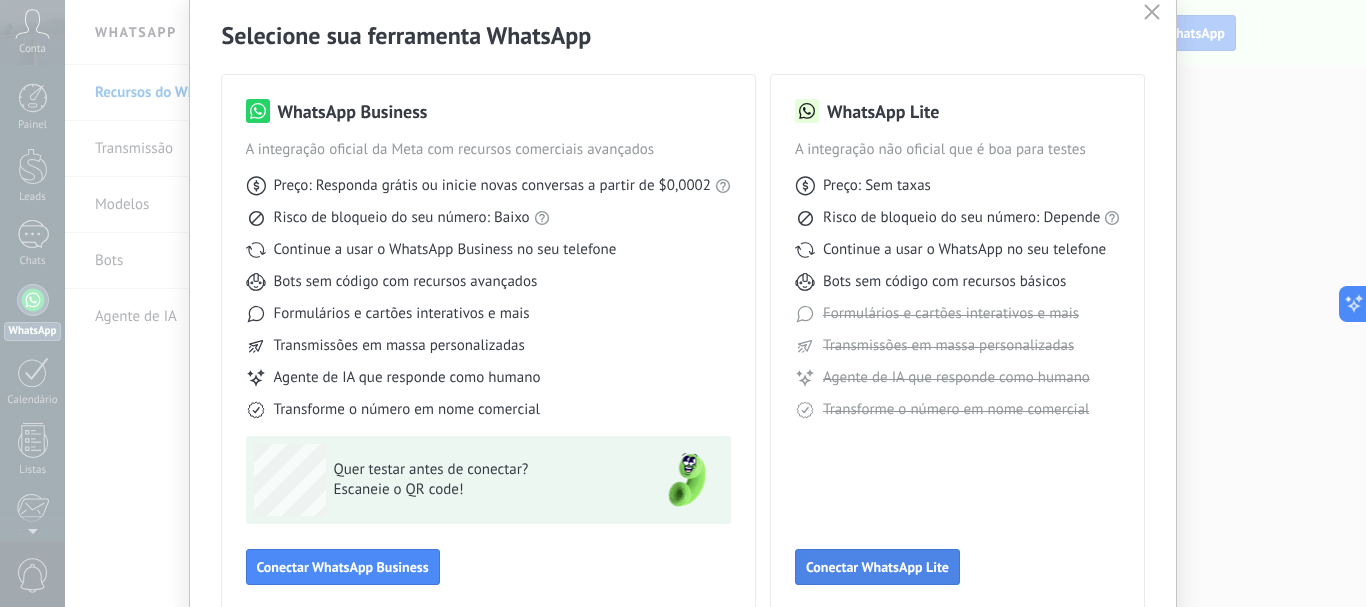 click on "Conectar WhatsApp Lite" at bounding box center (877, 567) 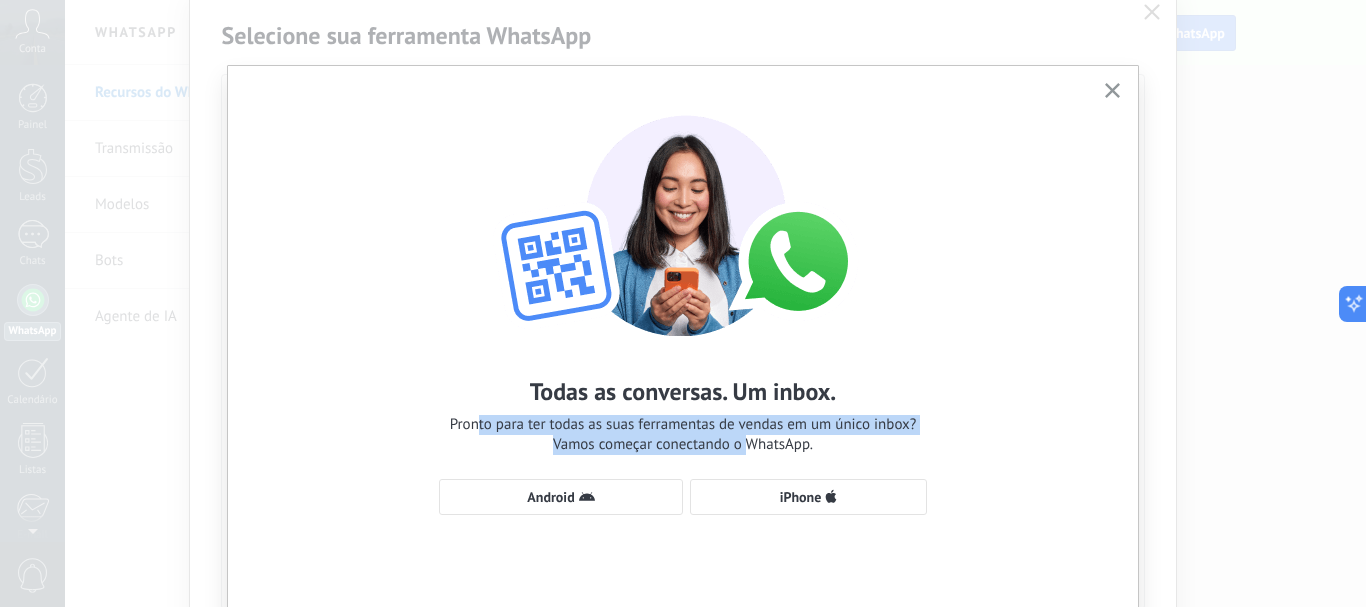 drag, startPoint x: 477, startPoint y: 430, endPoint x: 820, endPoint y: 457, distance: 344.06104 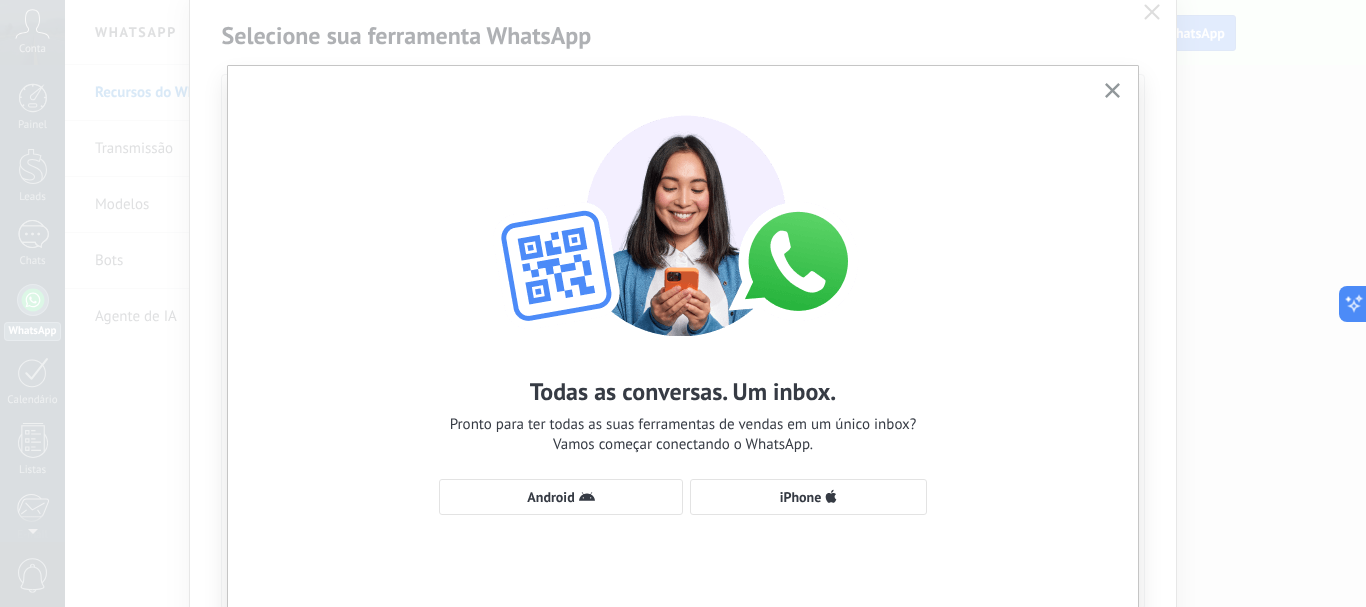 click on "Todas as conversas. Um inbox. Pronto para ter todas as suas ferramentas de vendas em um único inbox?   Vamos começar conectando o WhatsApp. Android iPhone" at bounding box center [683, 305] 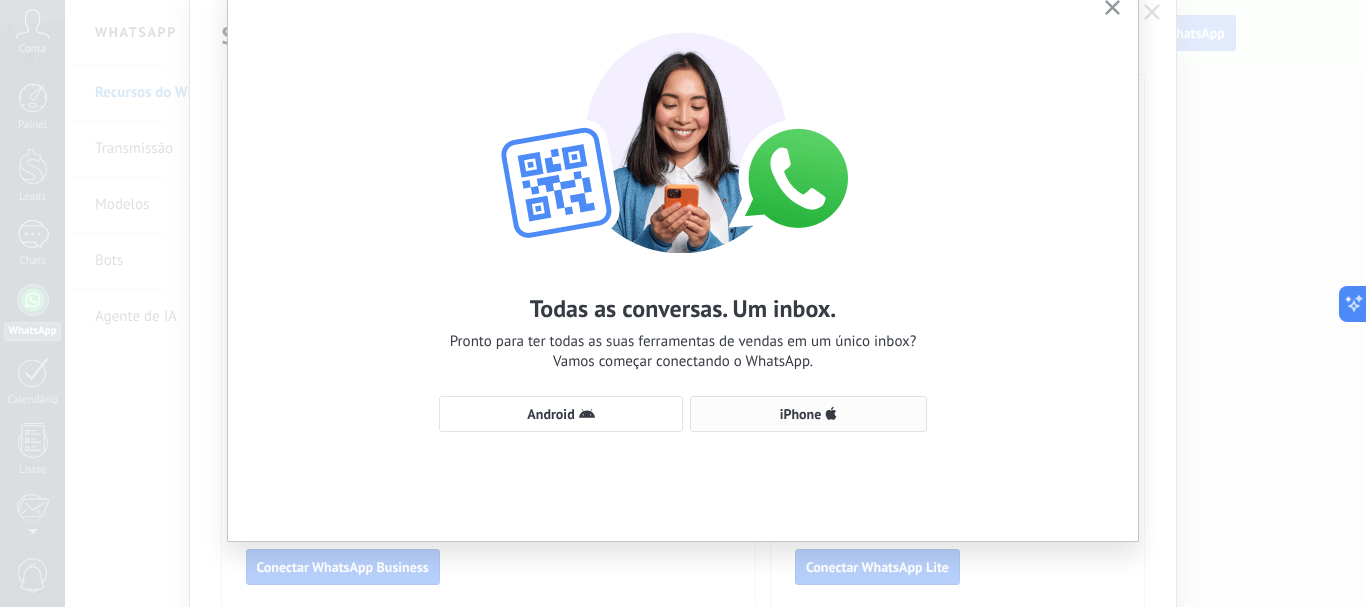 click on "iPhone" at bounding box center [808, 414] 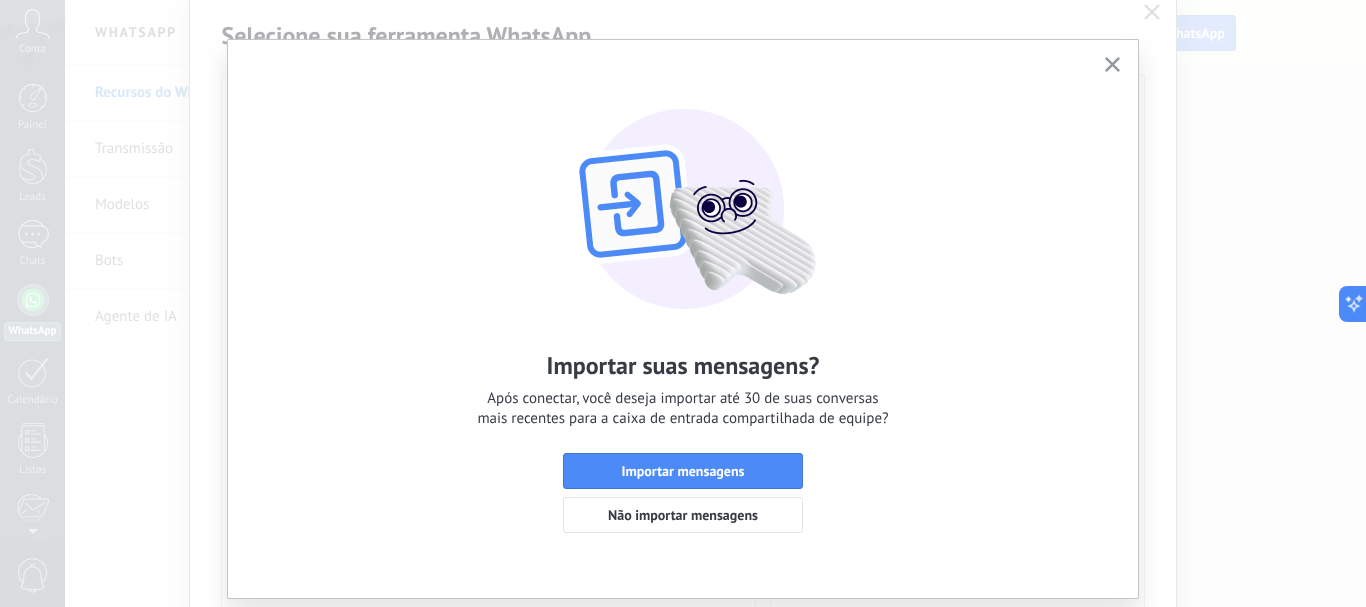 scroll, scrollTop: 0, scrollLeft: 0, axis: both 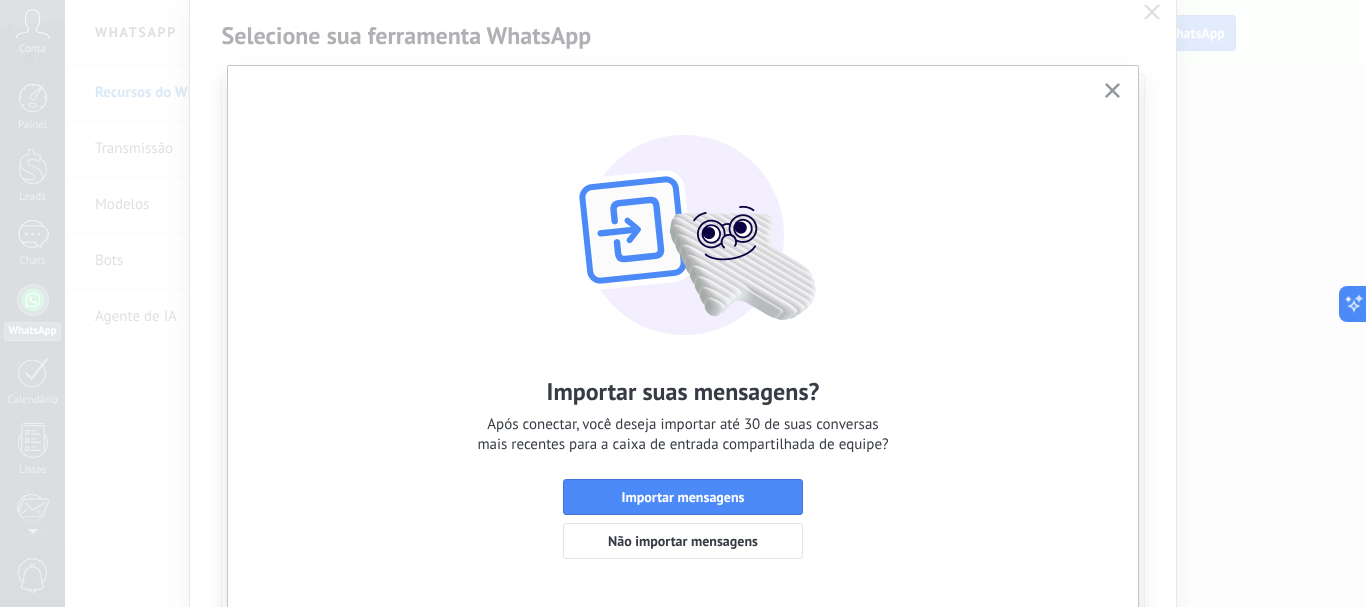 click at bounding box center [1112, 91] 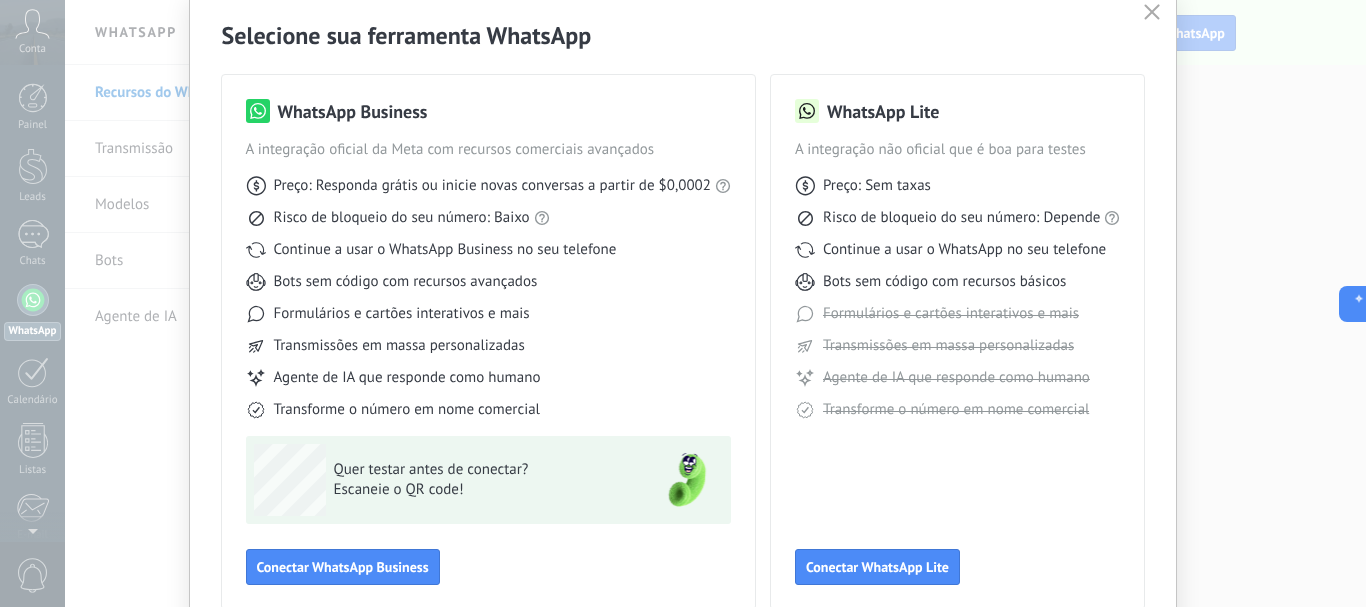 drag, startPoint x: 1151, startPoint y: 16, endPoint x: 1181, endPoint y: 103, distance: 92.02717 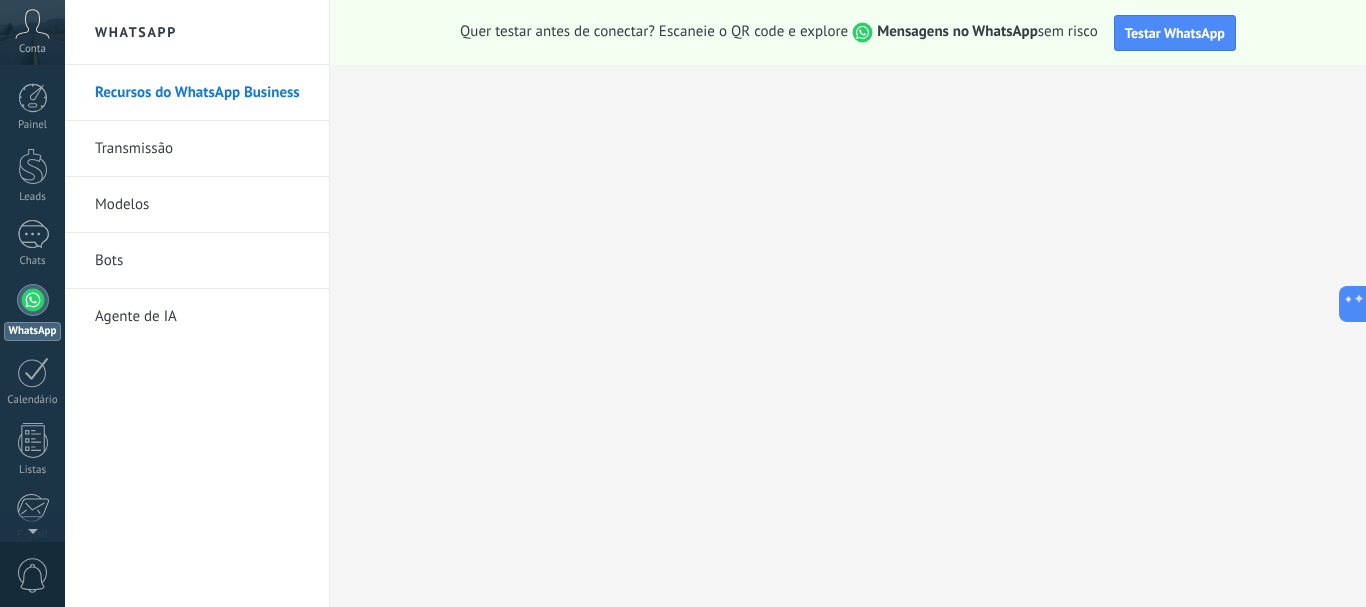 scroll, scrollTop: 0, scrollLeft: 0, axis: both 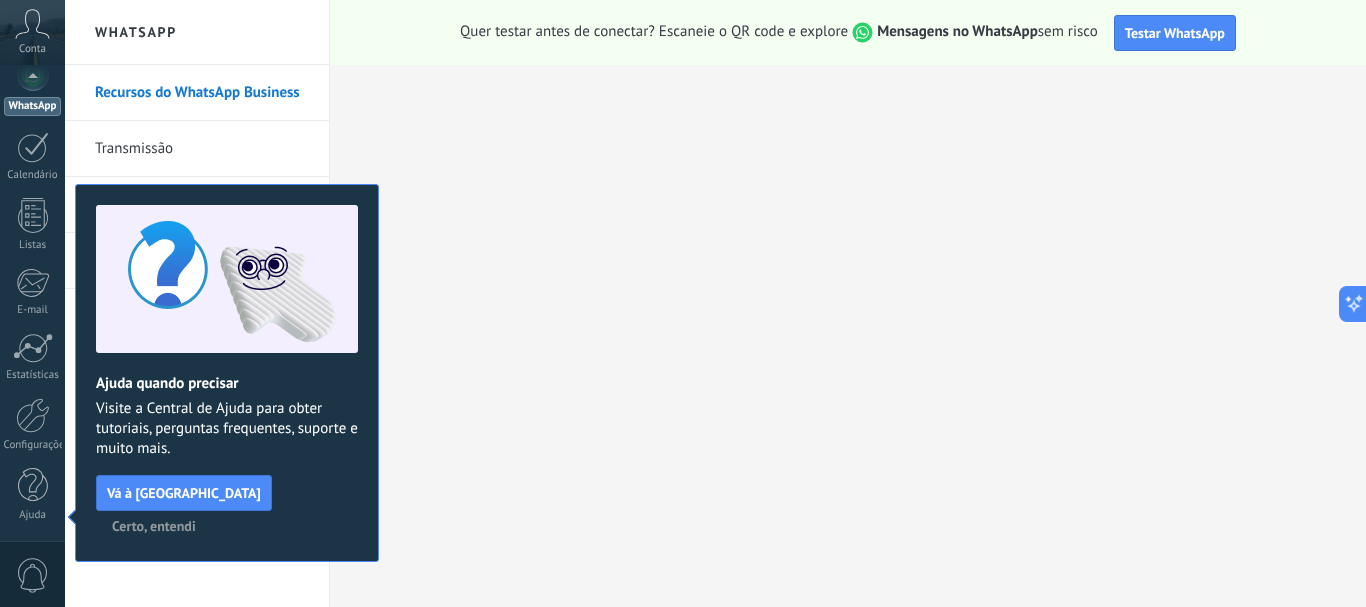 click on "Certo, entendi" at bounding box center [154, 526] 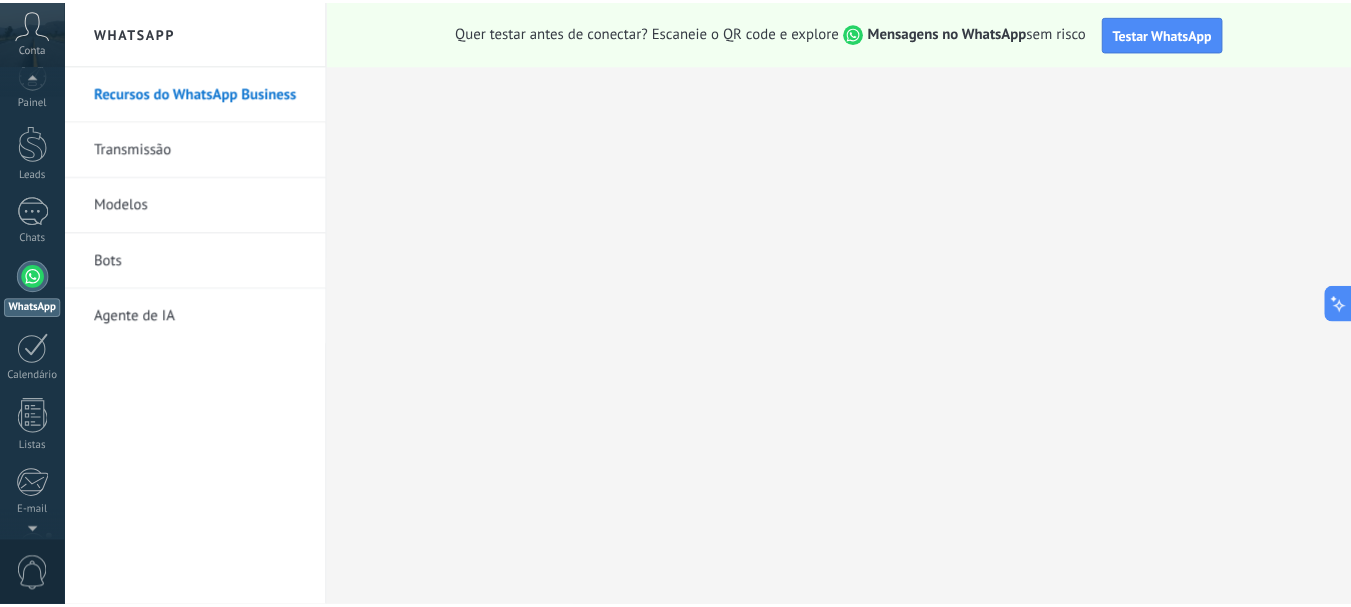 scroll, scrollTop: 0, scrollLeft: 0, axis: both 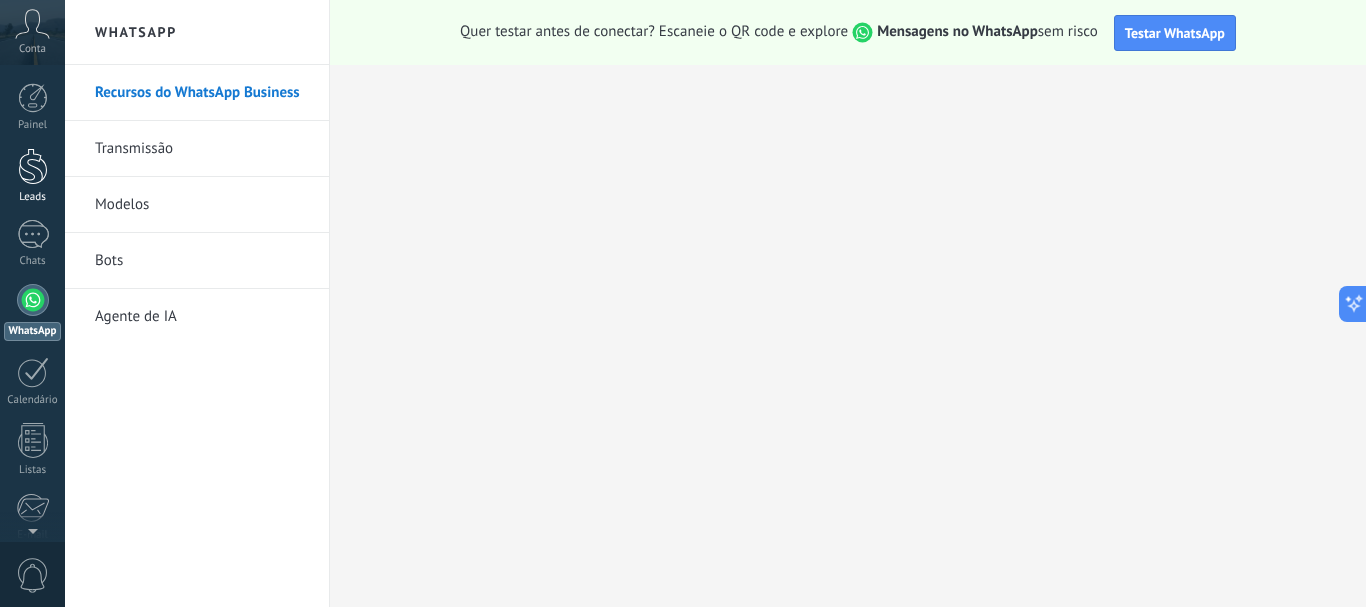 click at bounding box center [33, 166] 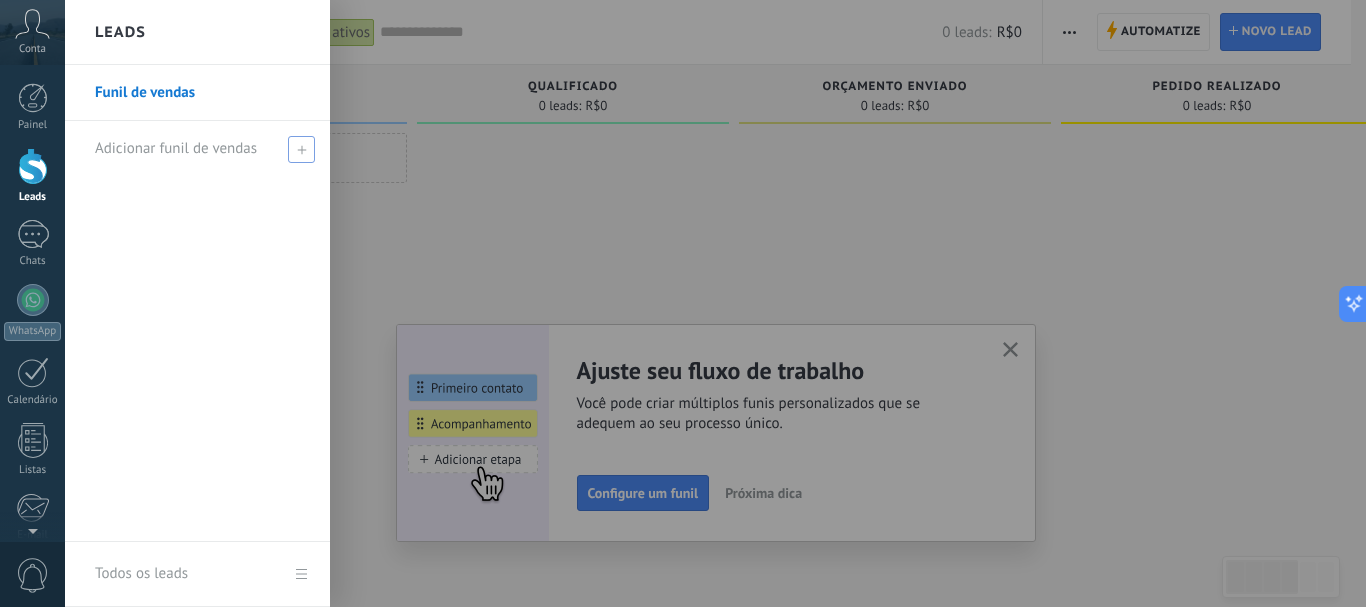 click at bounding box center [301, 149] 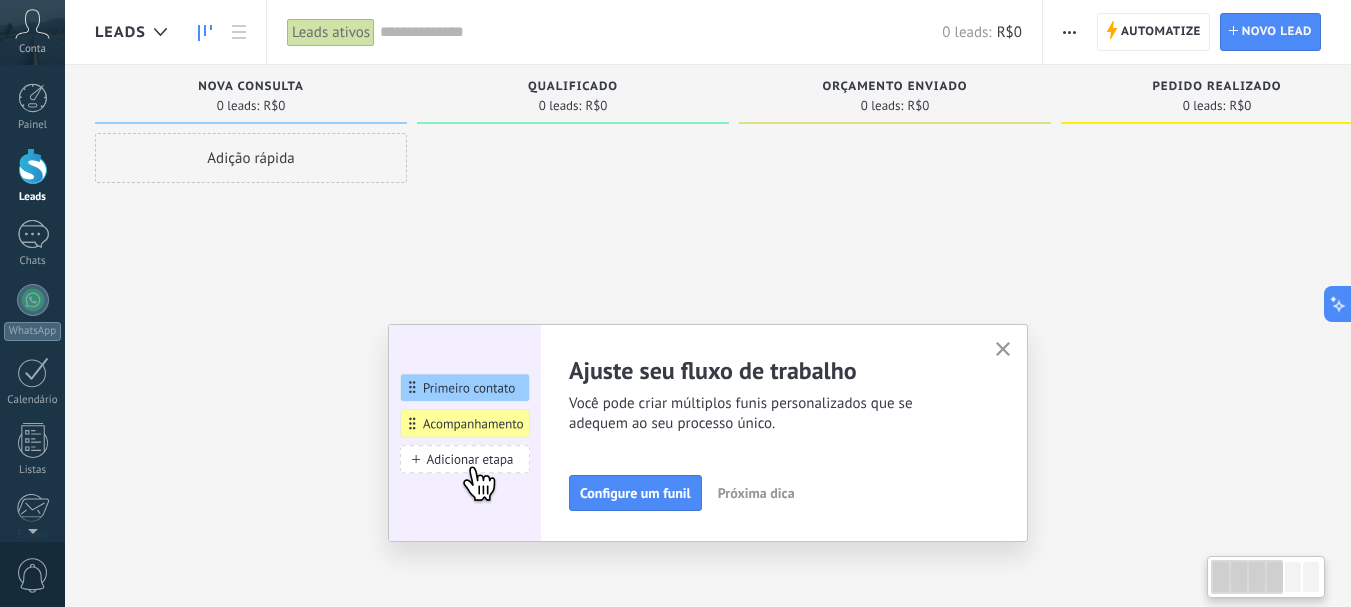 click at bounding box center [573, 306] 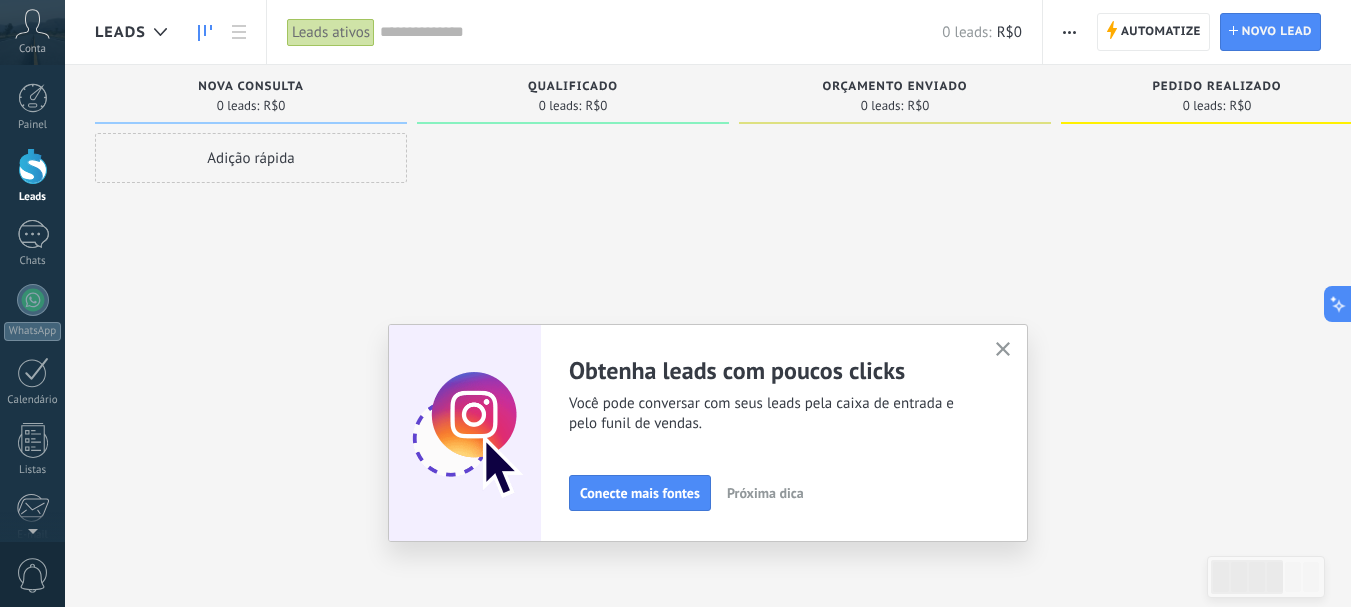 click on "Próxima dica" at bounding box center (765, 493) 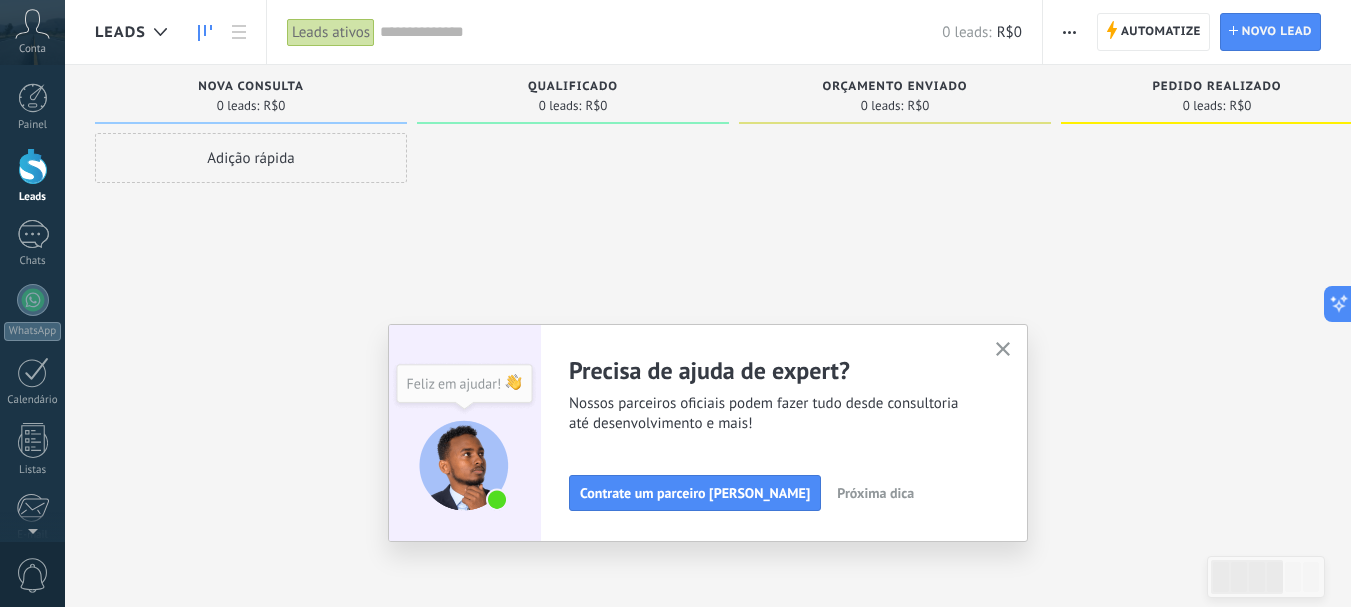click 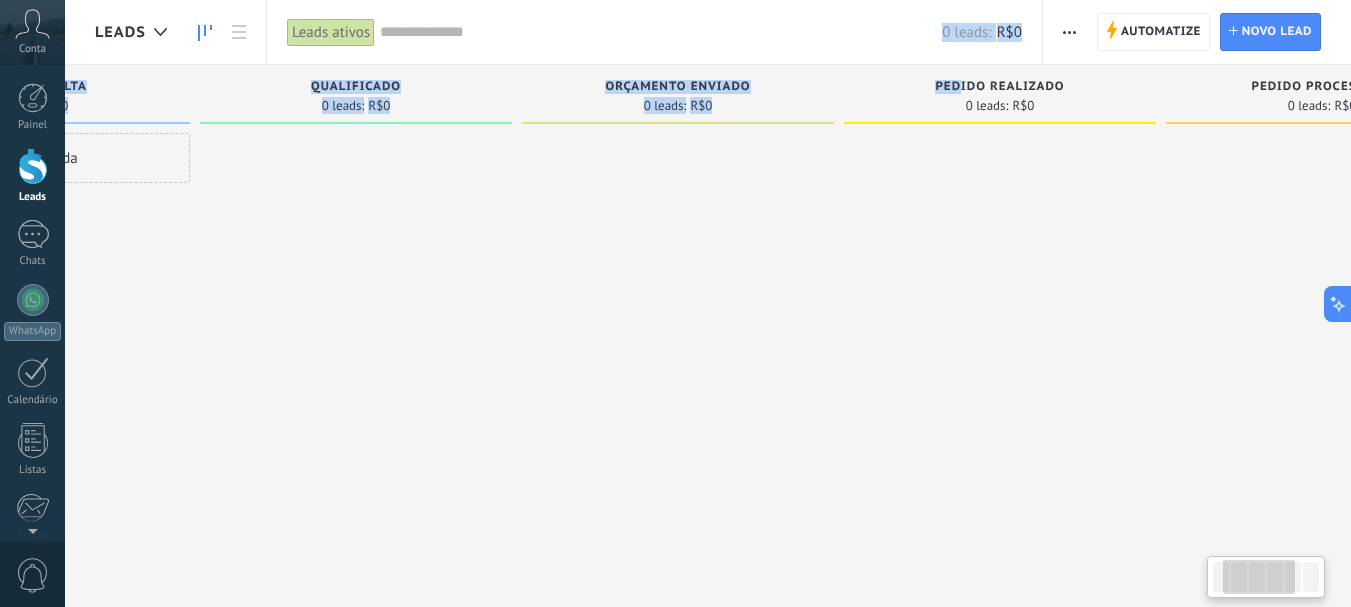 drag, startPoint x: 1184, startPoint y: 91, endPoint x: 1355, endPoint y: 170, distance: 188.36667 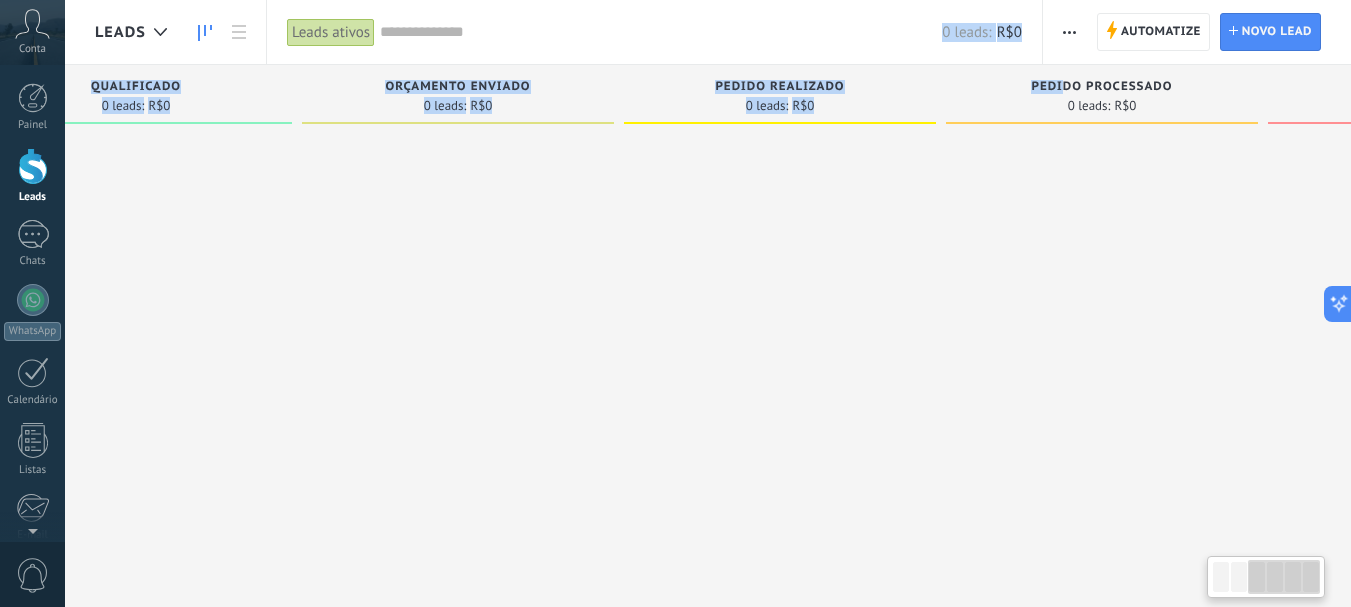 scroll, scrollTop: 0, scrollLeft: 696, axis: horizontal 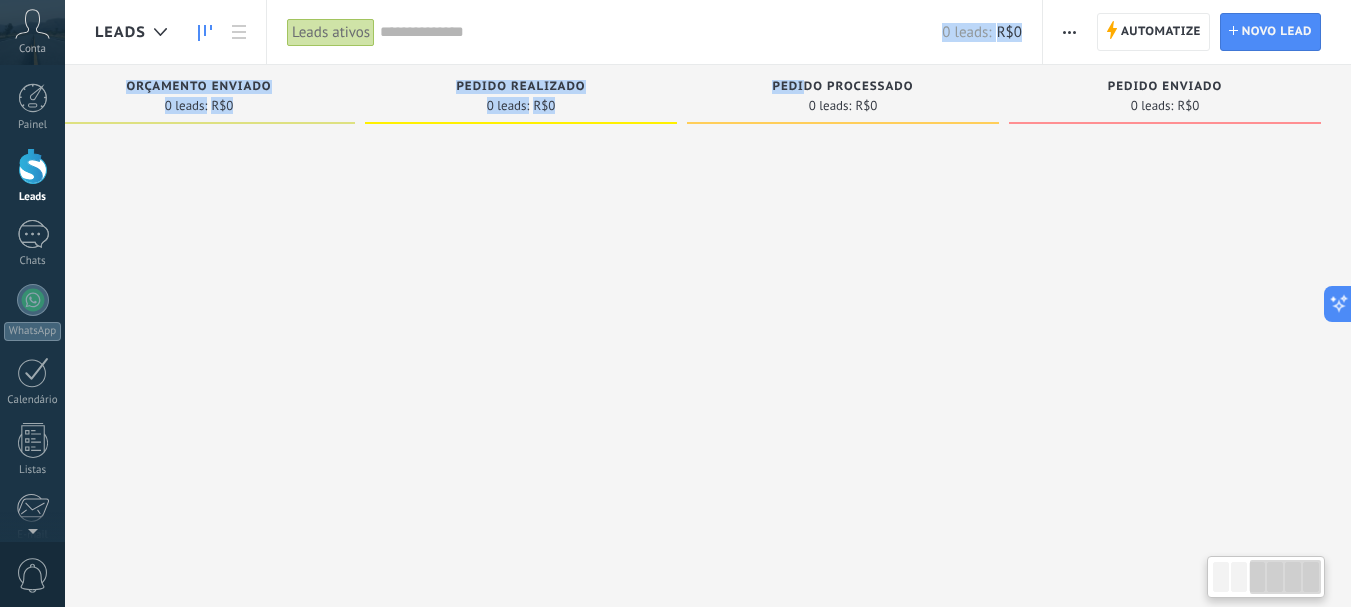 drag, startPoint x: 1255, startPoint y: 81, endPoint x: 1365, endPoint y: 120, distance: 116.70904 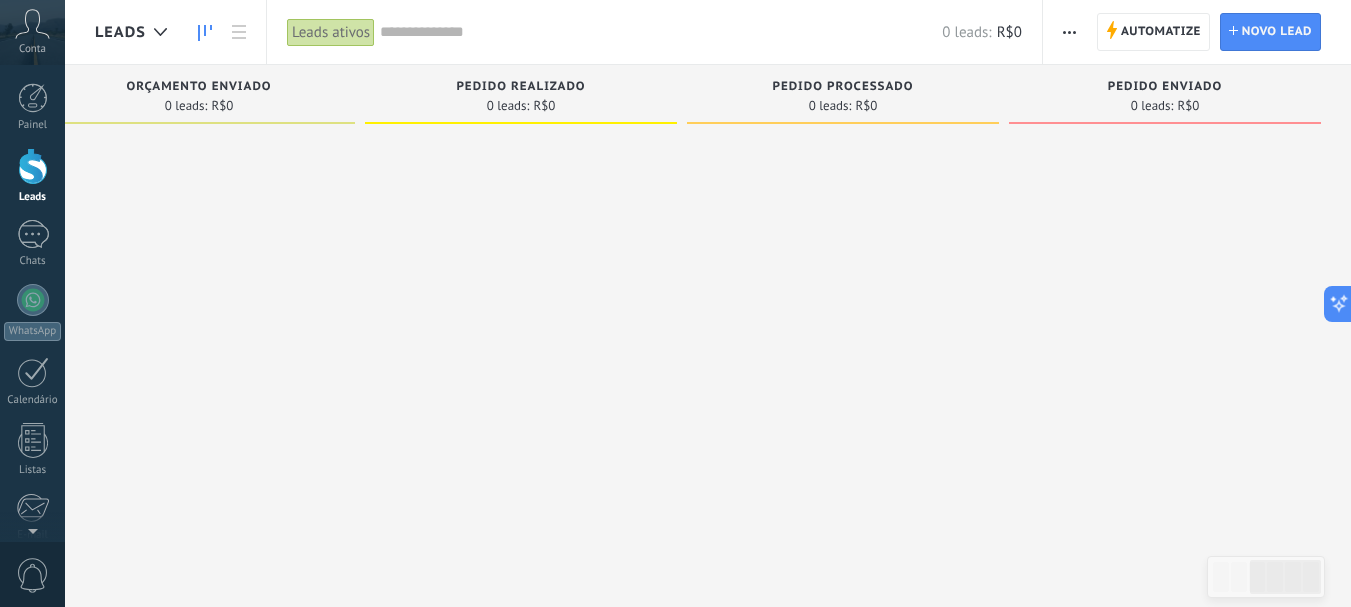 click on "R$0" at bounding box center (1188, 106) 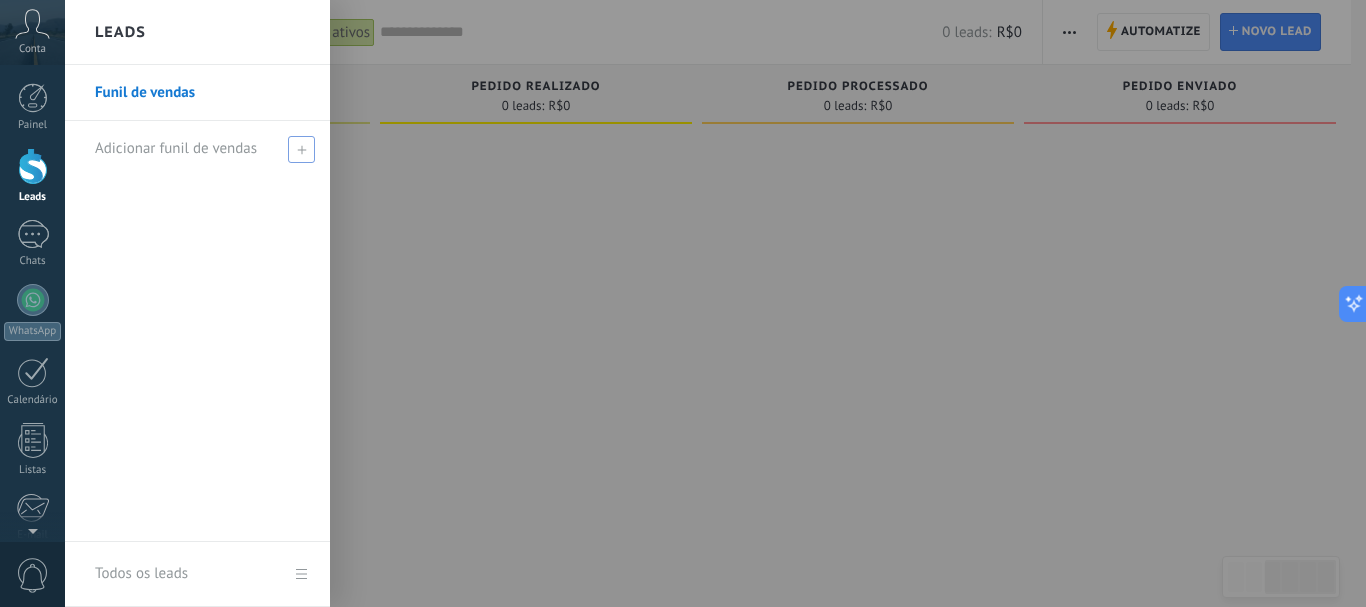 click on "Adicionar funil de vendas" at bounding box center [176, 148] 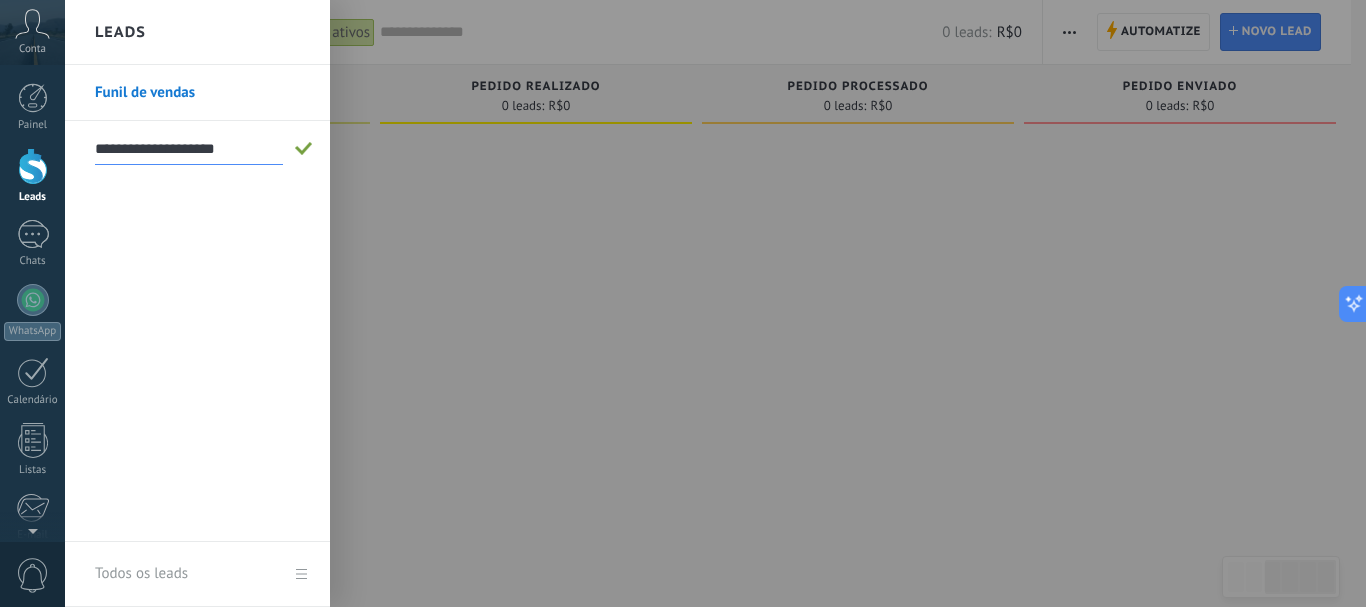 type on "**********" 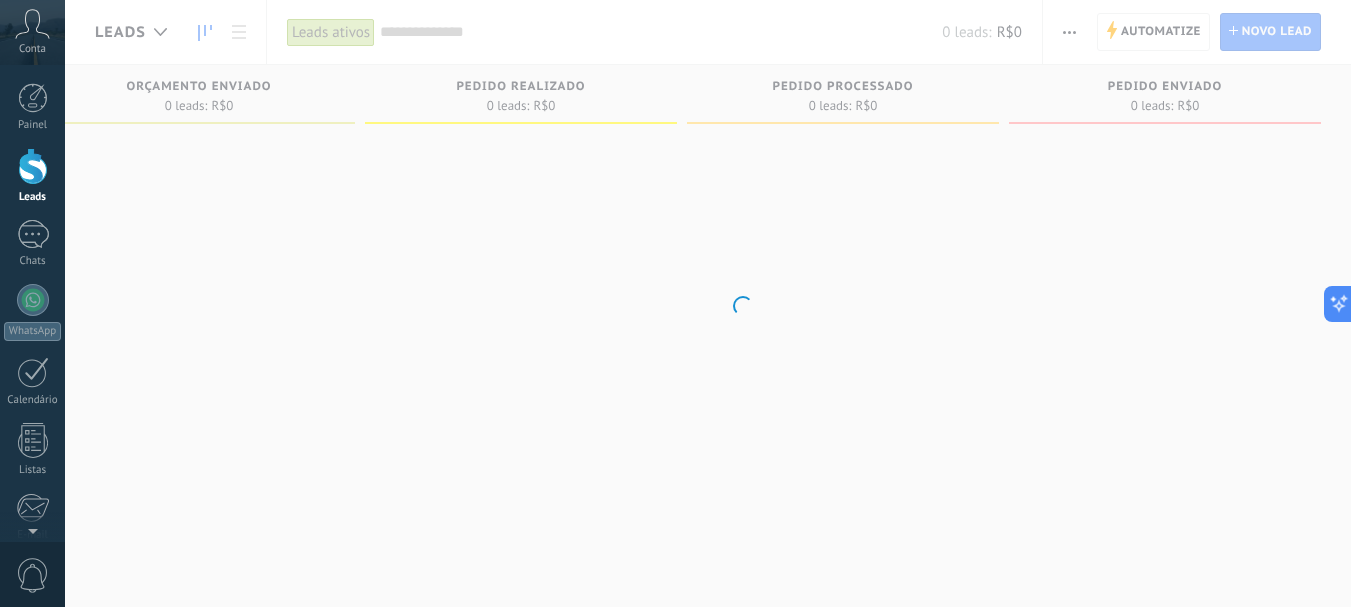 scroll, scrollTop: 0, scrollLeft: 681, axis: horizontal 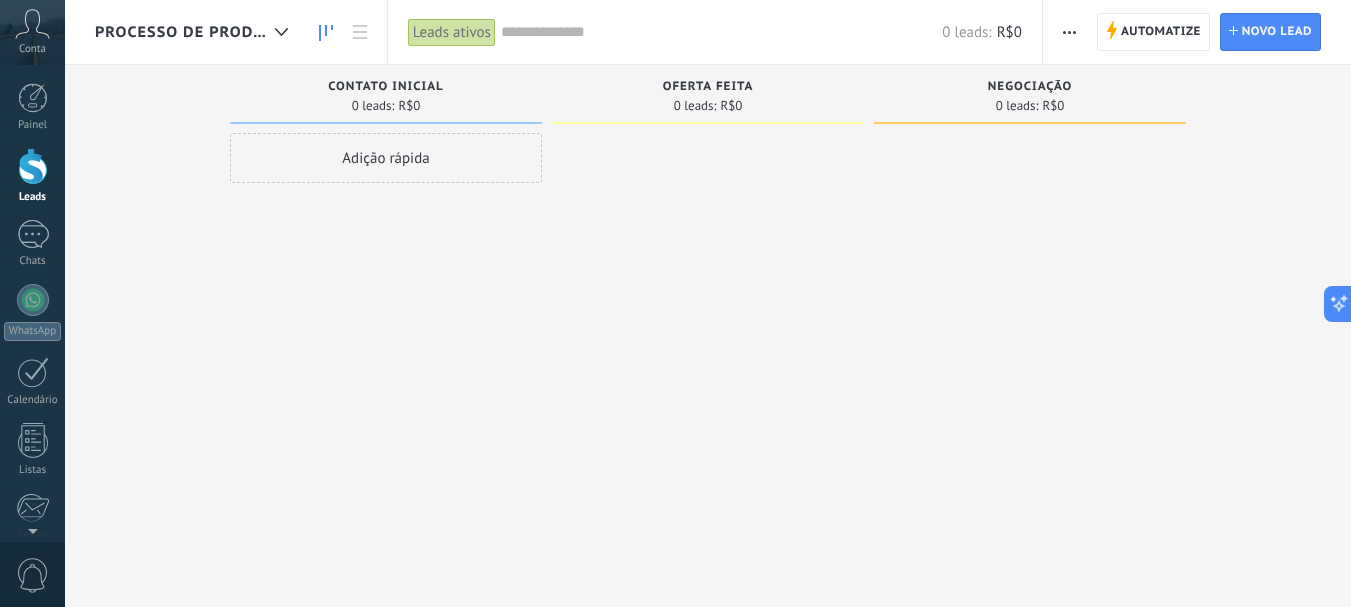 click on "Contato inicial" at bounding box center (385, 87) 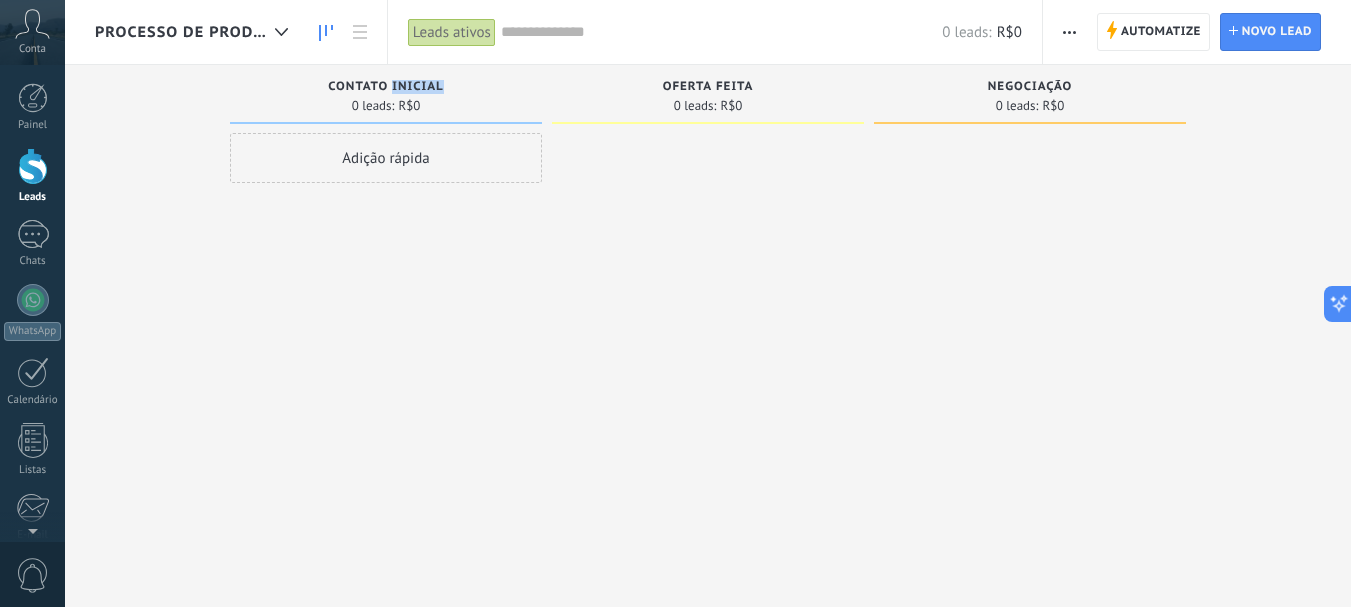 click on "Contato inicial" at bounding box center [385, 87] 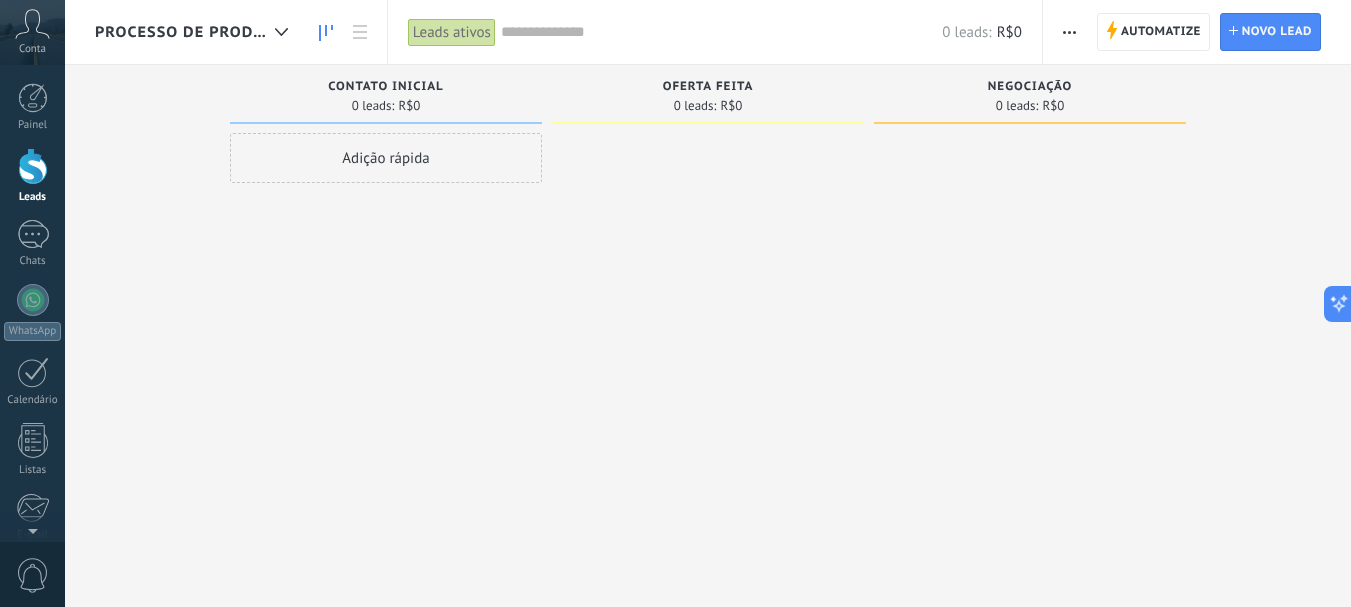 click on "Adição rápida" at bounding box center (386, 158) 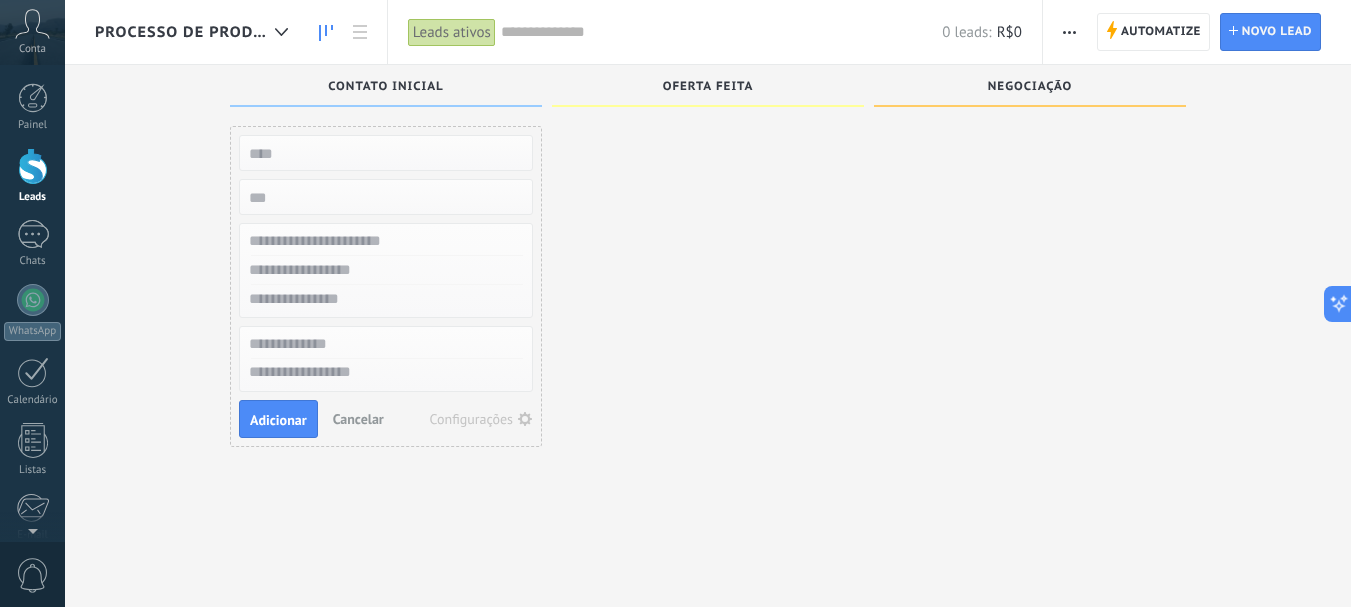 scroll, scrollTop: 0, scrollLeft: 0, axis: both 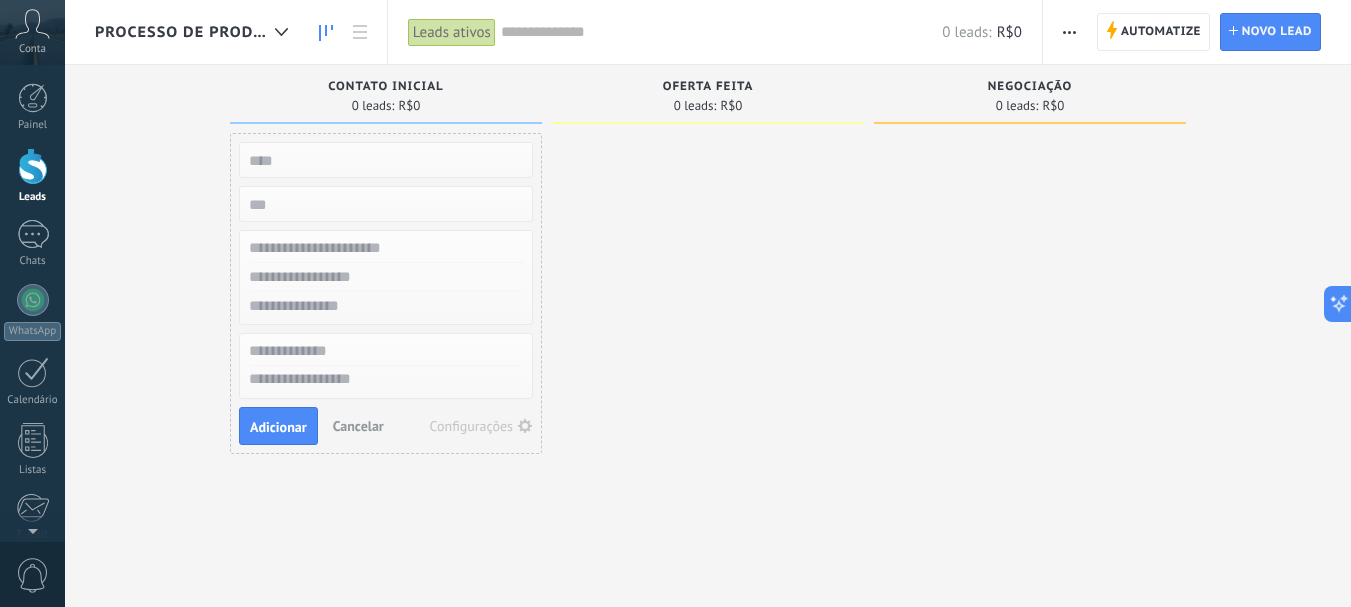 click on "Negociação" at bounding box center (1030, 87) 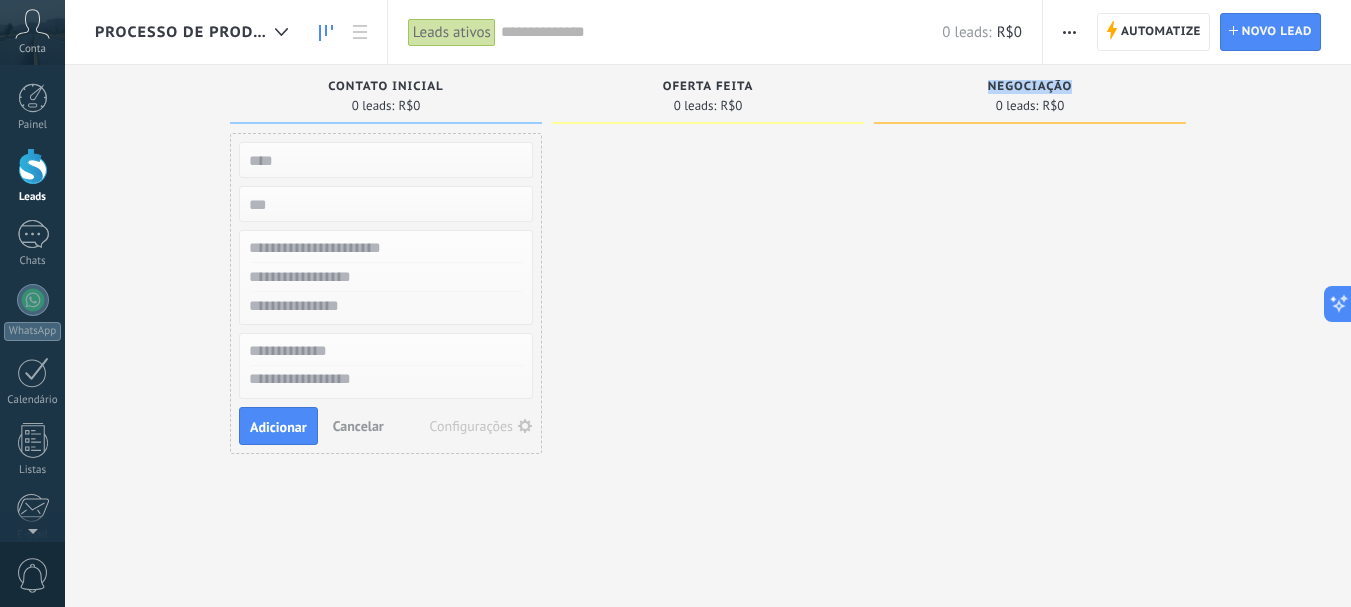 click on "Negociação" at bounding box center [1030, 87] 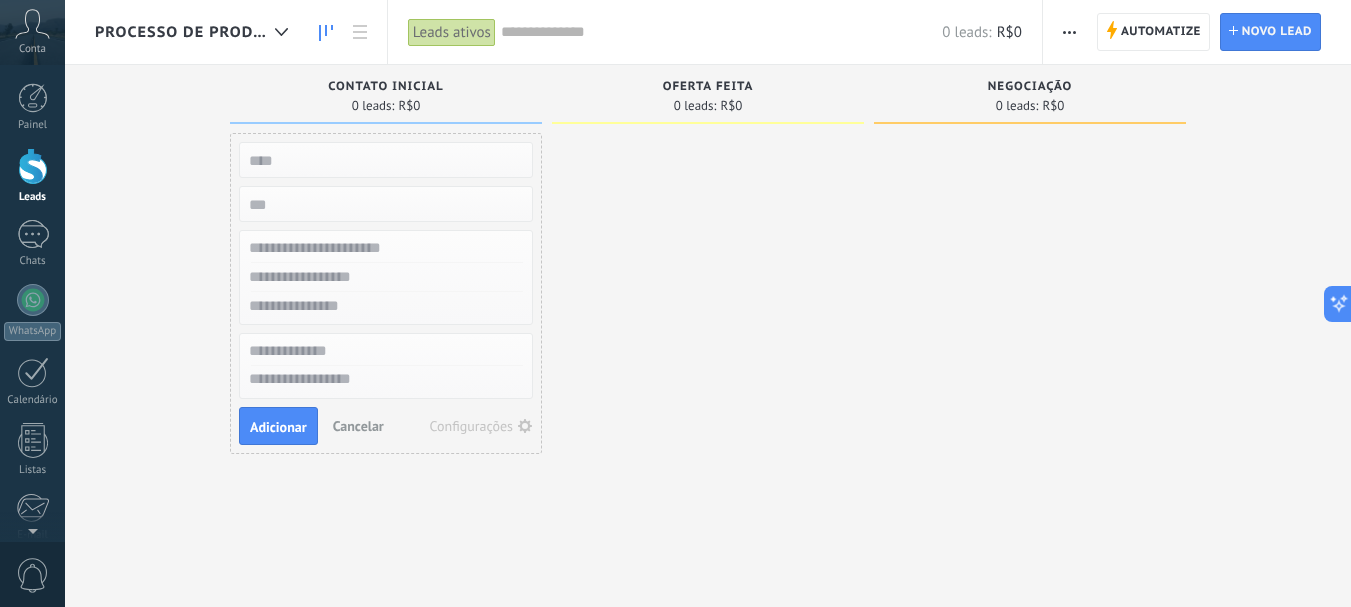 click on "Contato inicial" at bounding box center [386, 88] 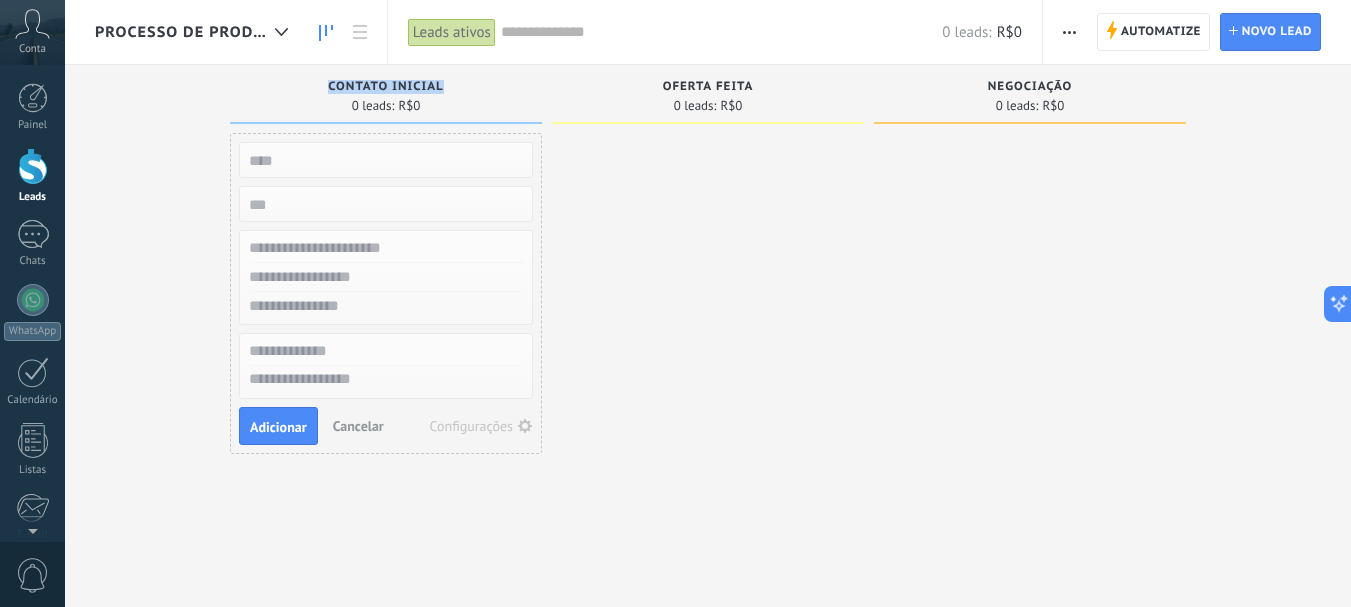drag, startPoint x: 441, startPoint y: 87, endPoint x: 316, endPoint y: 88, distance: 125.004 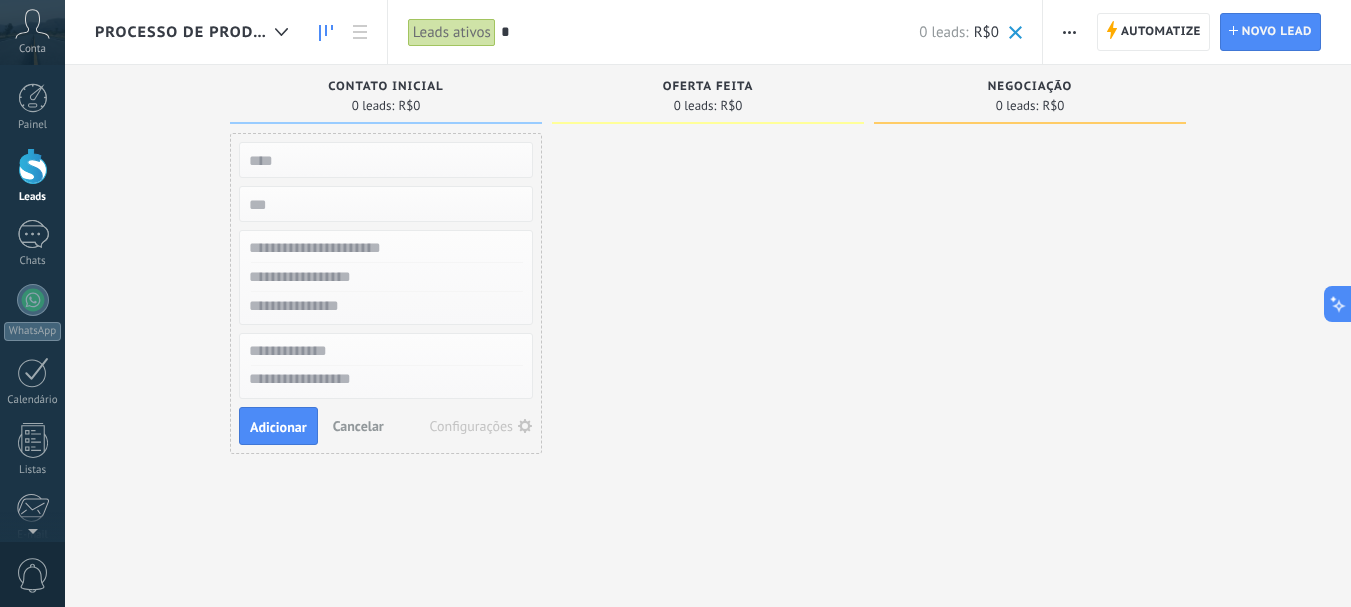 type 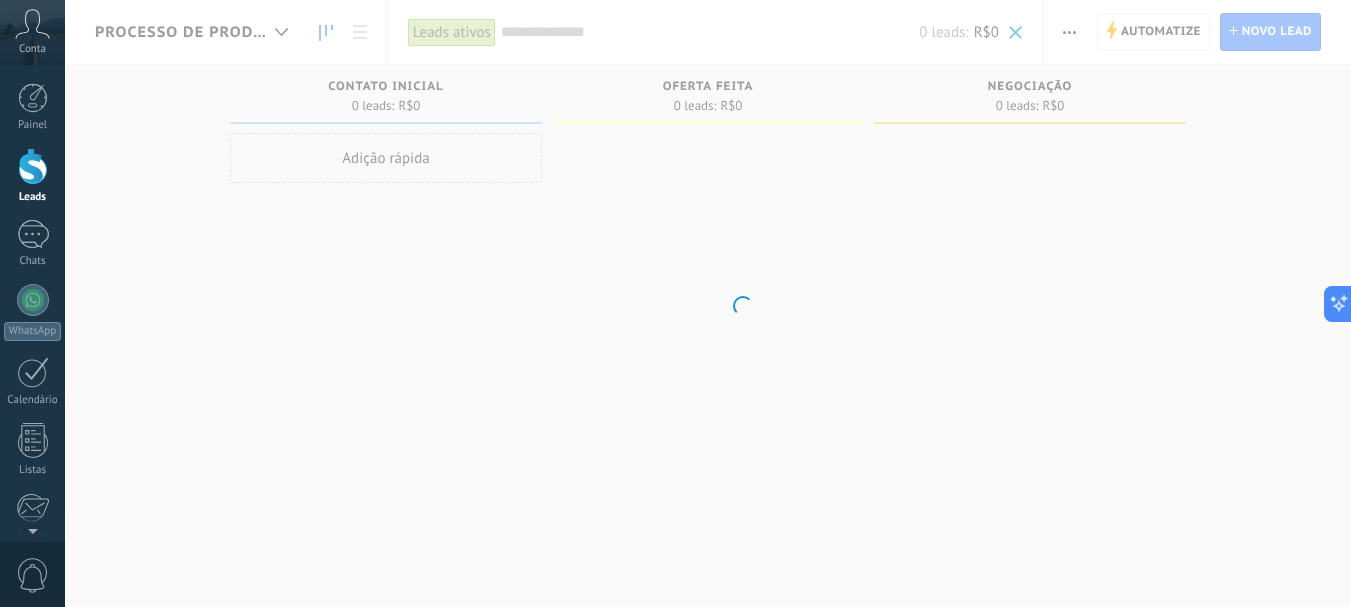 click on ".abccls-1,.abccls-2{fill-rule:evenodd}.abccls-2{fill:#fff} .abfcls-1{fill:none}.abfcls-2{fill:#fff} .abncls-1{isolation:isolate}.abncls-2{opacity:.06}.abncls-2,.abncls-3,.abncls-6{mix-blend-mode:multiply}.abncls-3{opacity:.15}.abncls-4,.abncls-8{fill:#fff}.abncls-5{fill:url(#abnlinear-gradient)}.abncls-6{opacity:.04}.abncls-7{fill:url(#abnlinear-gradient-2)}.abncls-8{fill-rule:evenodd} .abqst0{fill:#ffa200} .abwcls-1{fill:#252525} .cls-1{isolation:isolate} .acicls-1{fill:none} .aclcls-1{fill:#232323} .acnst0{display:none} .addcls-1,.addcls-2{fill:none;stroke-miterlimit:10}.addcls-1{stroke:#dfe0e5}.addcls-2{stroke:#a1a7ab} .adecls-1,.adecls-2{fill:none;stroke-miterlimit:10}.adecls-1{stroke:#dfe0e5}.adecls-2{stroke:#a1a7ab} .adqcls-1{fill:#8591a5;fill-rule:evenodd} .aeccls-1{fill:#5c9f37} .aeecls-1{fill:#f86161} .aejcls-1{fill:#8591a5;fill-rule:evenodd} .aekcls-1{fill-rule:evenodd} .aelcls-1{fill-rule:evenodd;fill:currentColor} .aemcls-1{fill-rule:evenodd;fill:currentColor} .aencls-2{fill:#f86161;opacity:.3}" at bounding box center [675, 303] 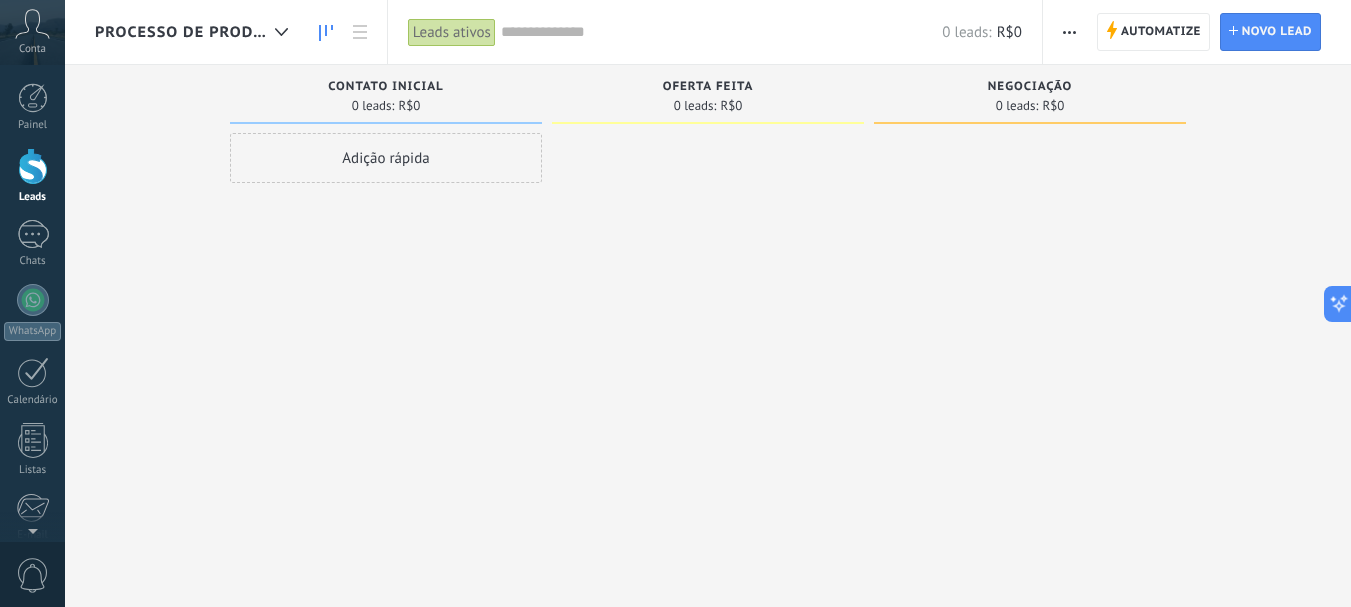 click on "Processo de produção" at bounding box center (196, 32) 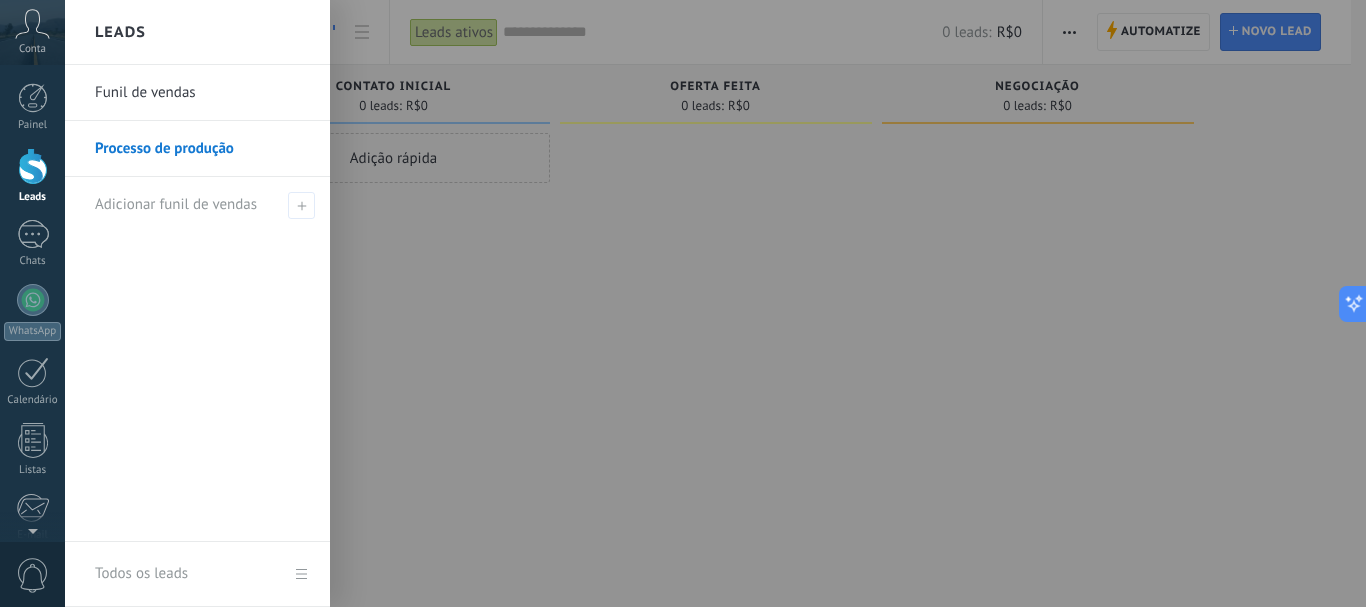 click at bounding box center (748, 303) 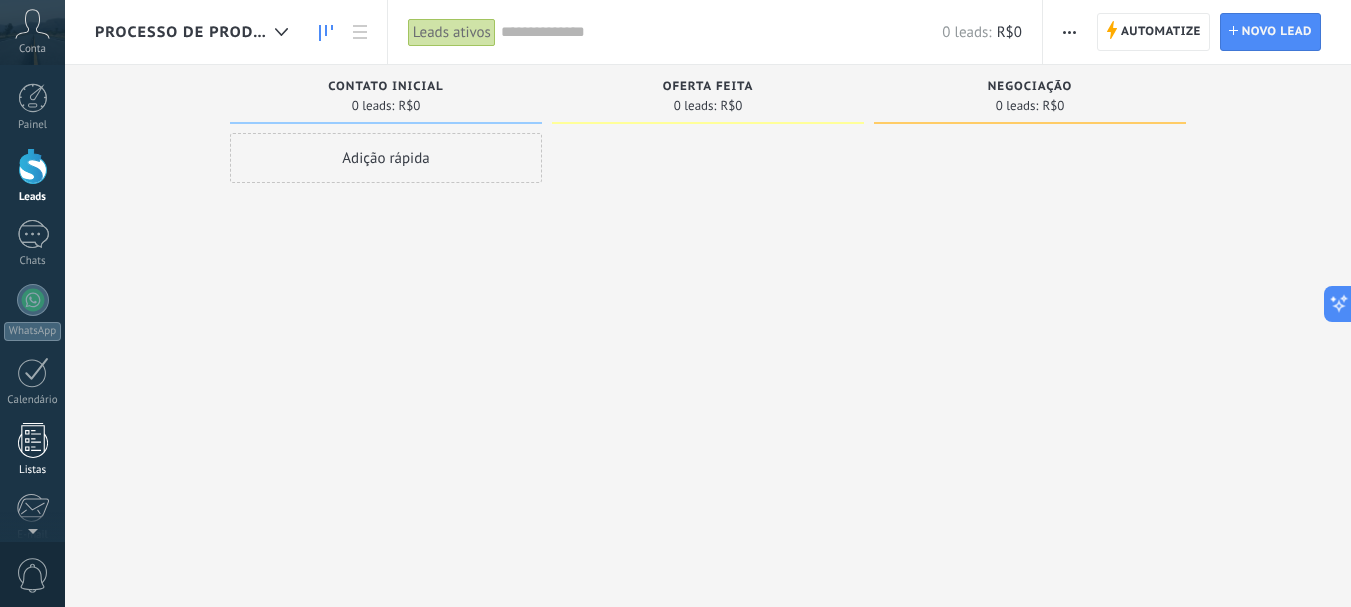 click at bounding box center (33, 440) 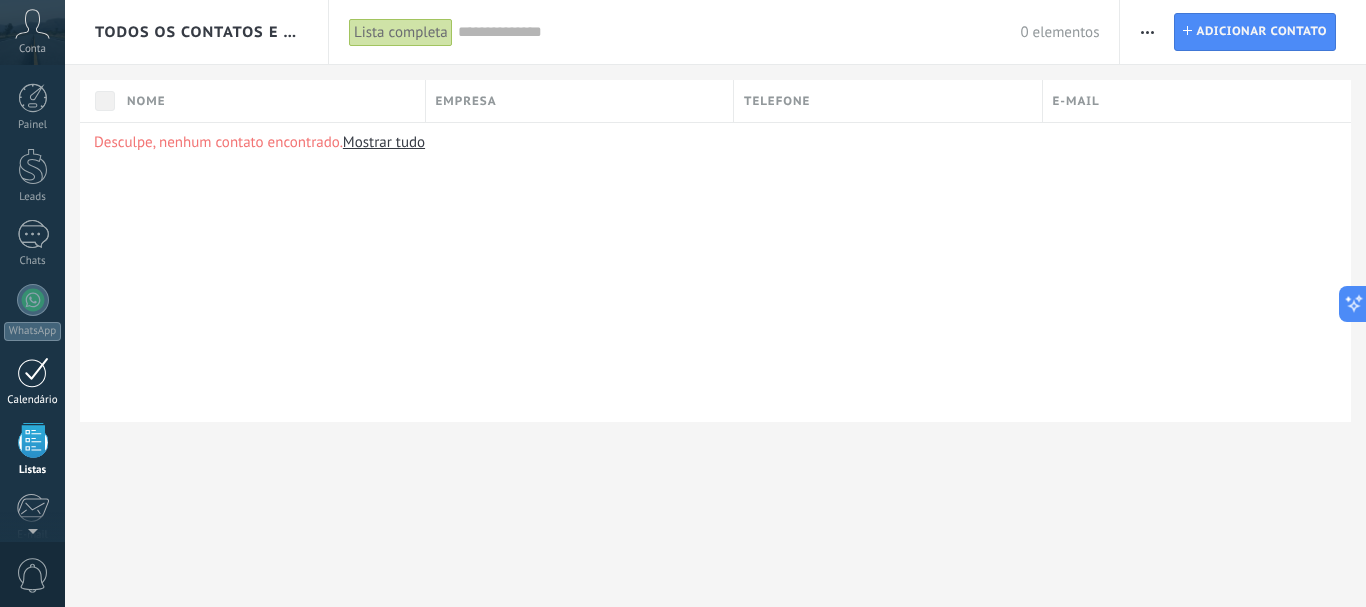 click at bounding box center (33, 372) 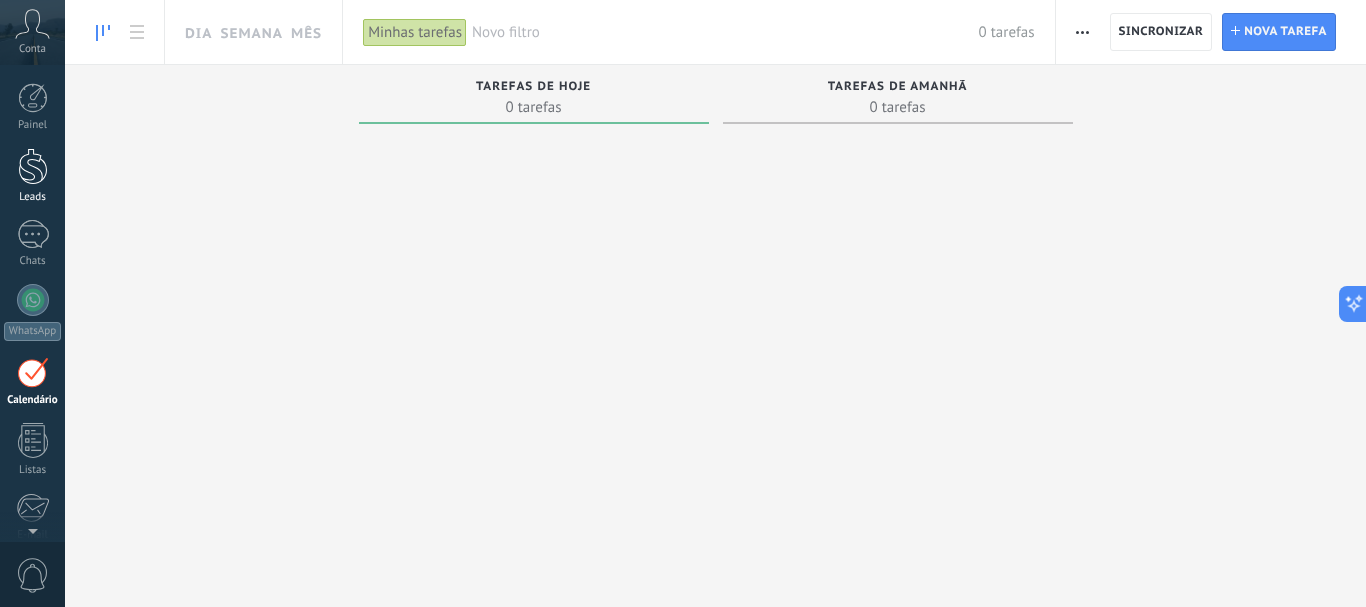 click on "Leads" at bounding box center [32, 176] 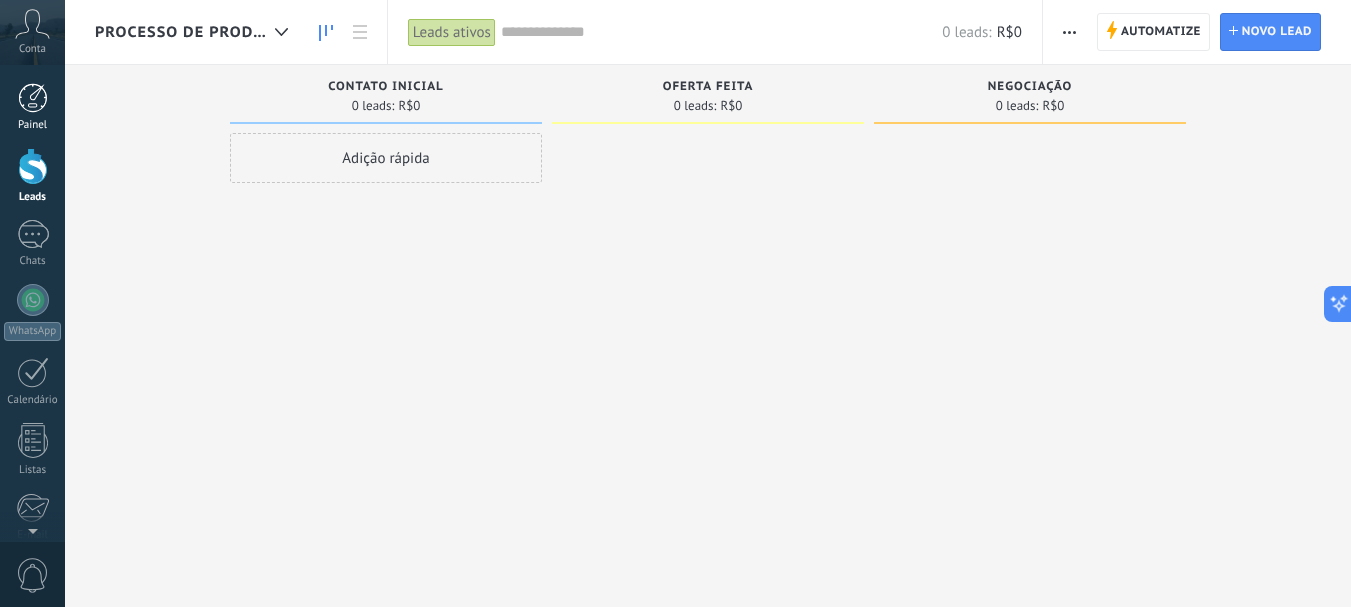 click on "Painel" at bounding box center [32, 107] 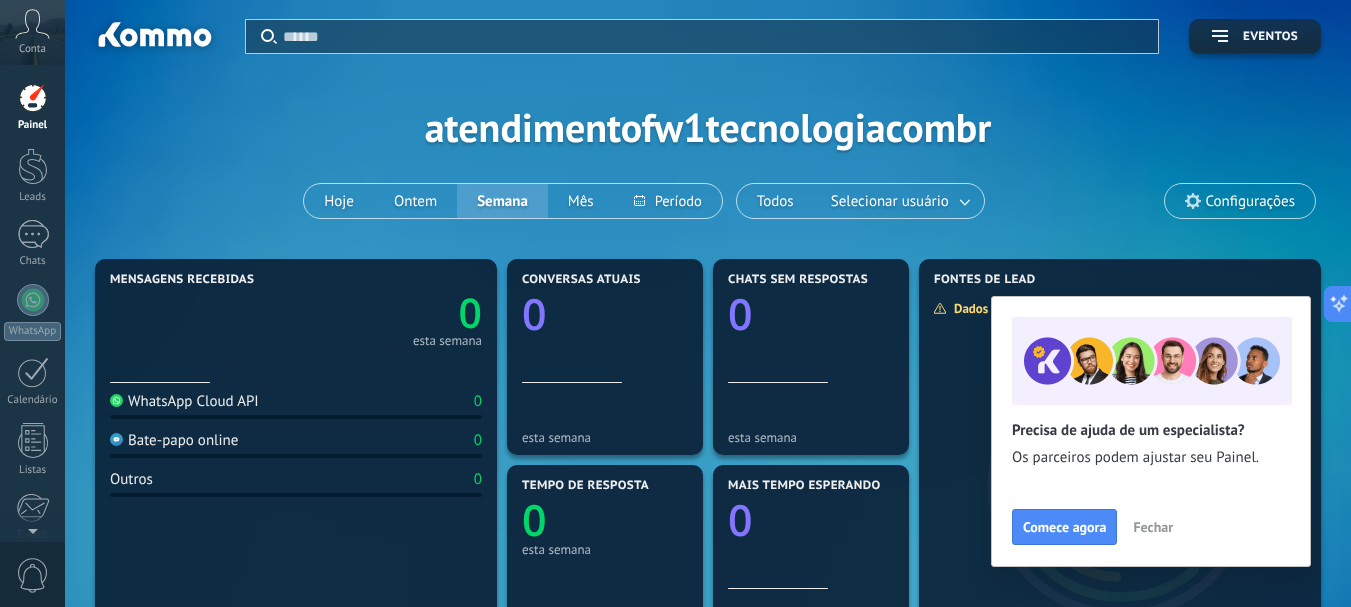 click on "Aplicar Eventos atendimentofw1tecnologiacombr Hoje Ontem Semana Mês Todos Selecionar usuário Configurações" at bounding box center [708, 127] 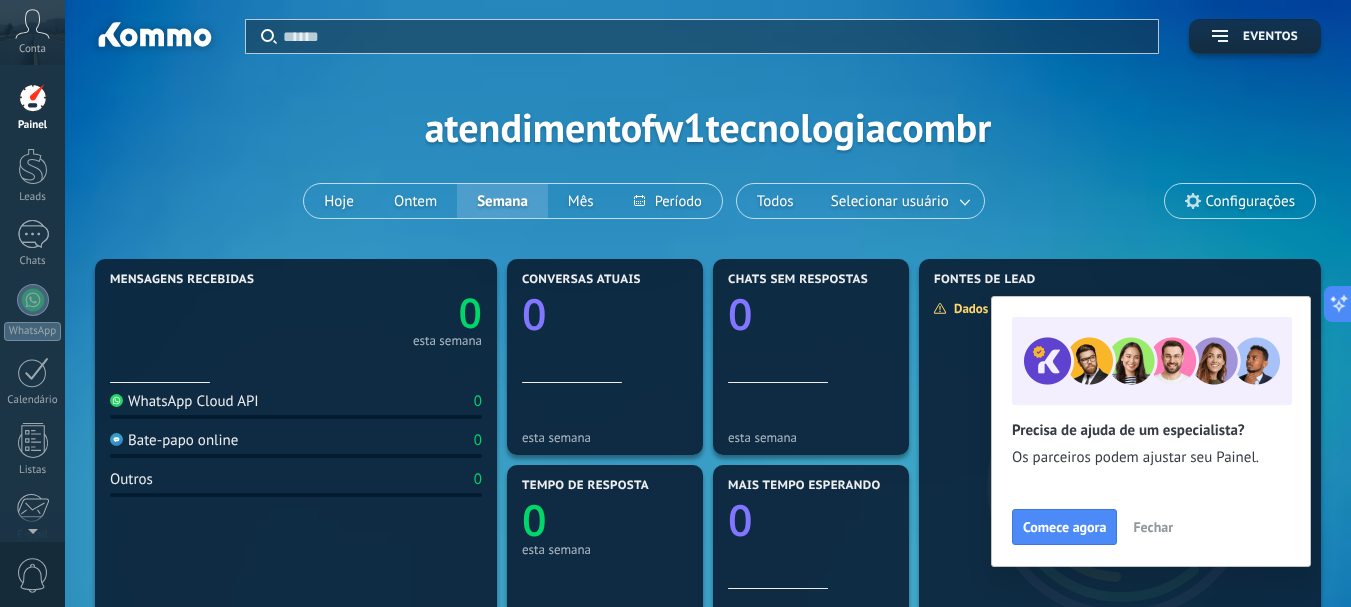 click on "Fechar" at bounding box center [1153, 527] 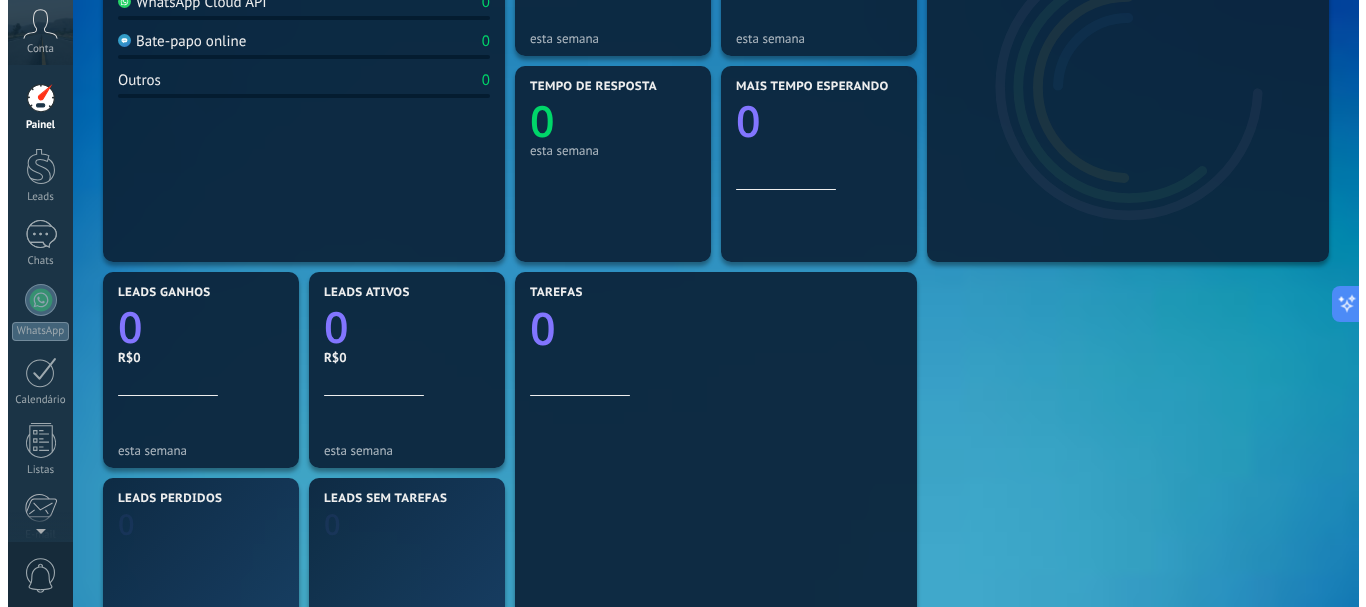 scroll, scrollTop: 400, scrollLeft: 0, axis: vertical 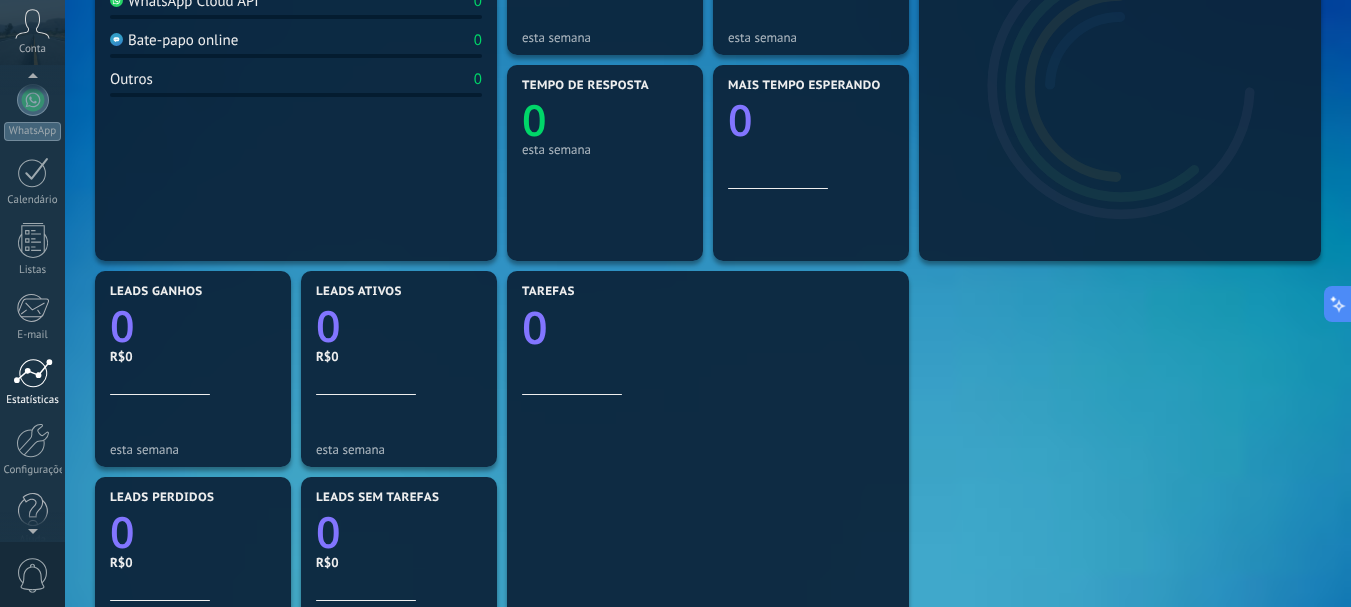 click at bounding box center (33, 373) 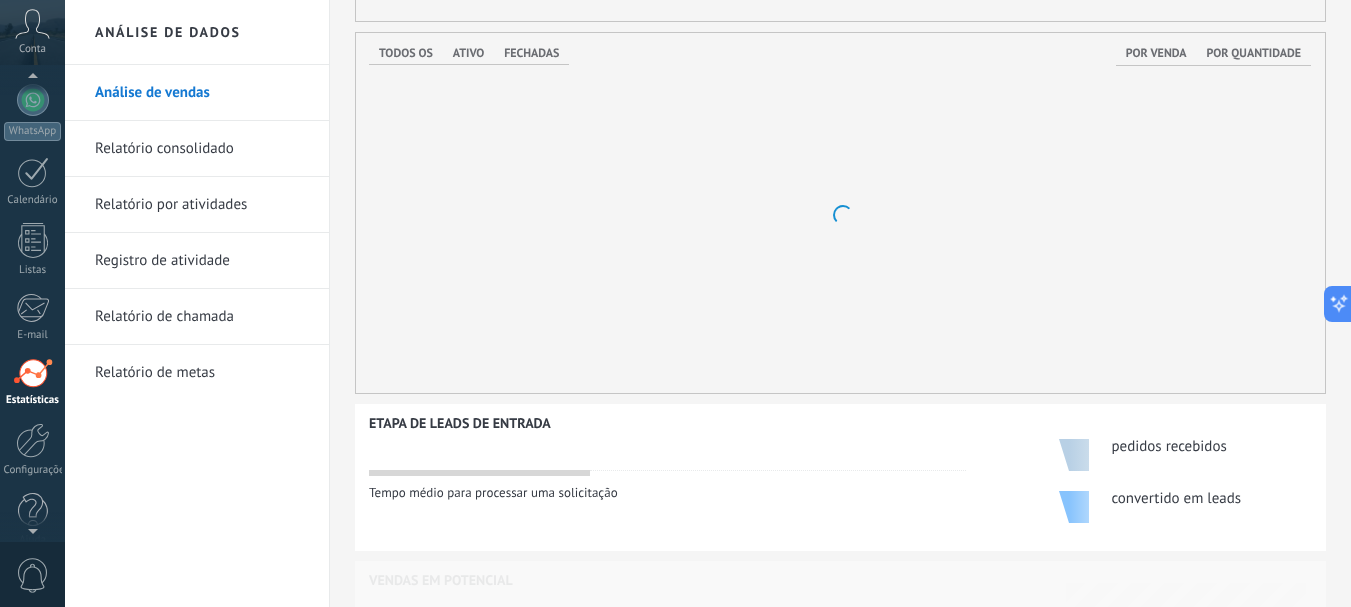 scroll, scrollTop: 0, scrollLeft: 0, axis: both 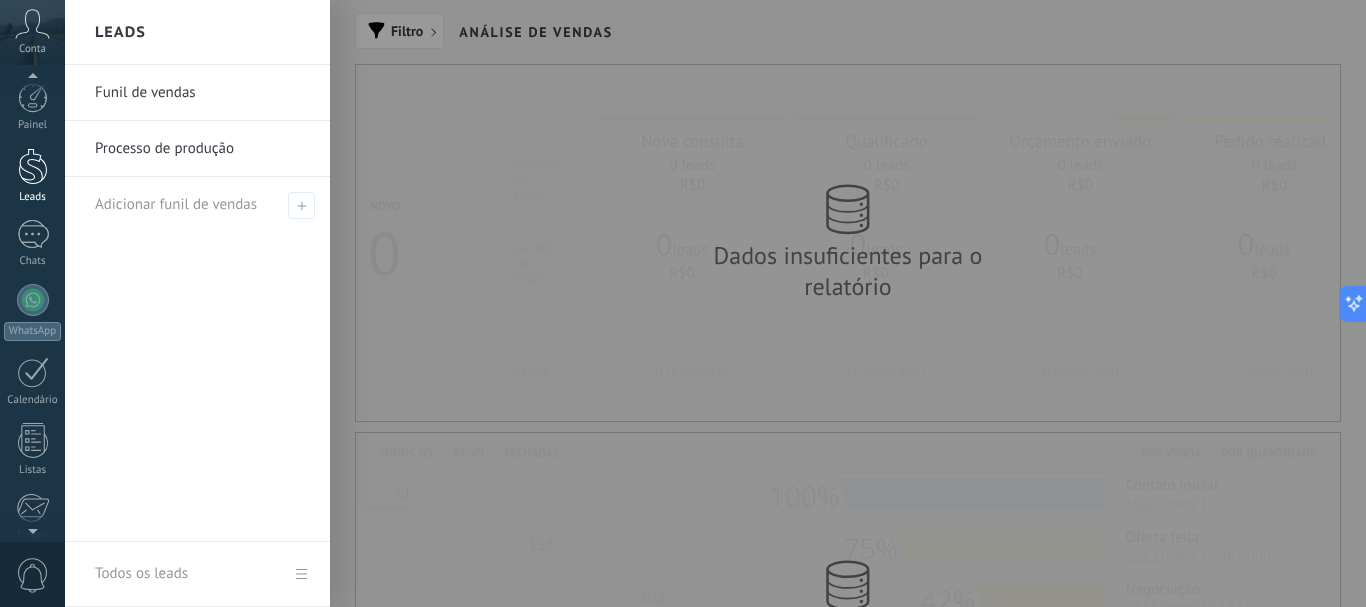 click at bounding box center (33, 166) 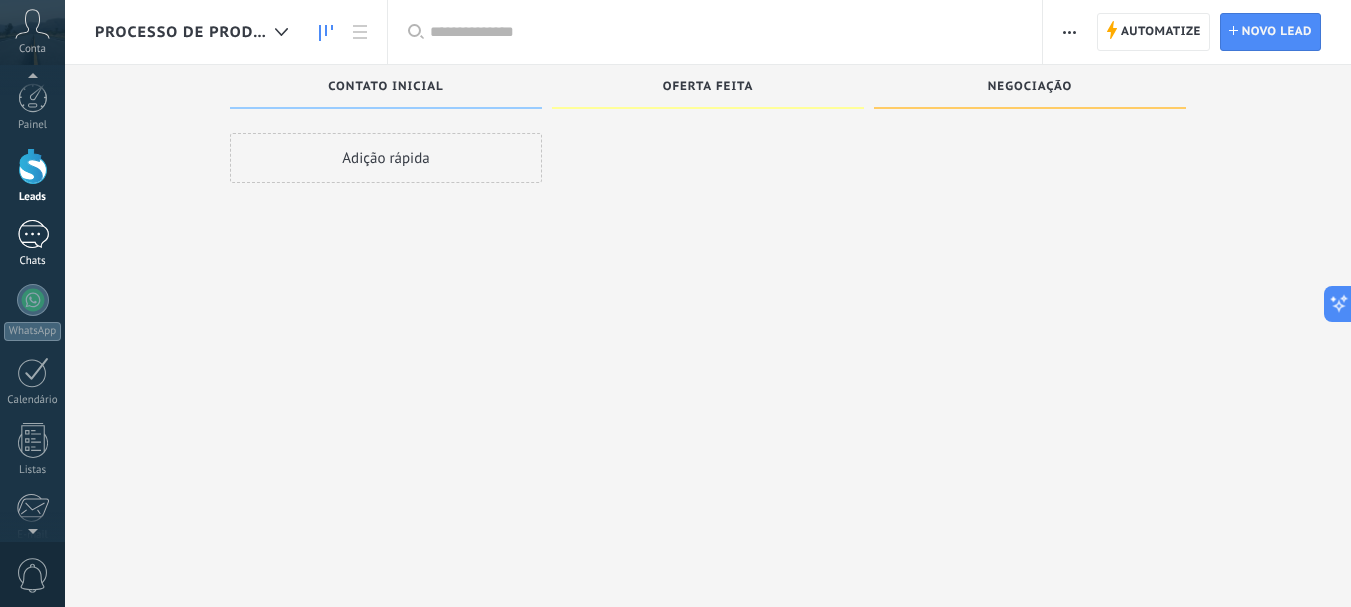 click at bounding box center [33, 234] 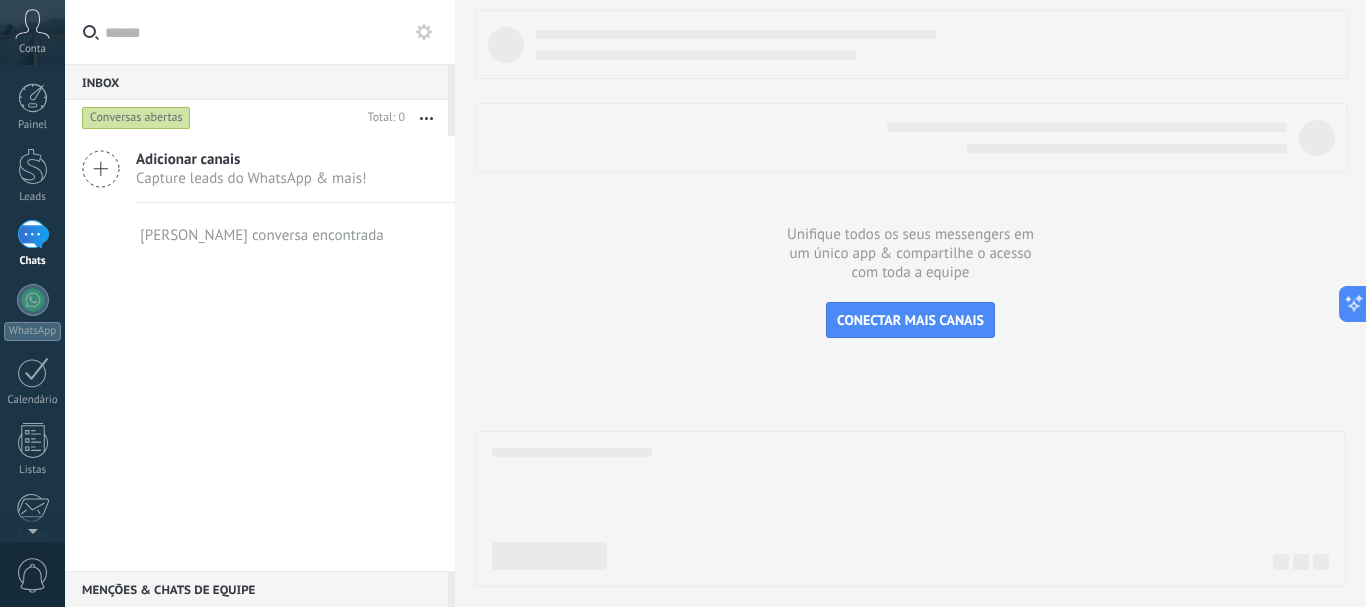 click on "Capture leads do WhatsApp & mais!" at bounding box center (251, 178) 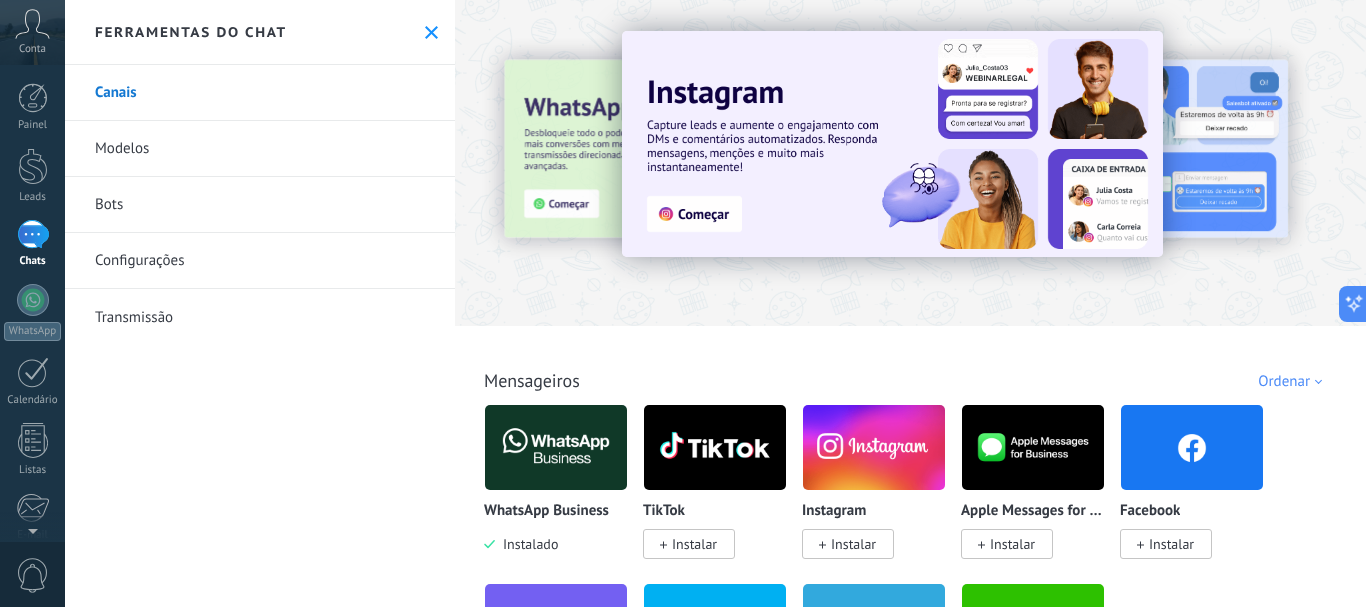 click at bounding box center [910, 157] 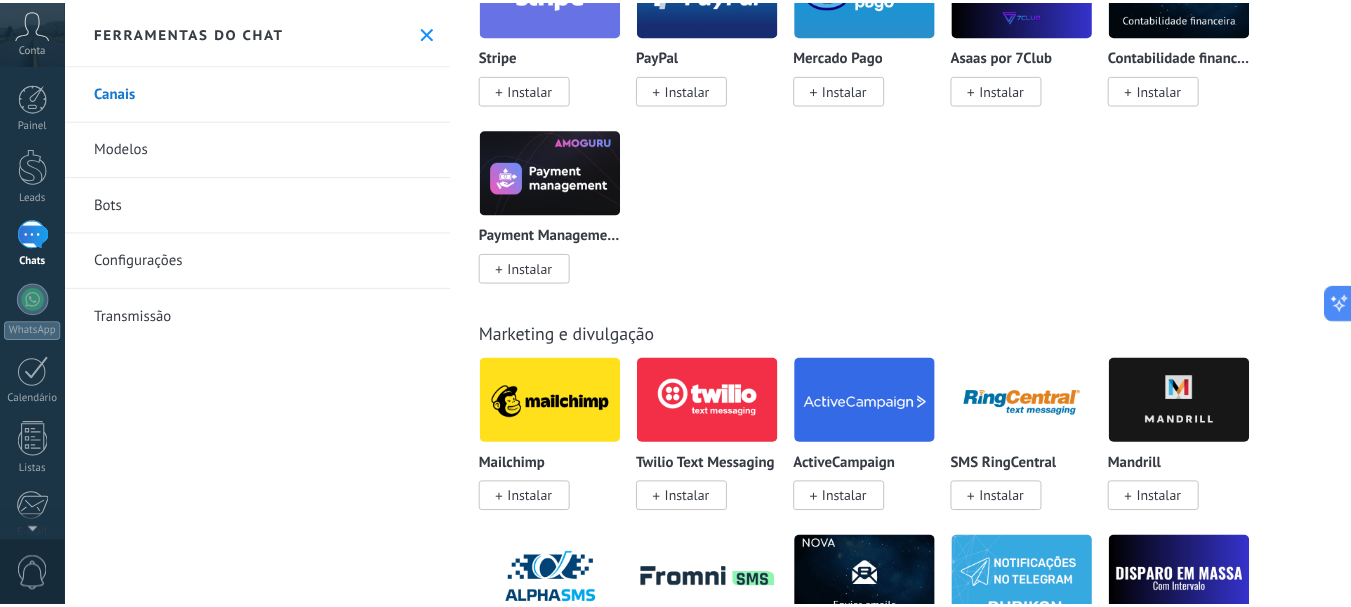 scroll, scrollTop: 3500, scrollLeft: 0, axis: vertical 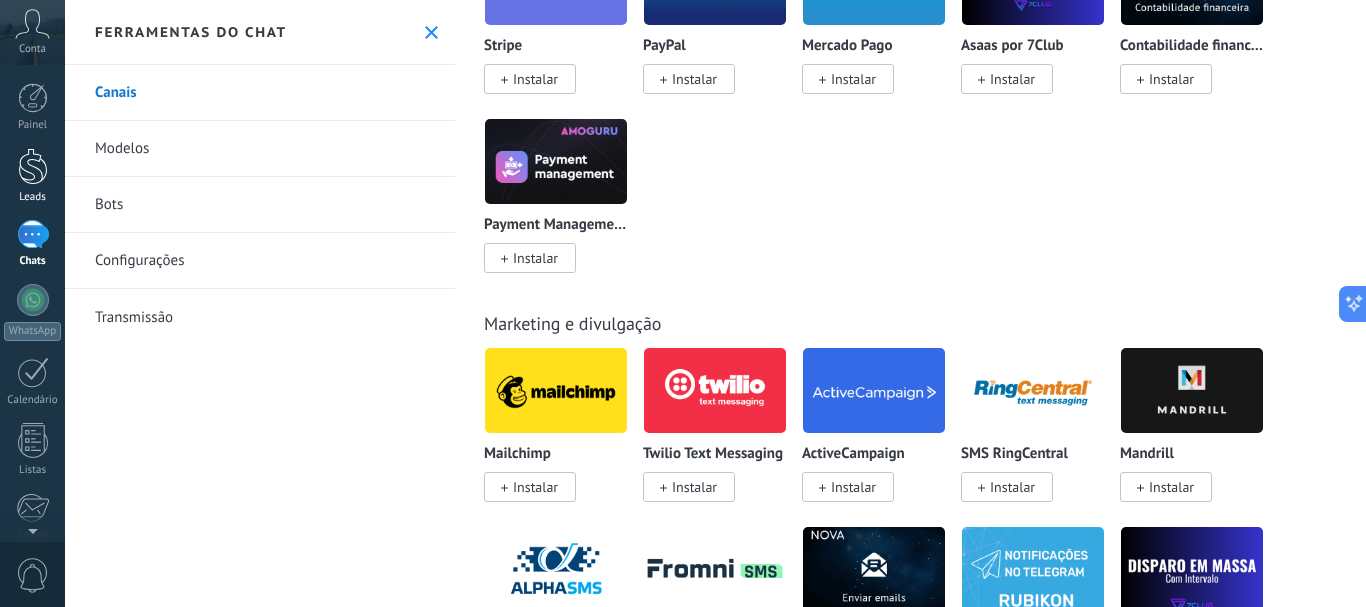 click at bounding box center [33, 166] 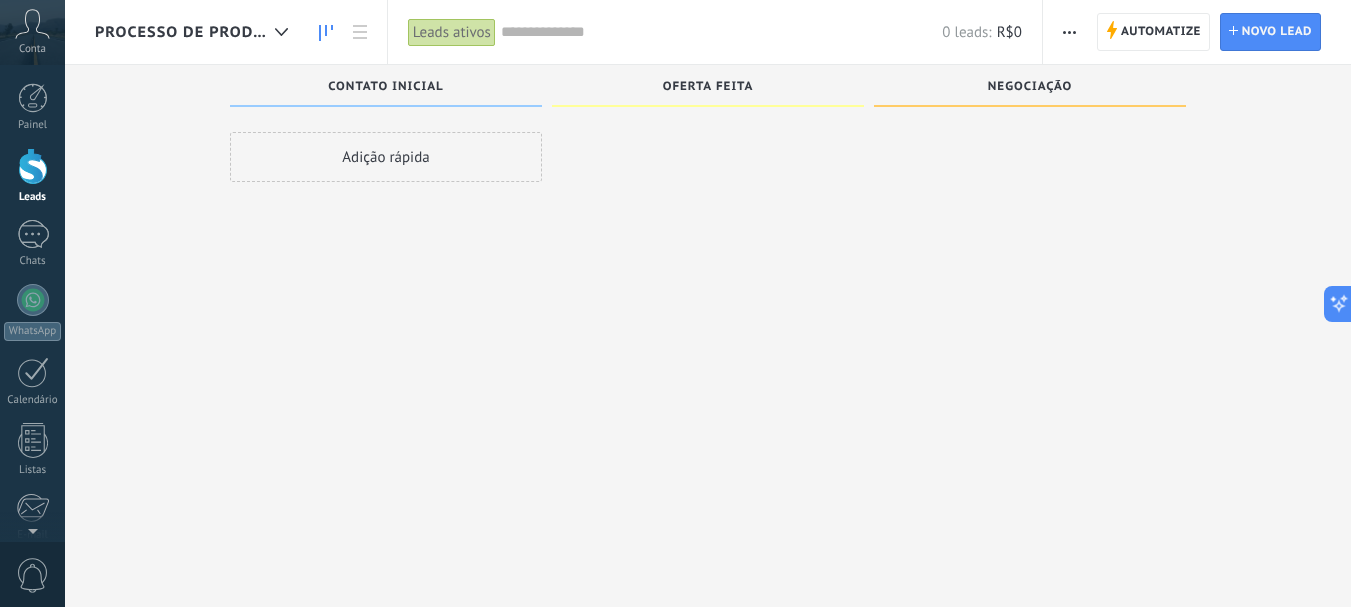 scroll, scrollTop: 0, scrollLeft: 0, axis: both 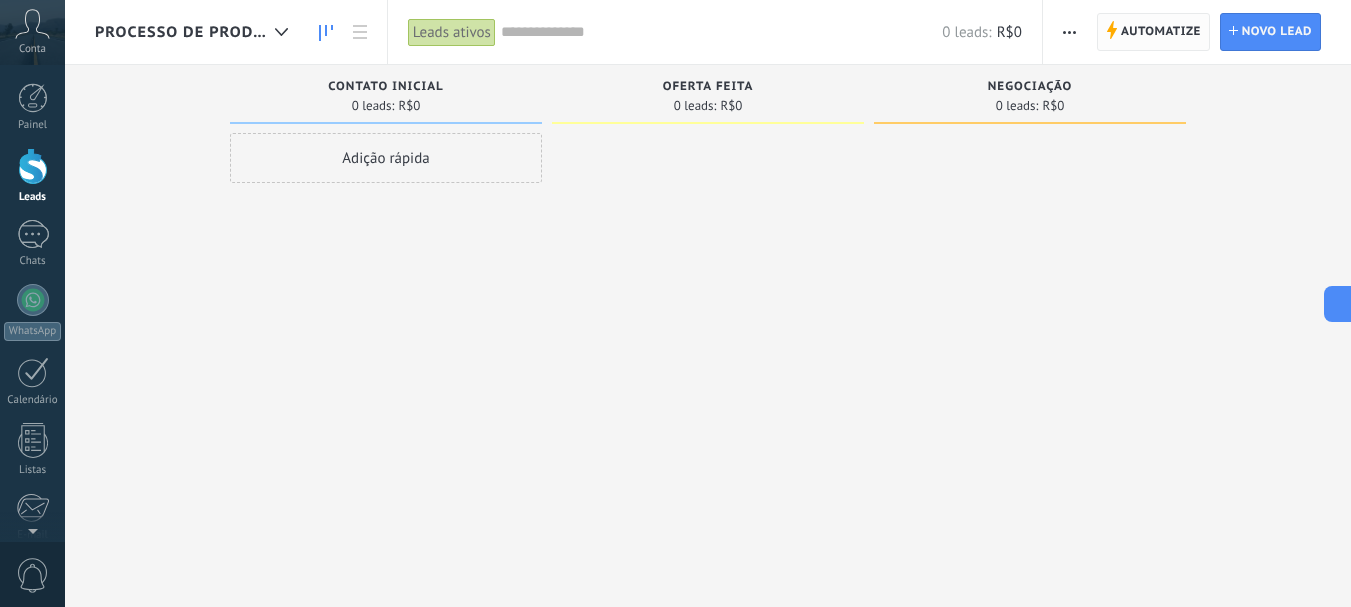 click on "Automatize" at bounding box center (1161, 32) 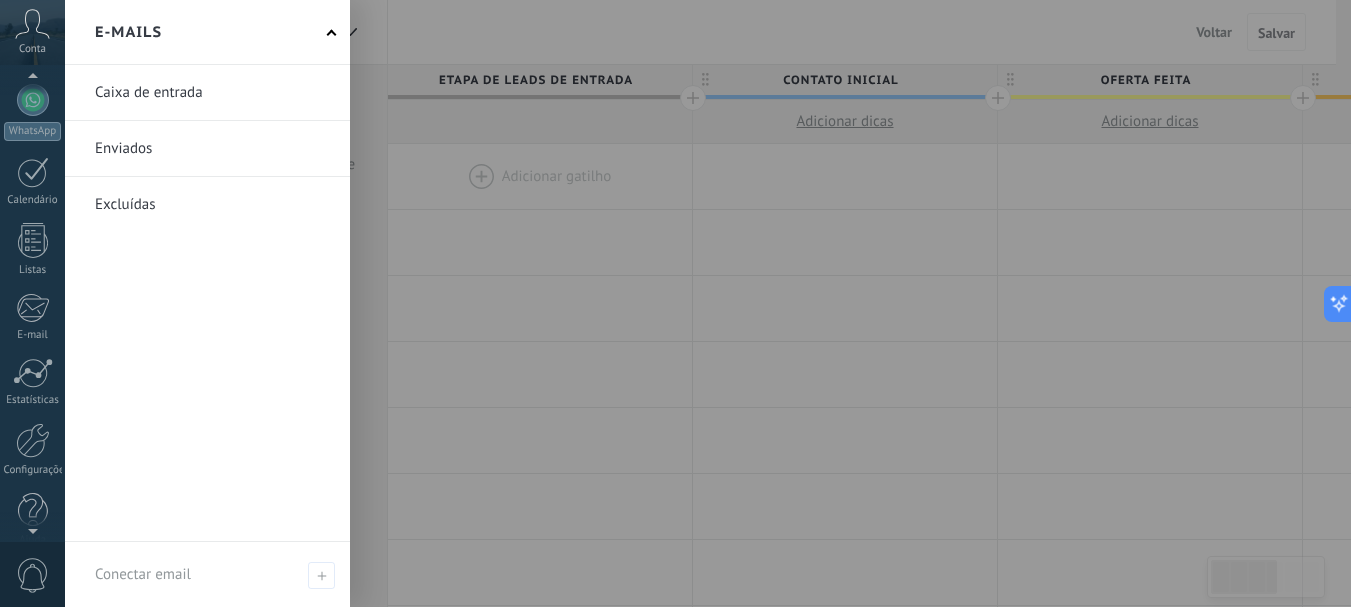 scroll, scrollTop: 209, scrollLeft: 0, axis: vertical 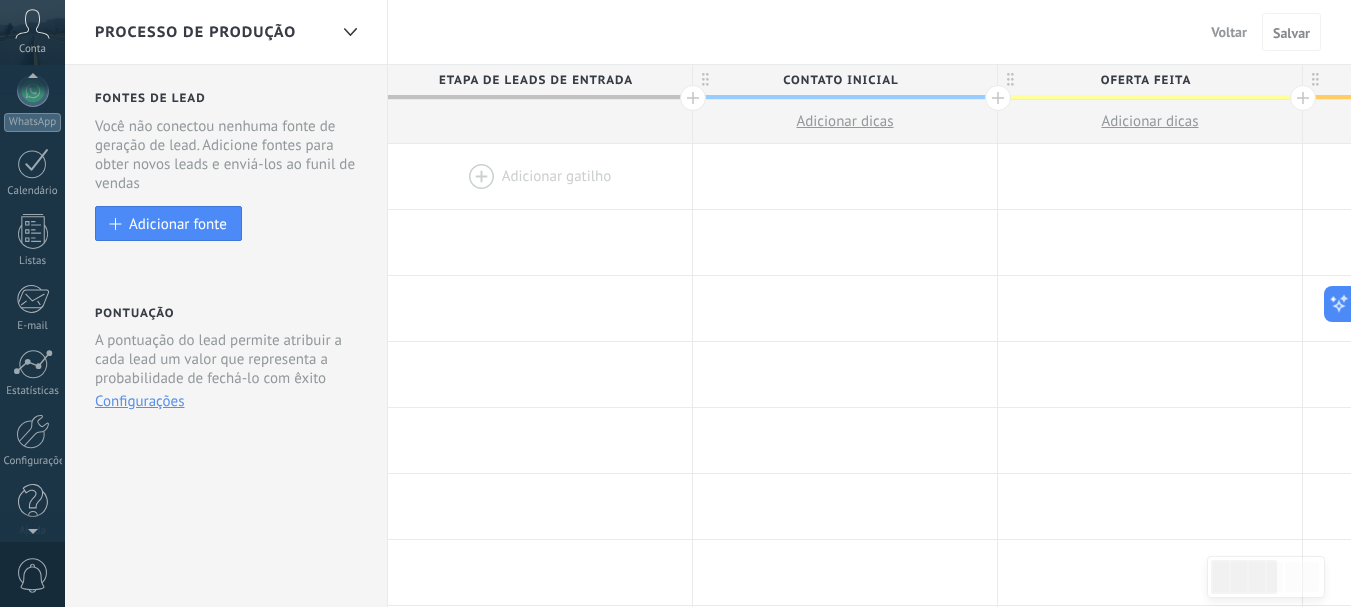 click on "0" at bounding box center [33, 575] 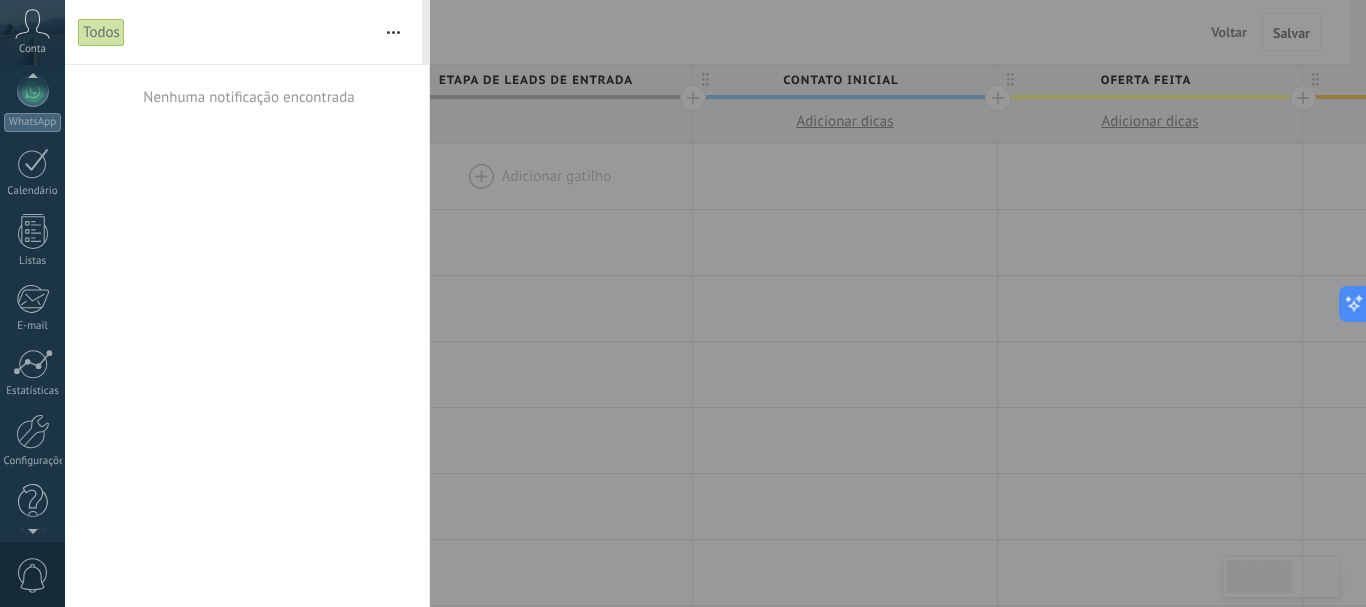 click on "0" at bounding box center (33, 575) 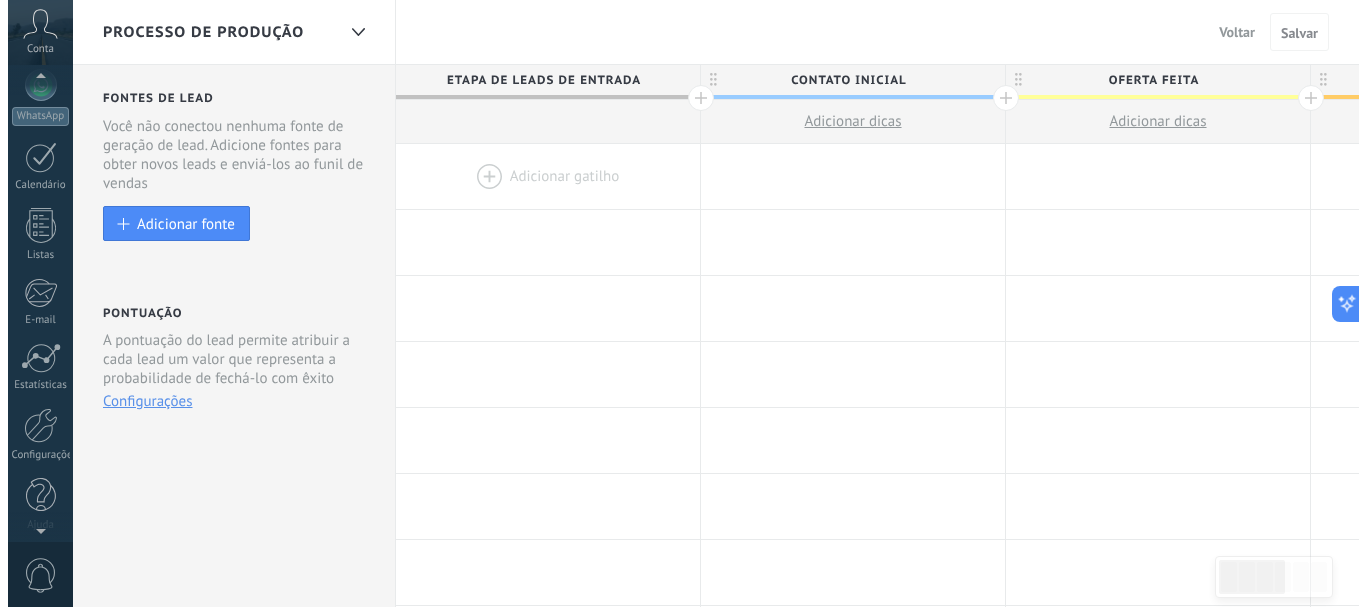 scroll, scrollTop: 0, scrollLeft: 0, axis: both 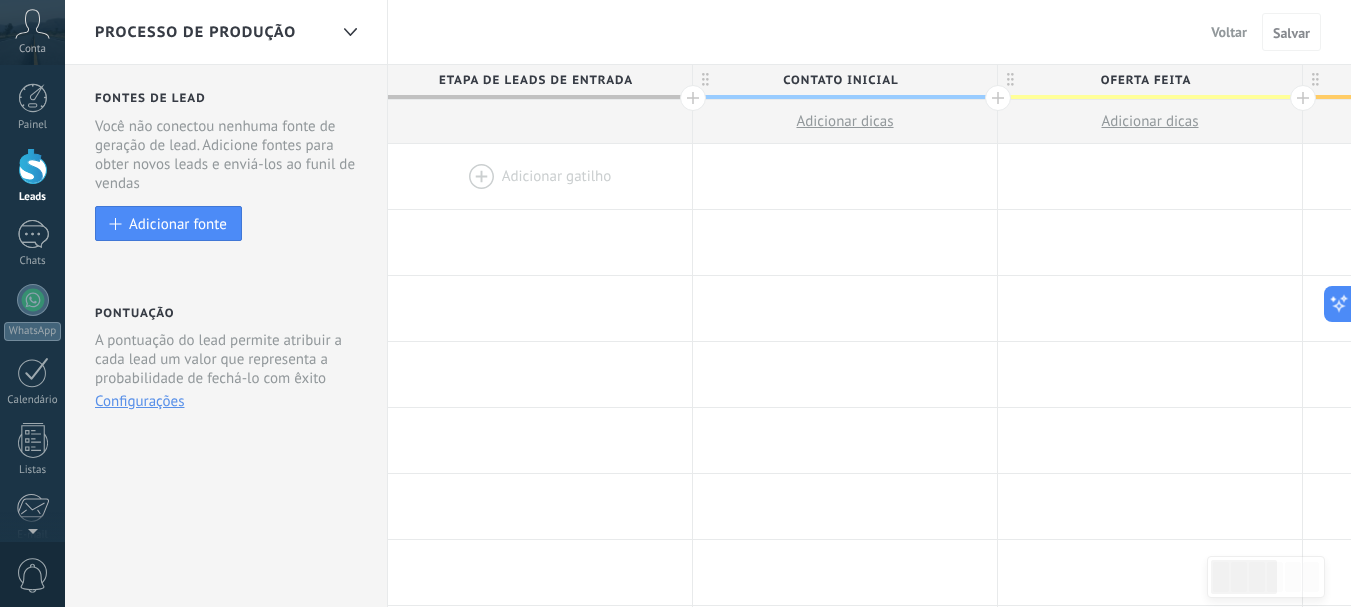 click 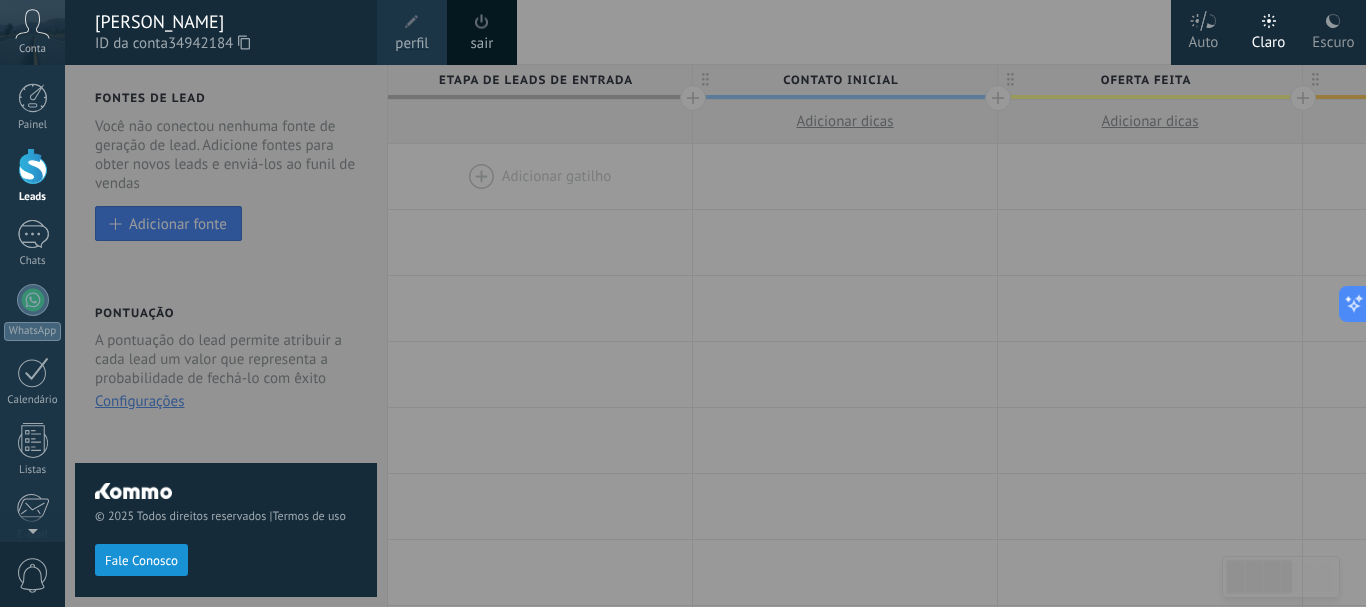 click on "Fale Conosco" at bounding box center [141, 560] 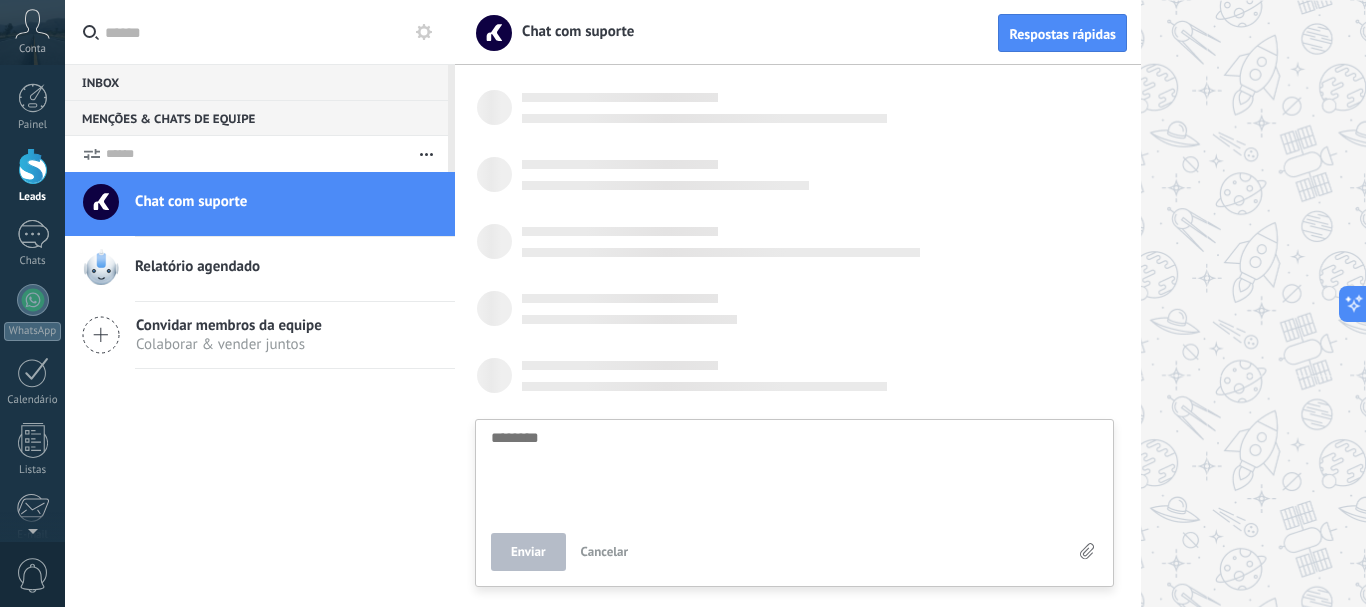 scroll, scrollTop: 19, scrollLeft: 0, axis: vertical 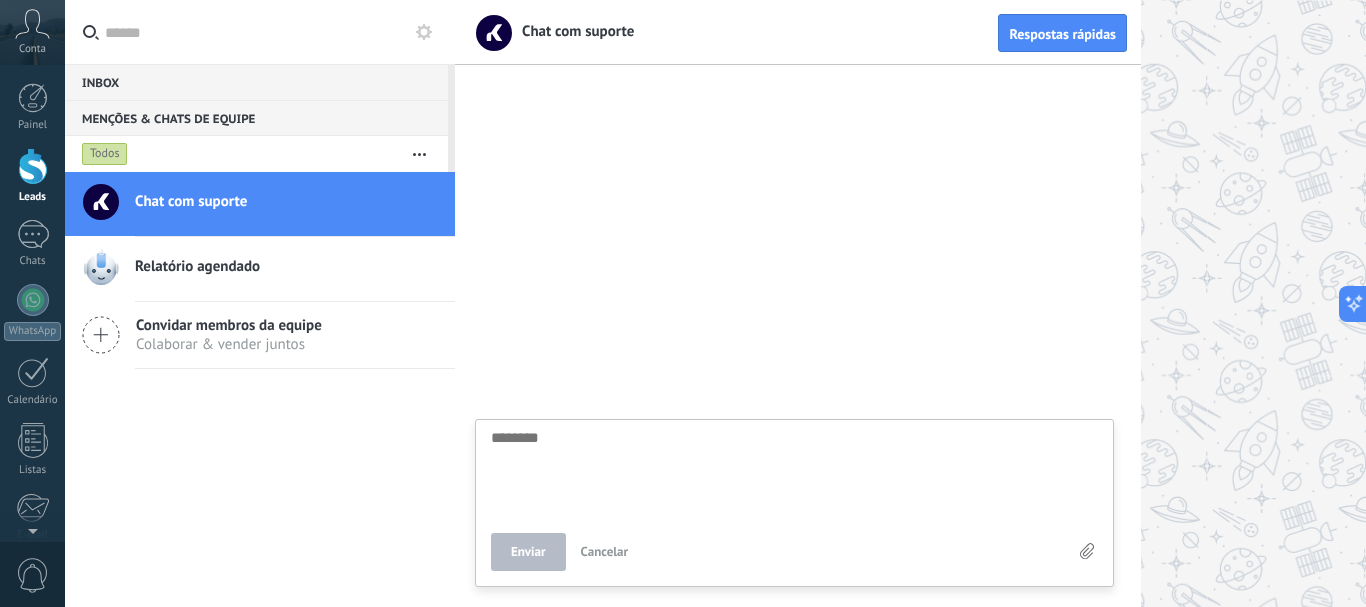 type on "*" 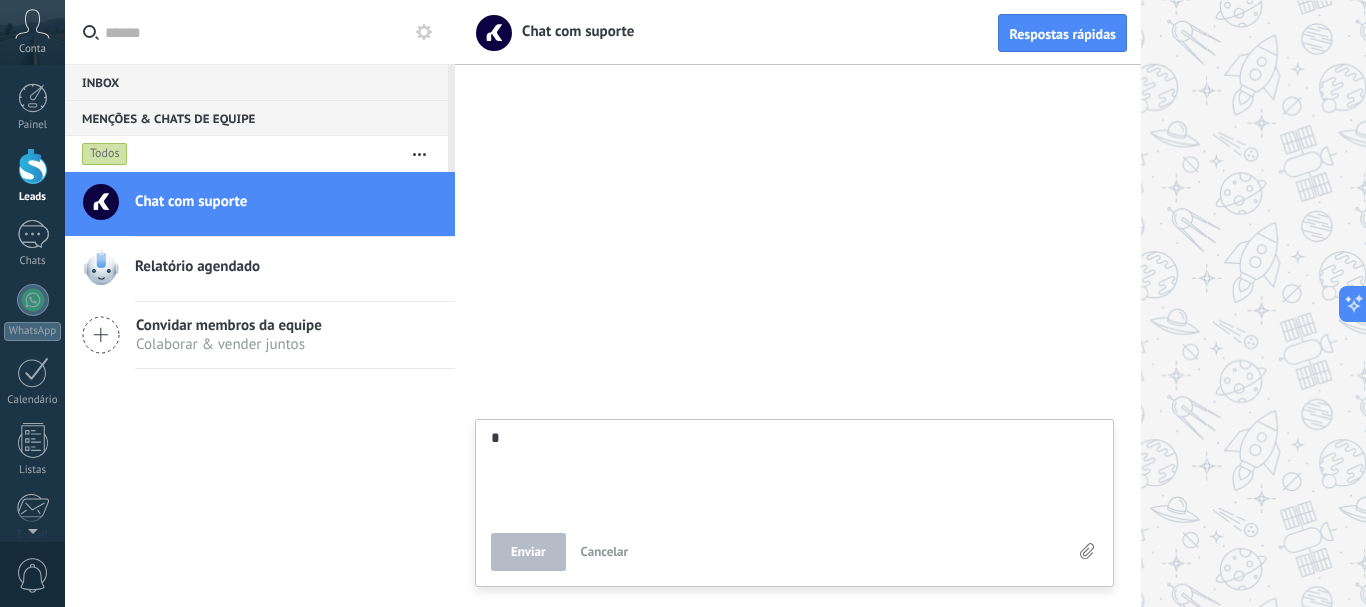 type on "*" 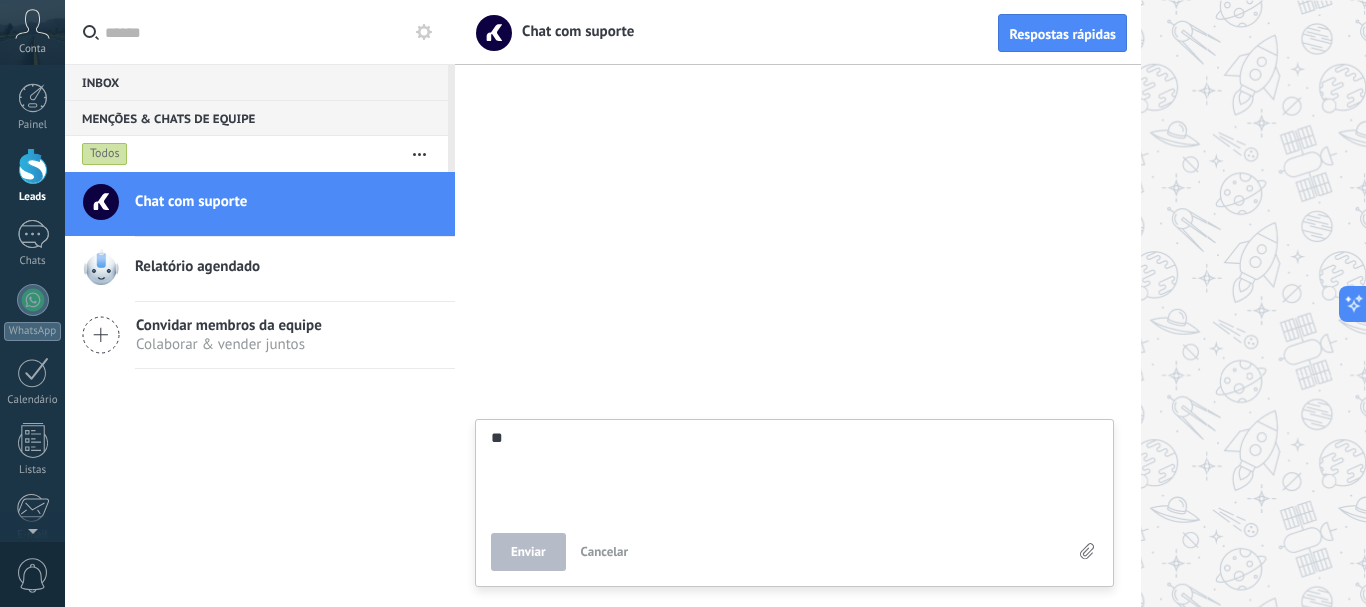 type on "**" 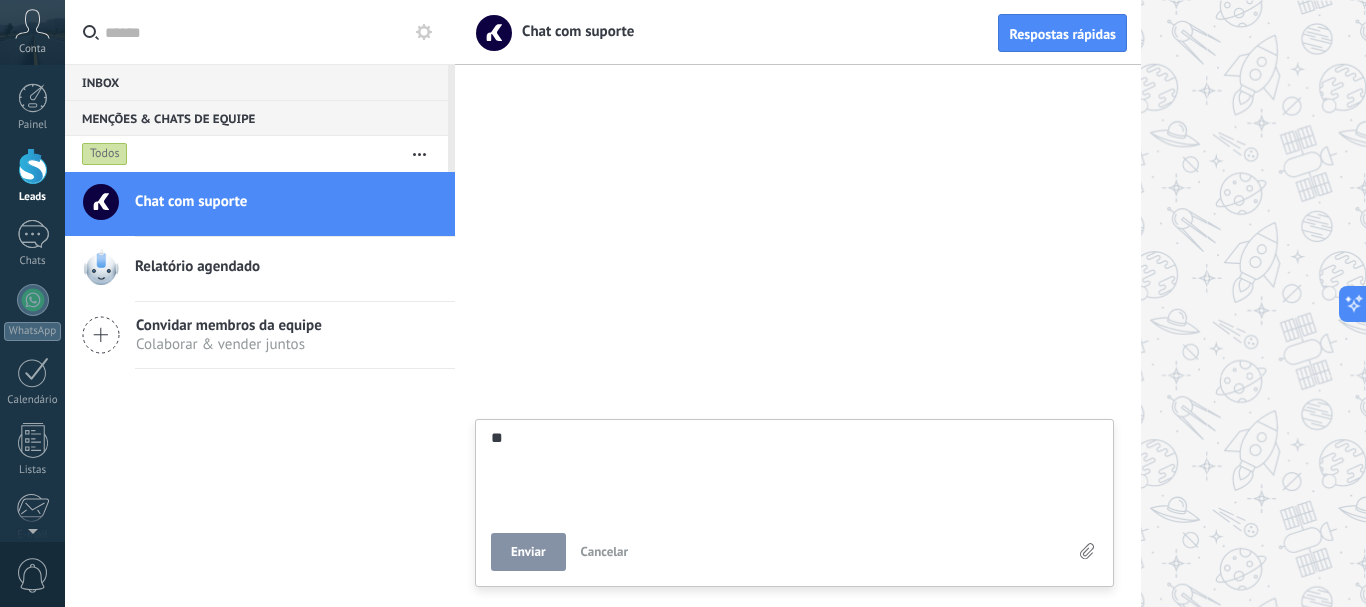 type on "***" 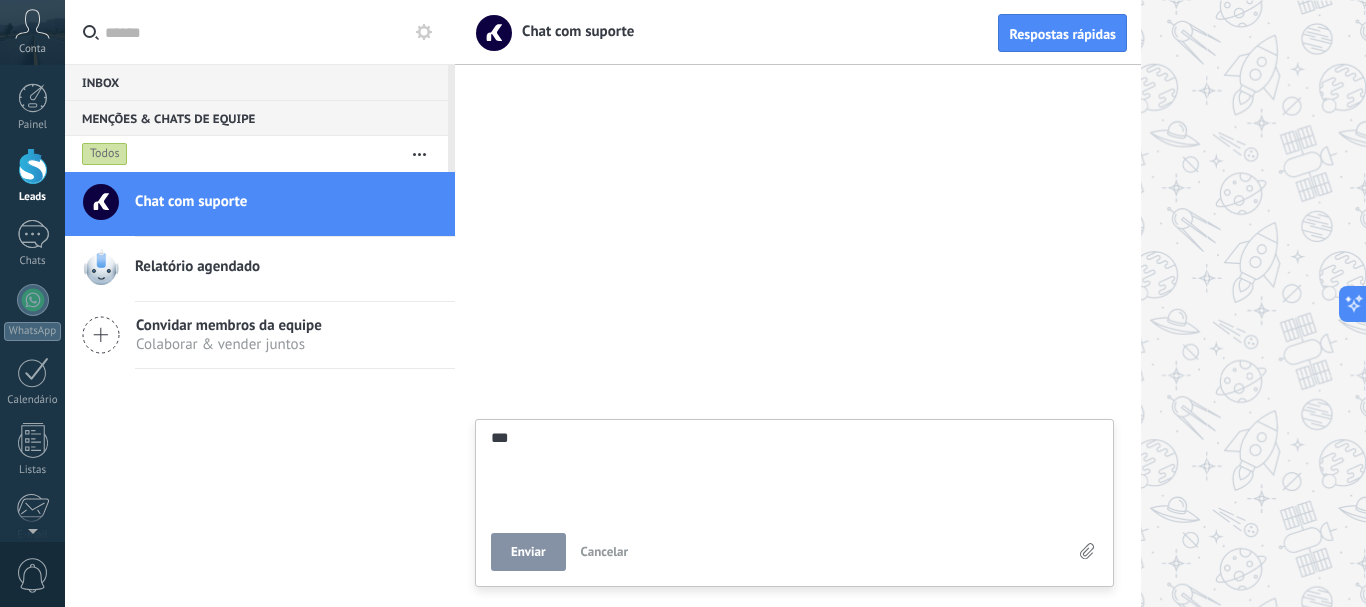 type on "***" 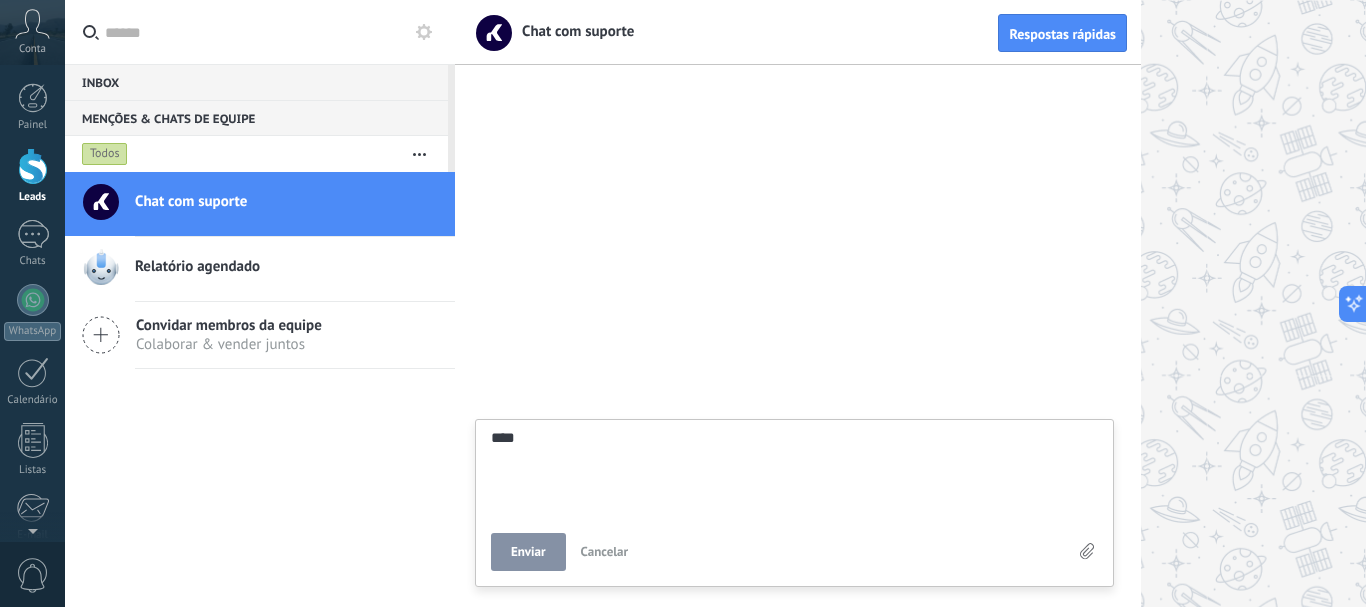 scroll, scrollTop: 38, scrollLeft: 0, axis: vertical 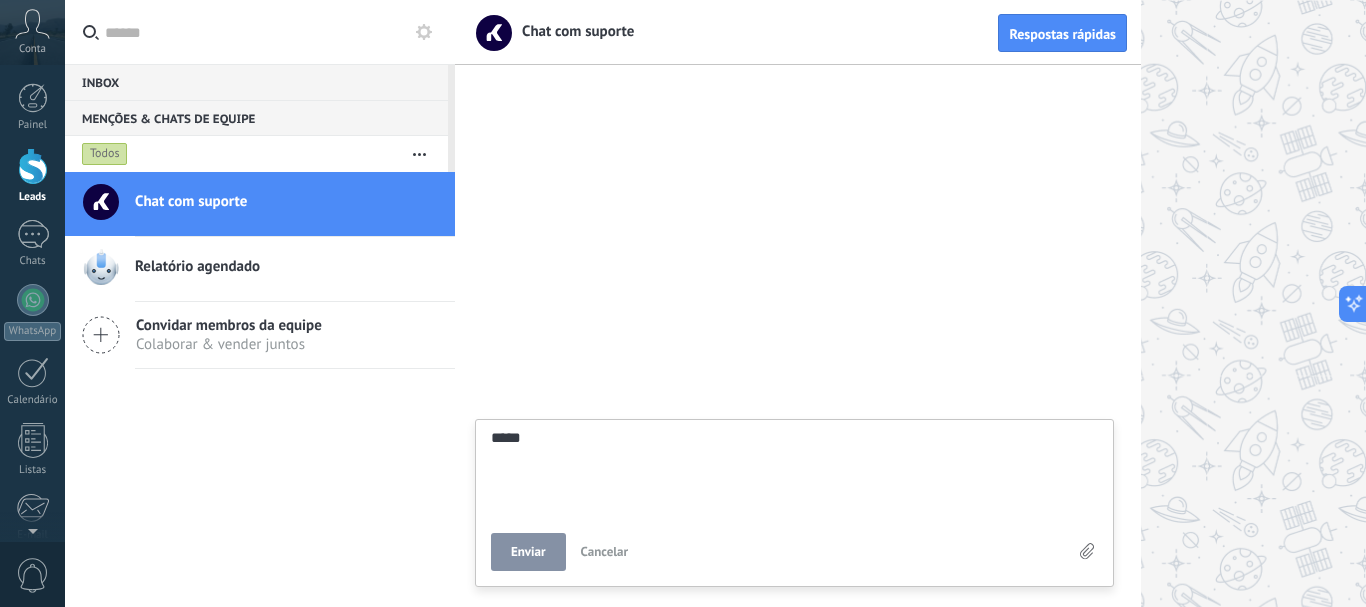 type on "***
*" 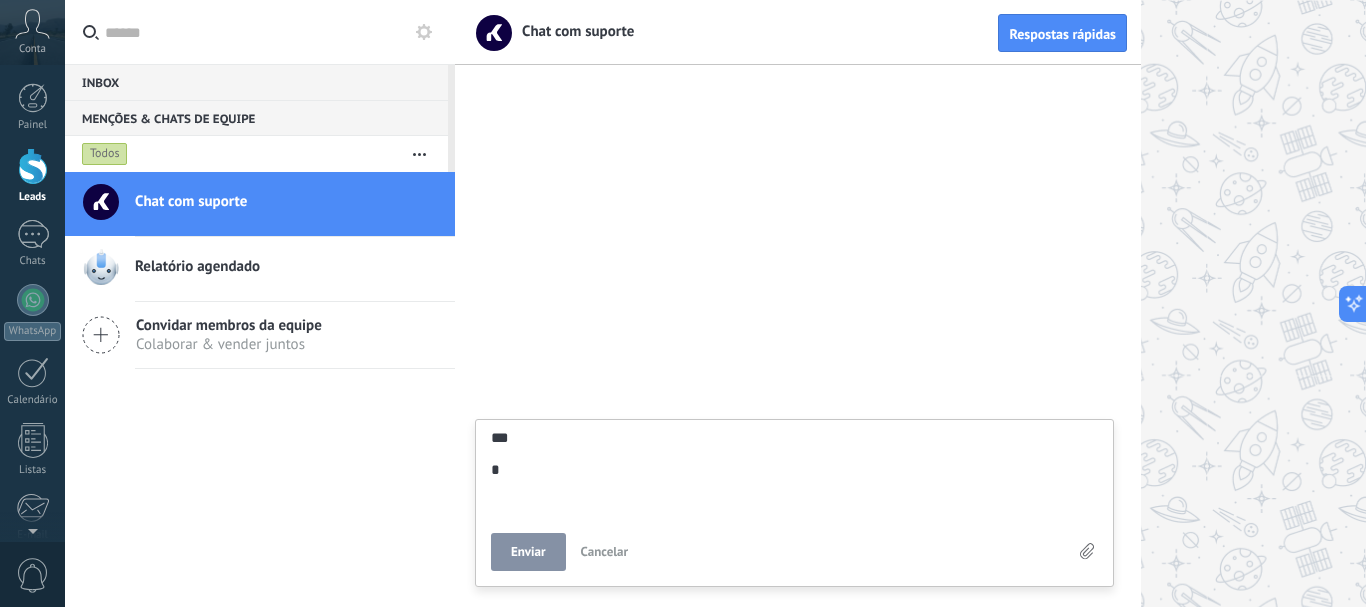type on "***
**" 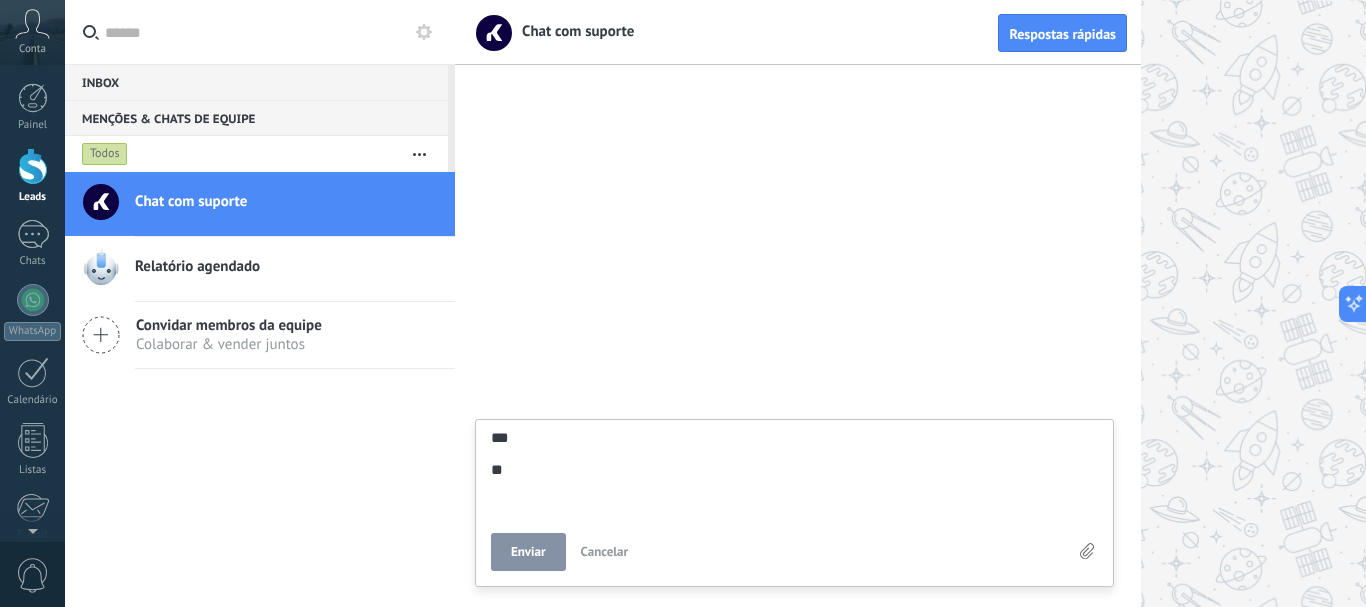 type on "***
***" 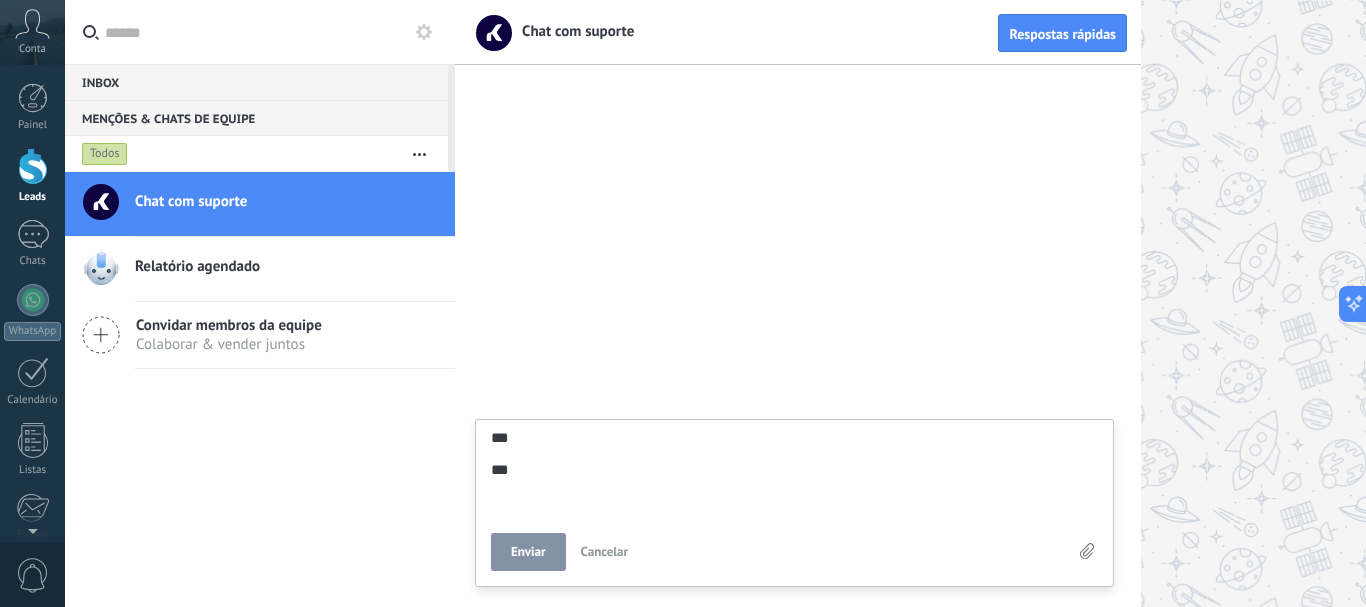 type on "***
****" 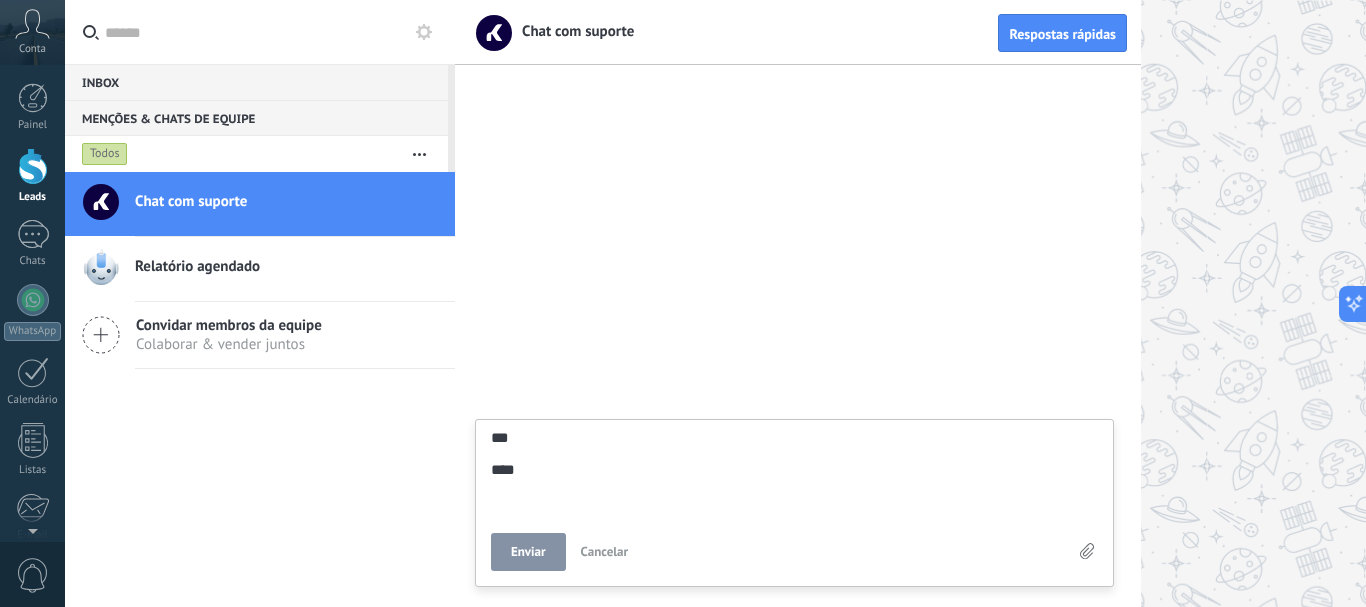 type on "***
***" 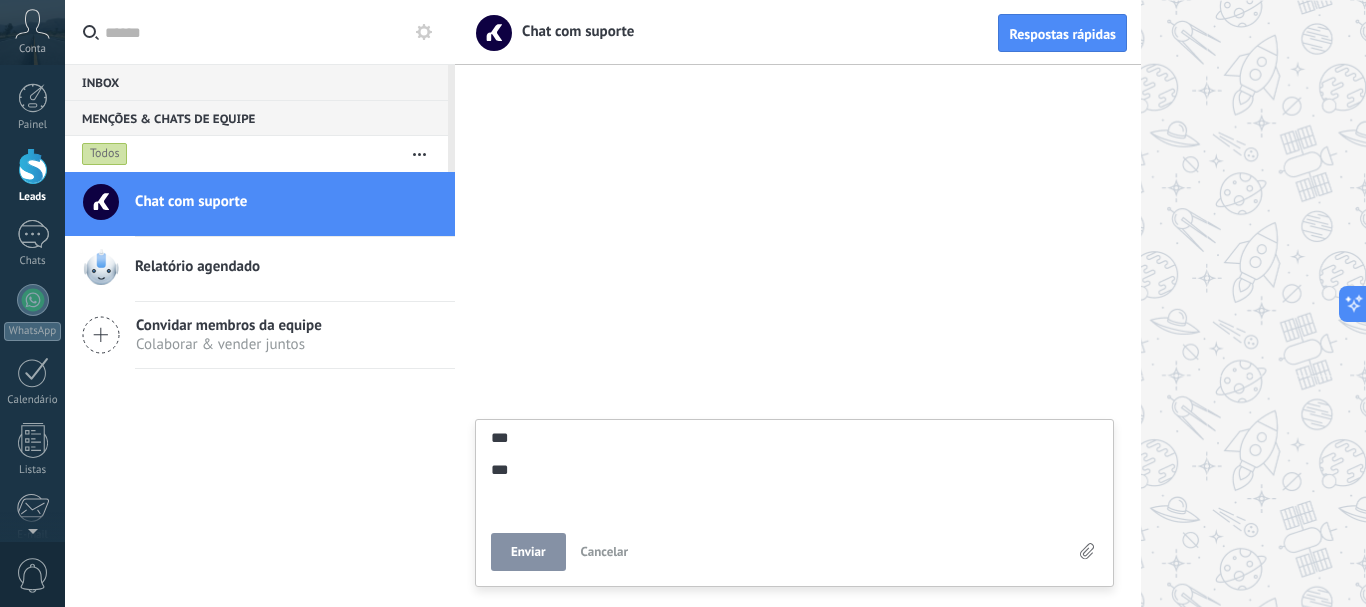 type on "***
****" 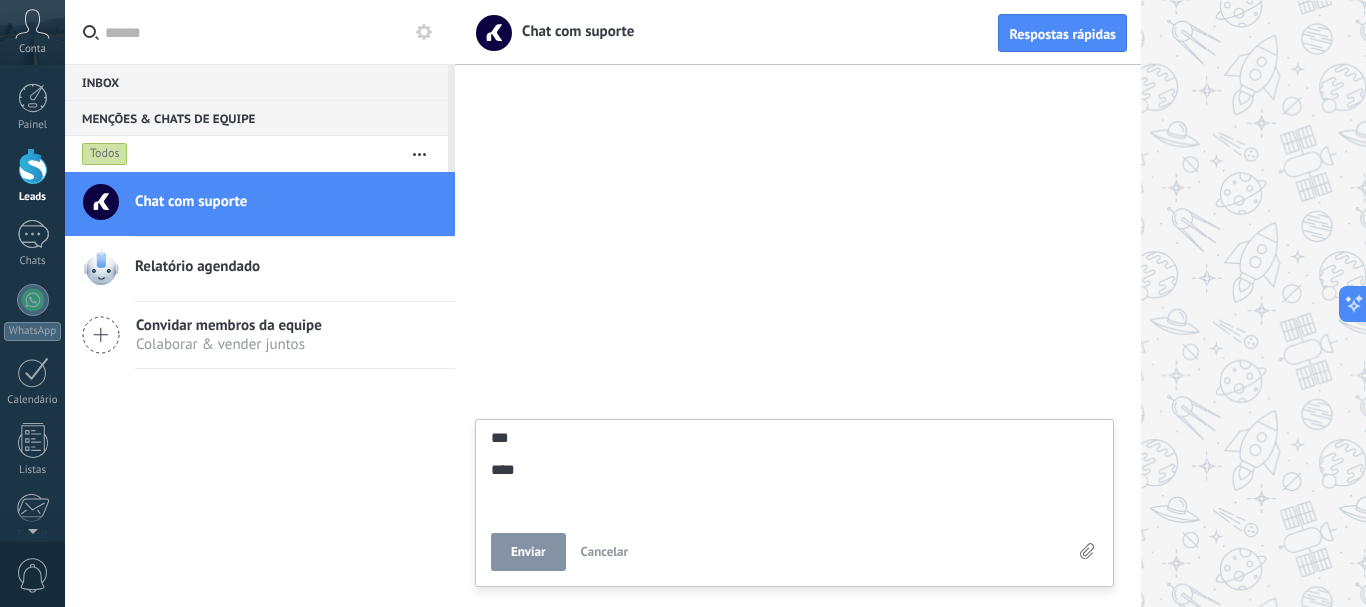 type on "***
*****" 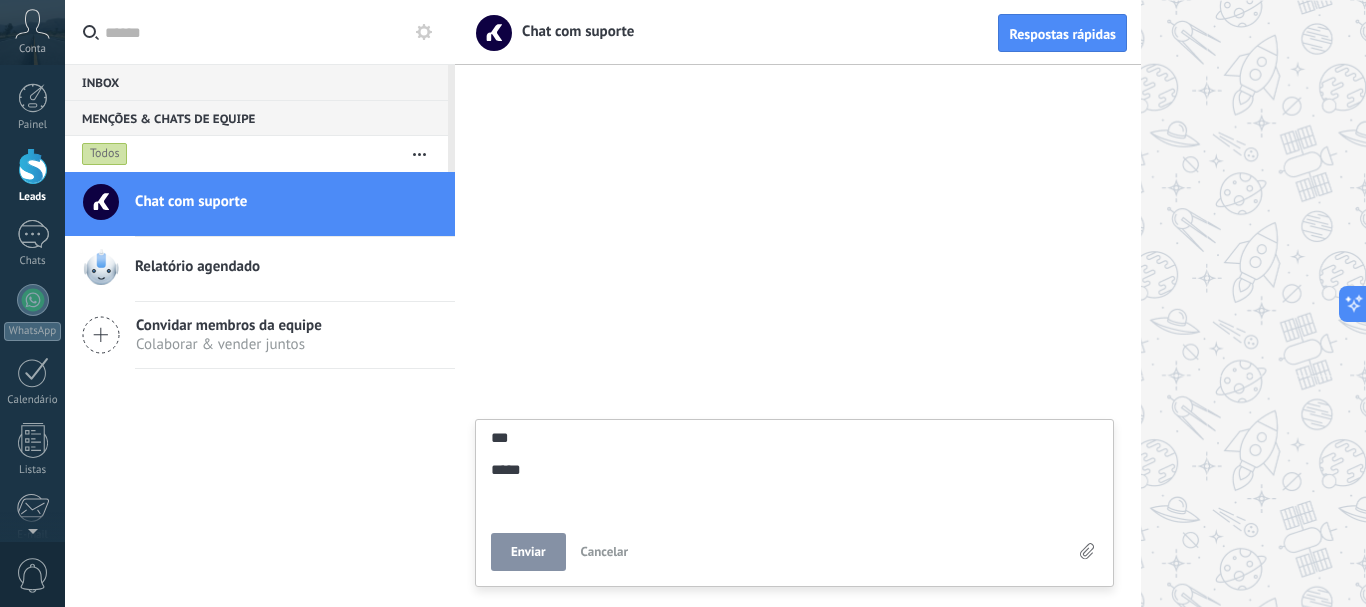type on "***
******" 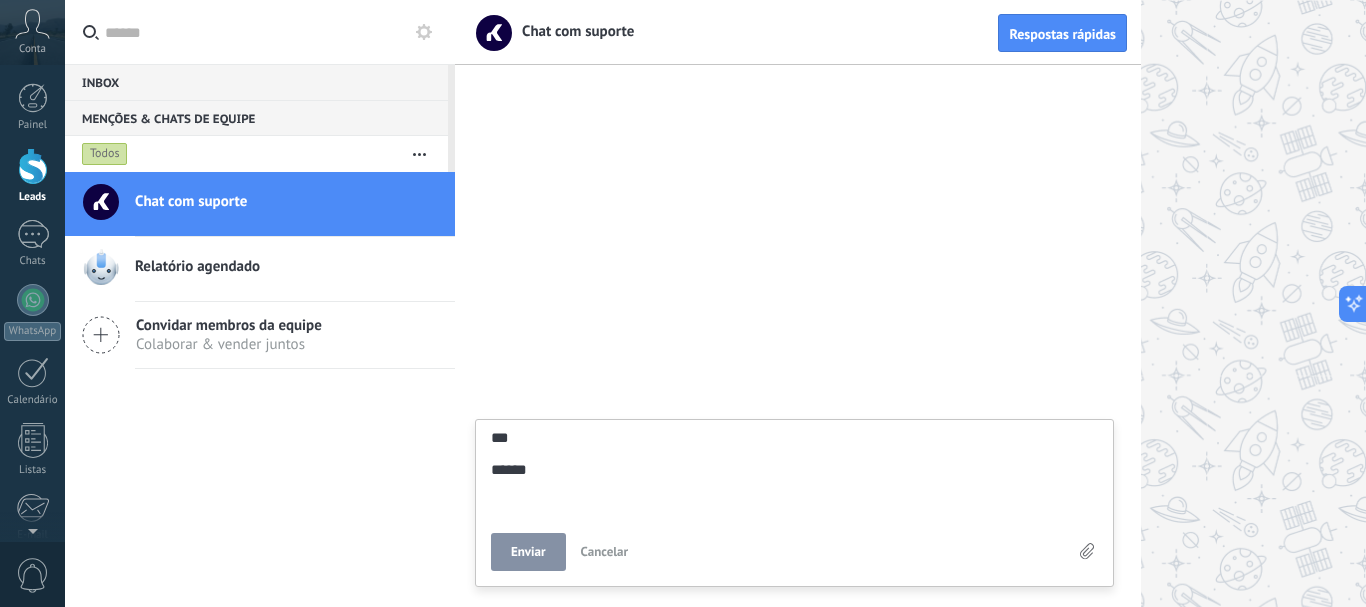 type on "***
*******" 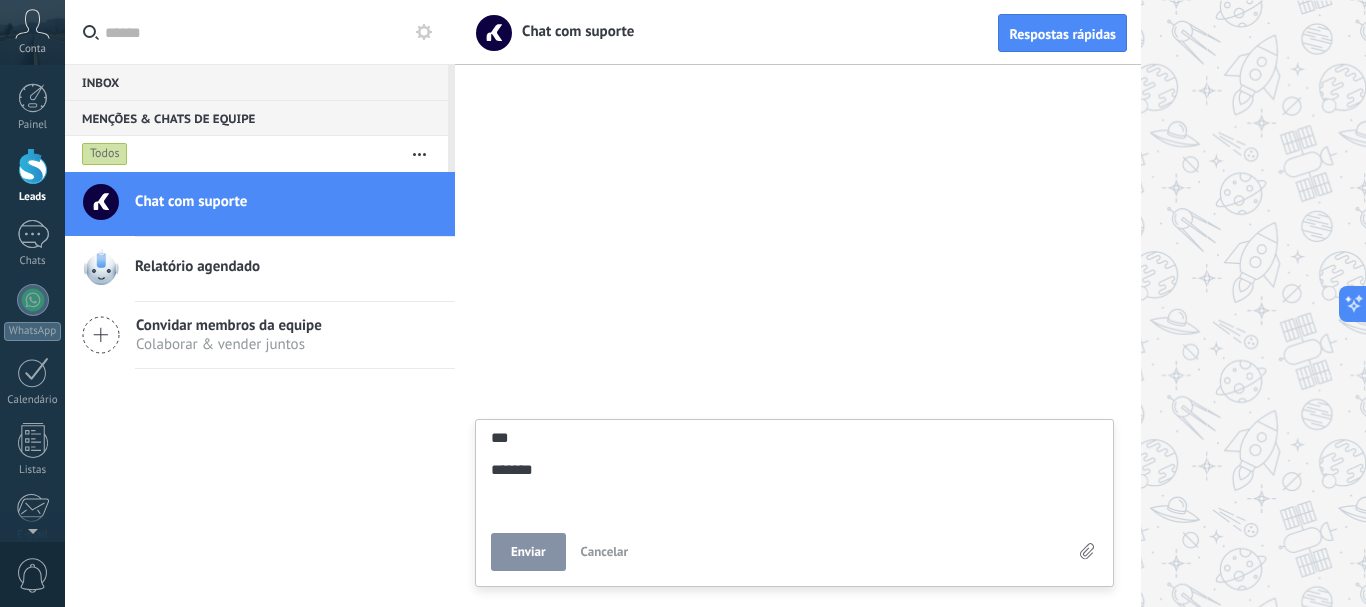 type on "***
********" 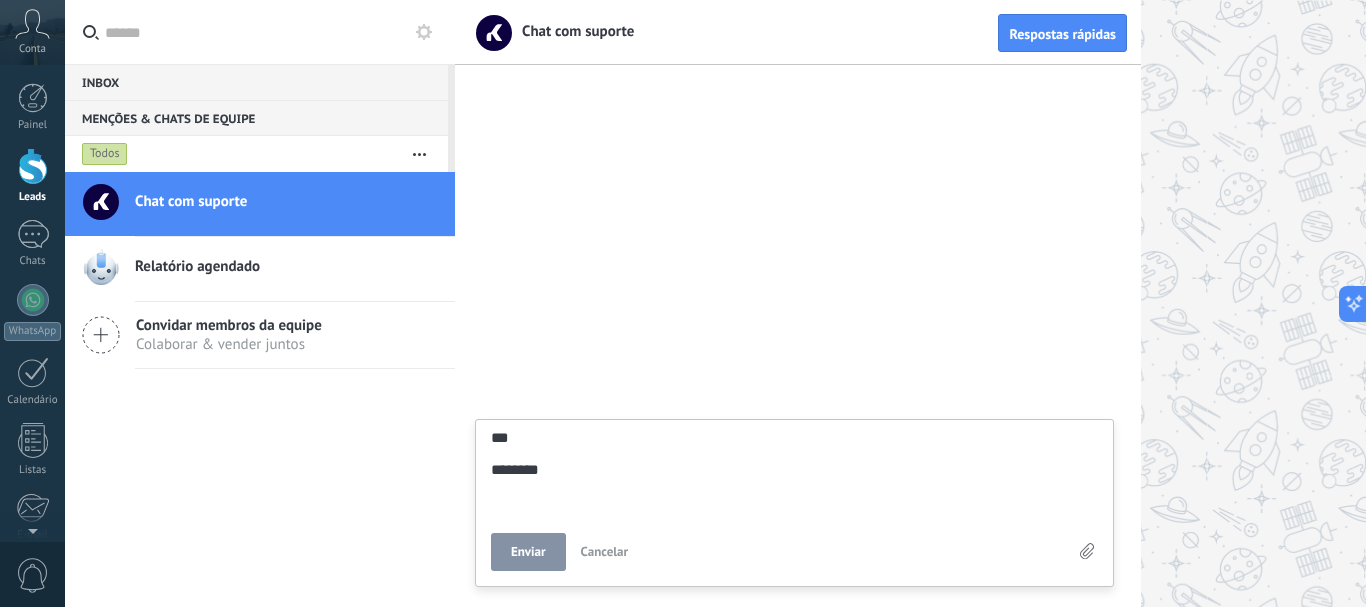 type on "***
********" 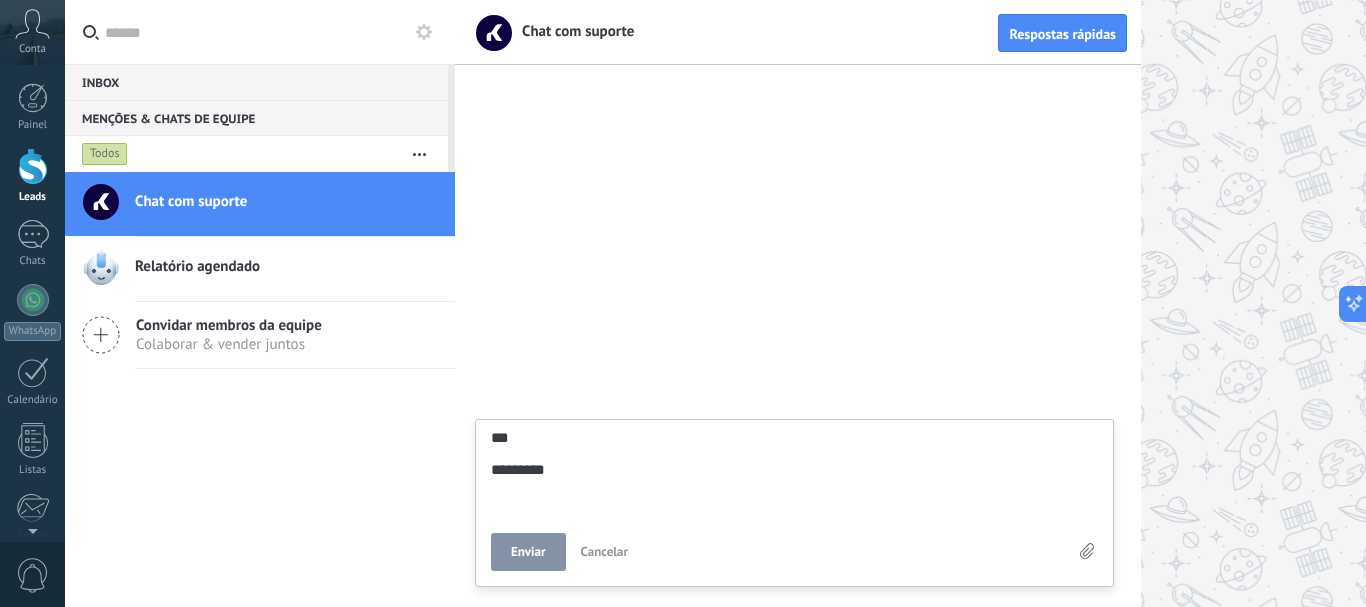 type on "**********" 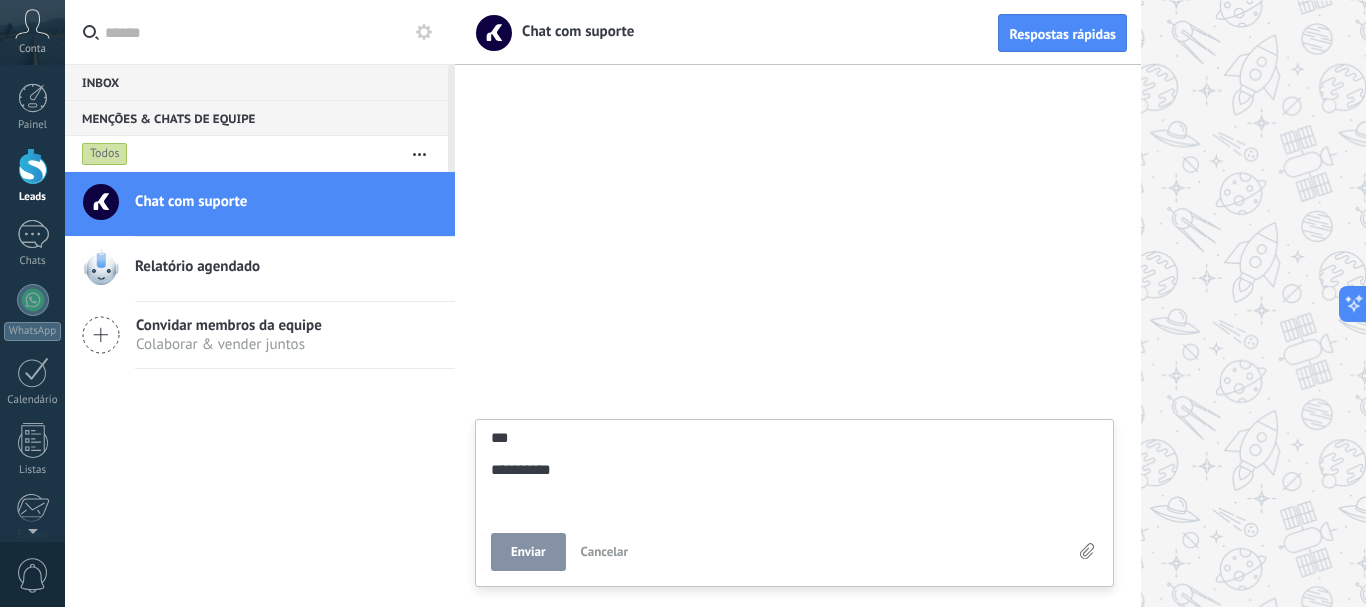 type on "**********" 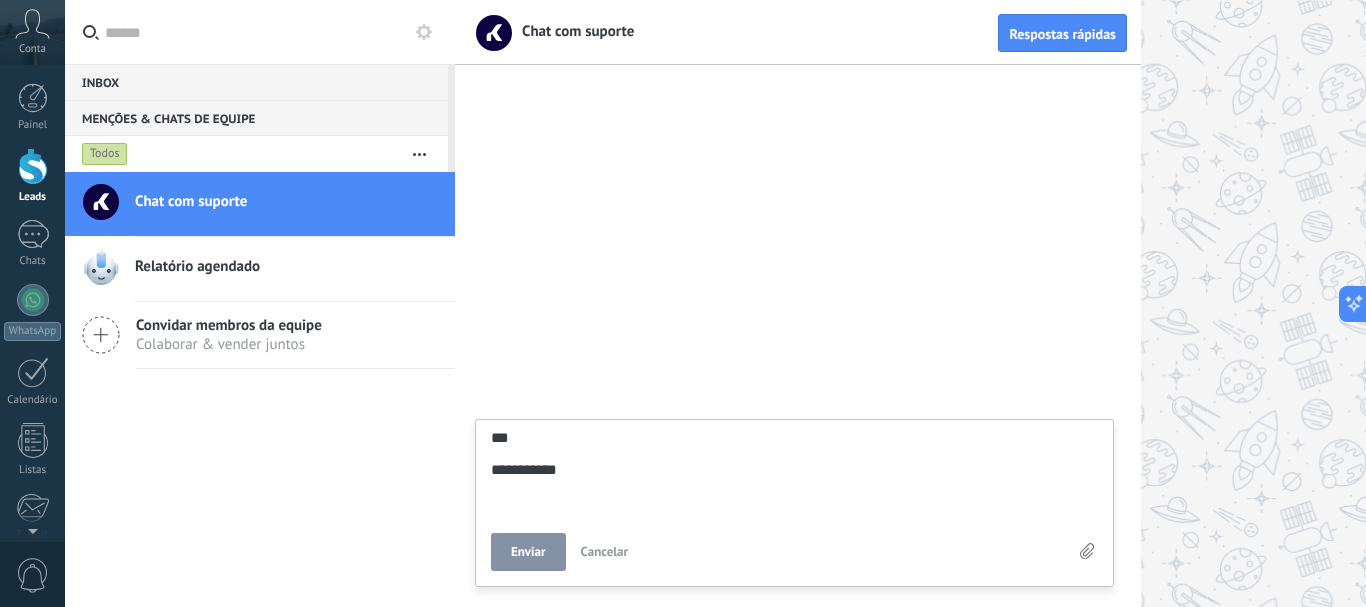 type on "**********" 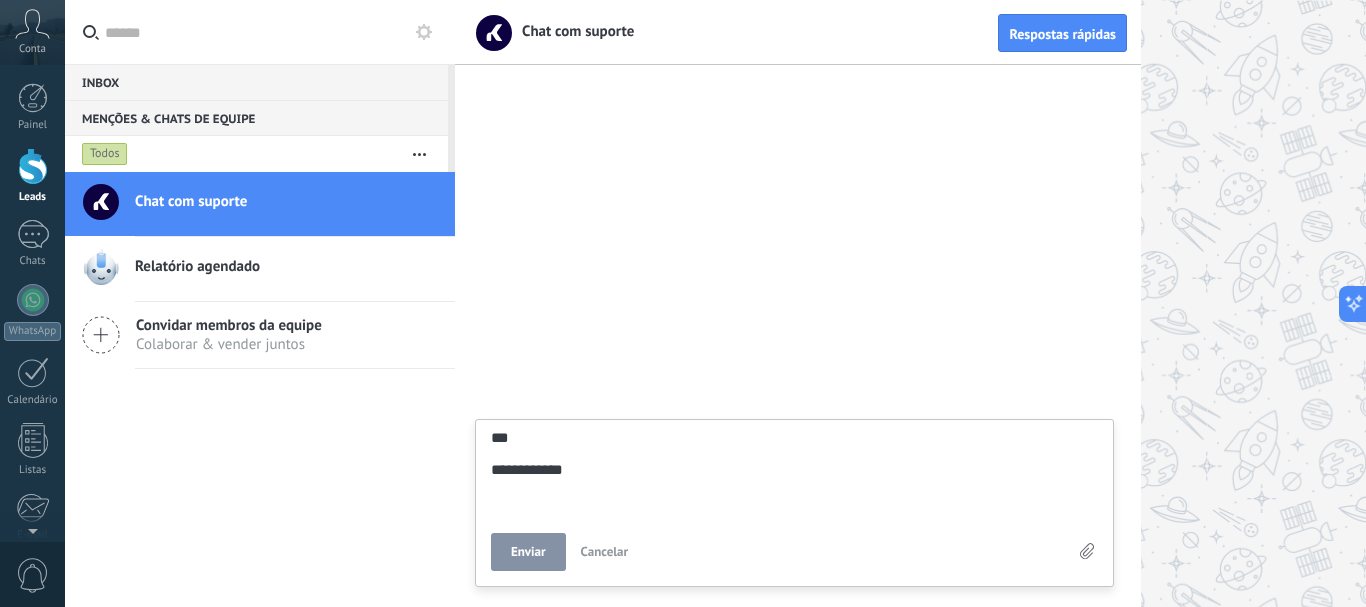 type on "**********" 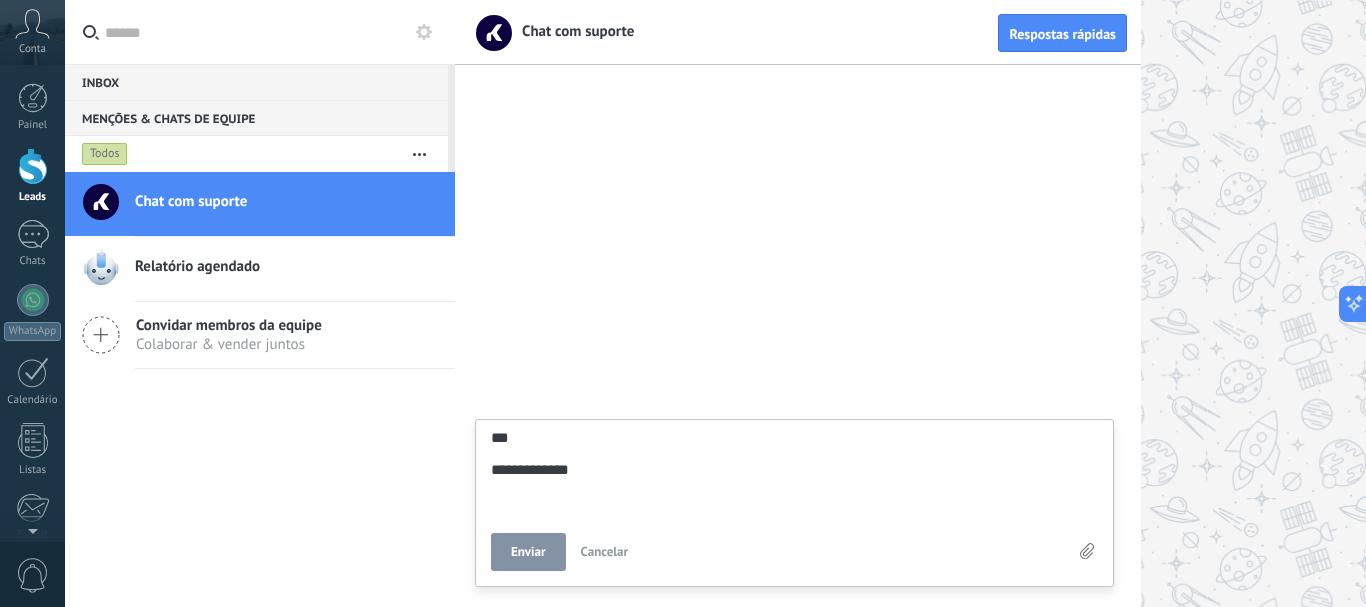 type on "**********" 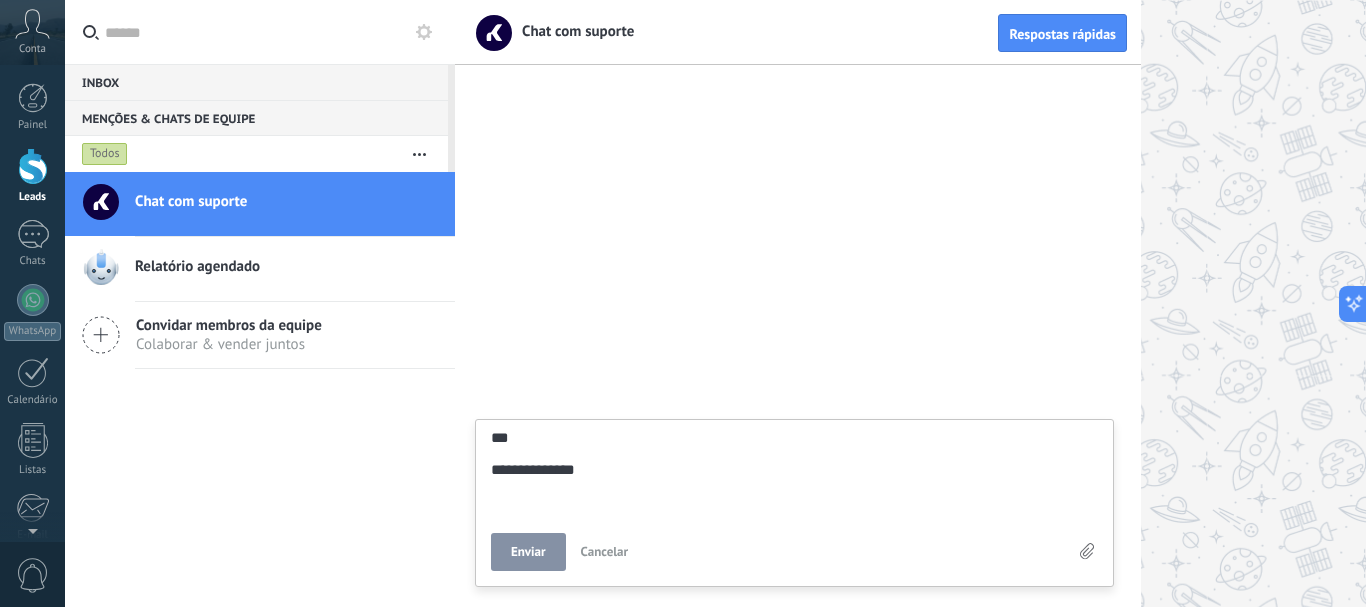 type on "**********" 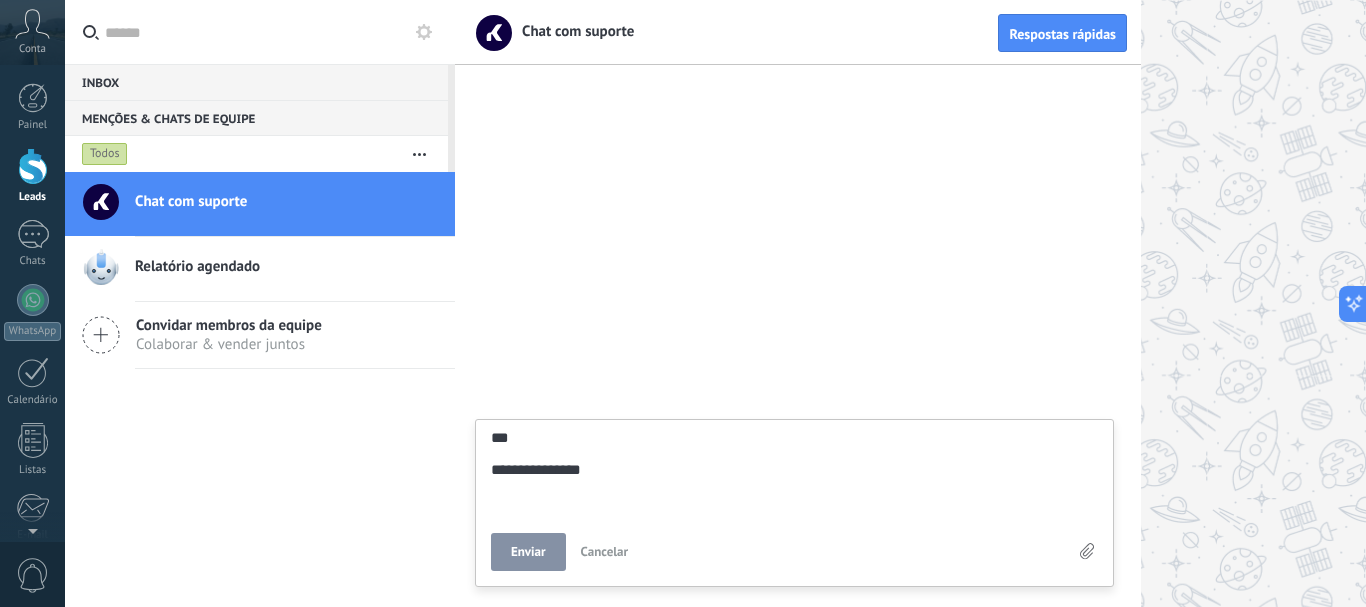 type on "**********" 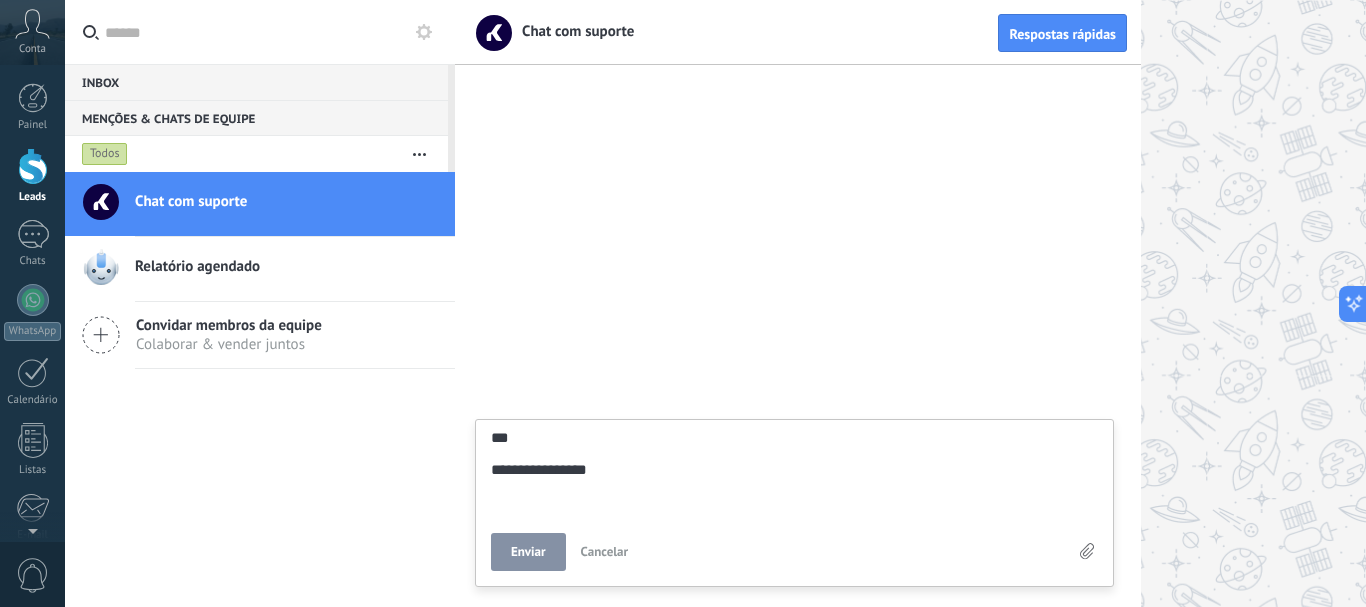 type on "**********" 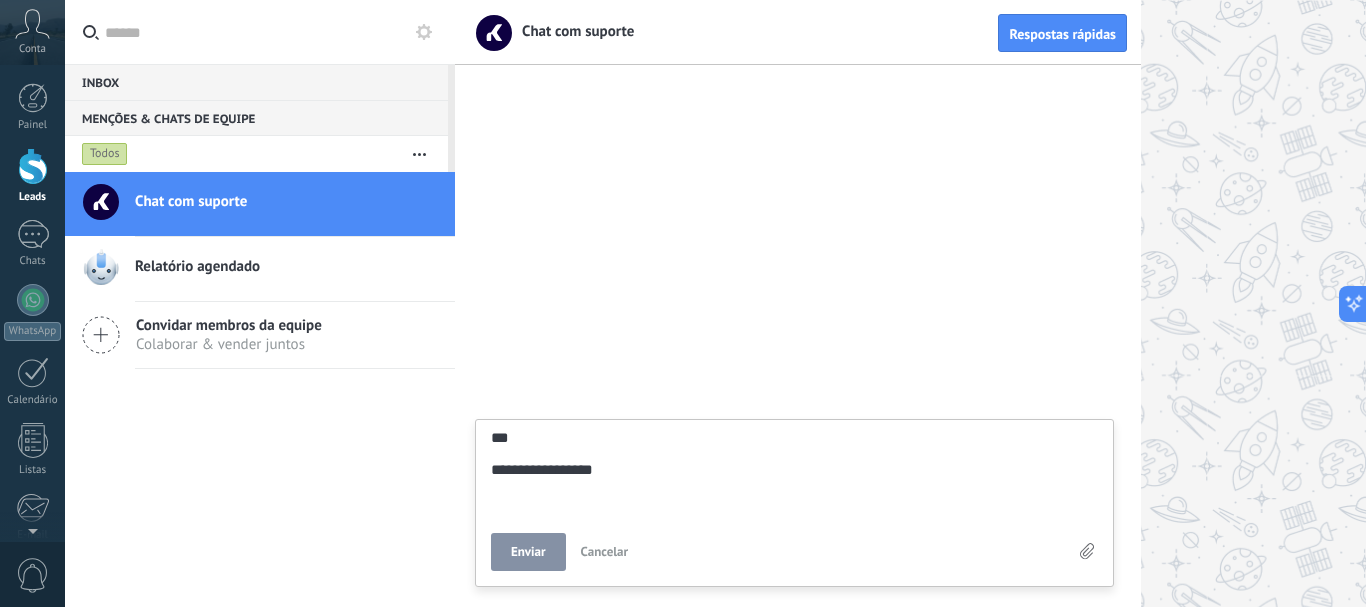 type on "**********" 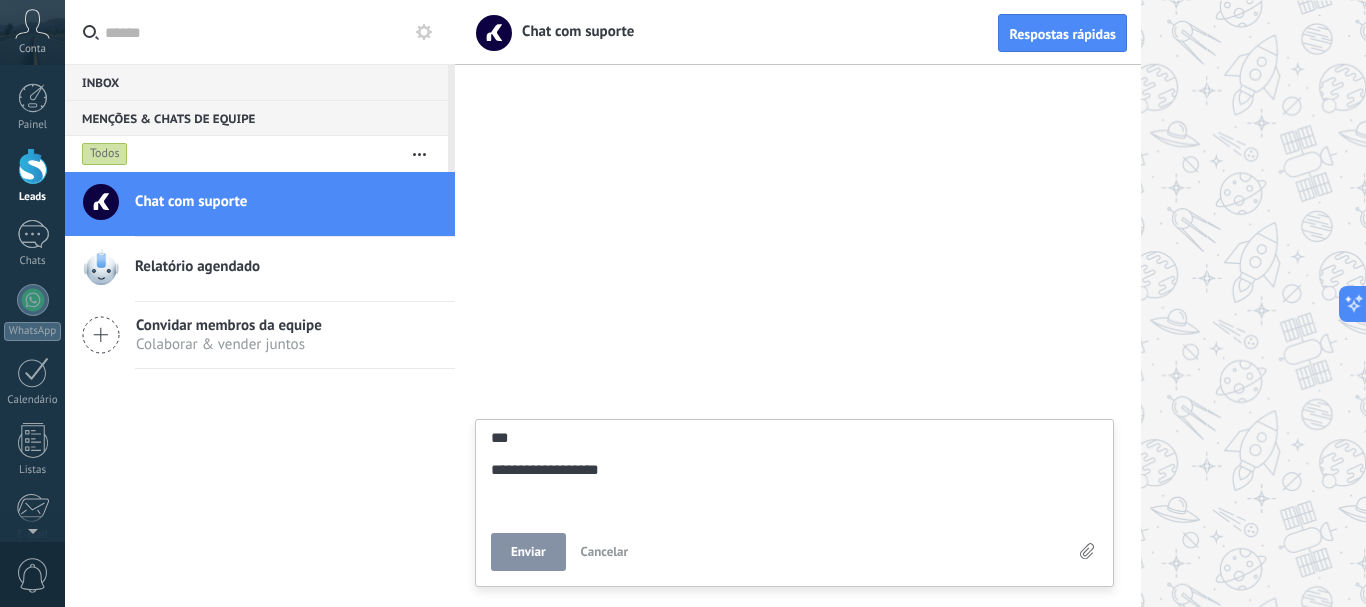 type on "**********" 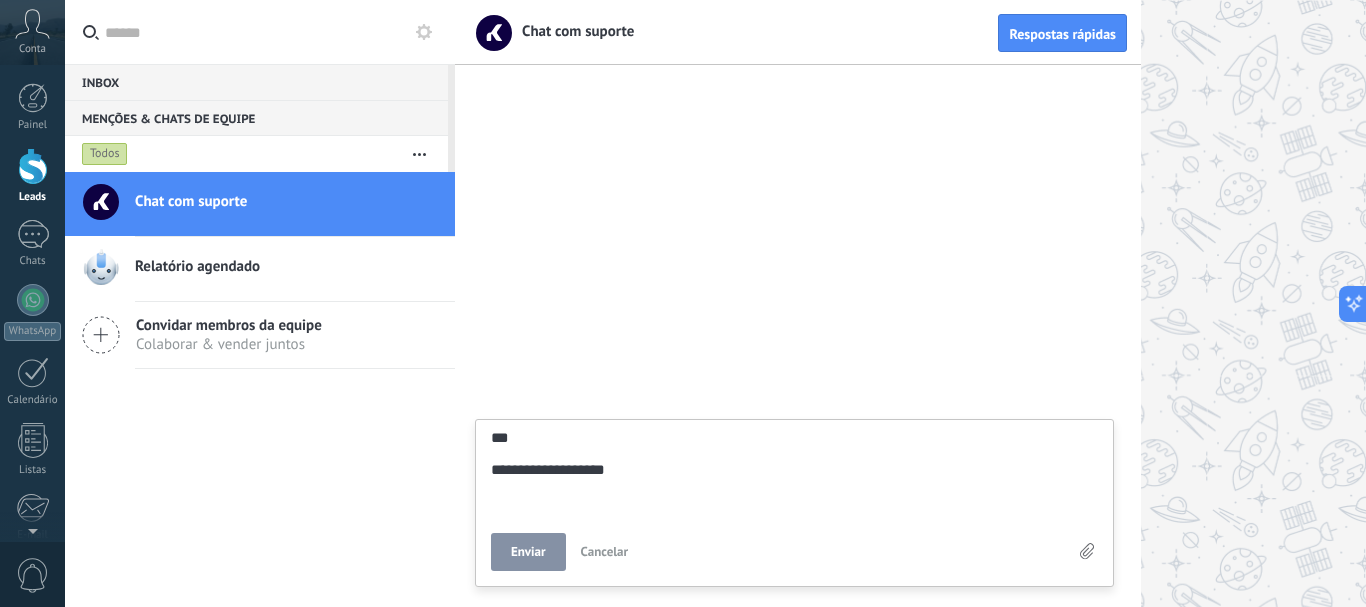 type on "**********" 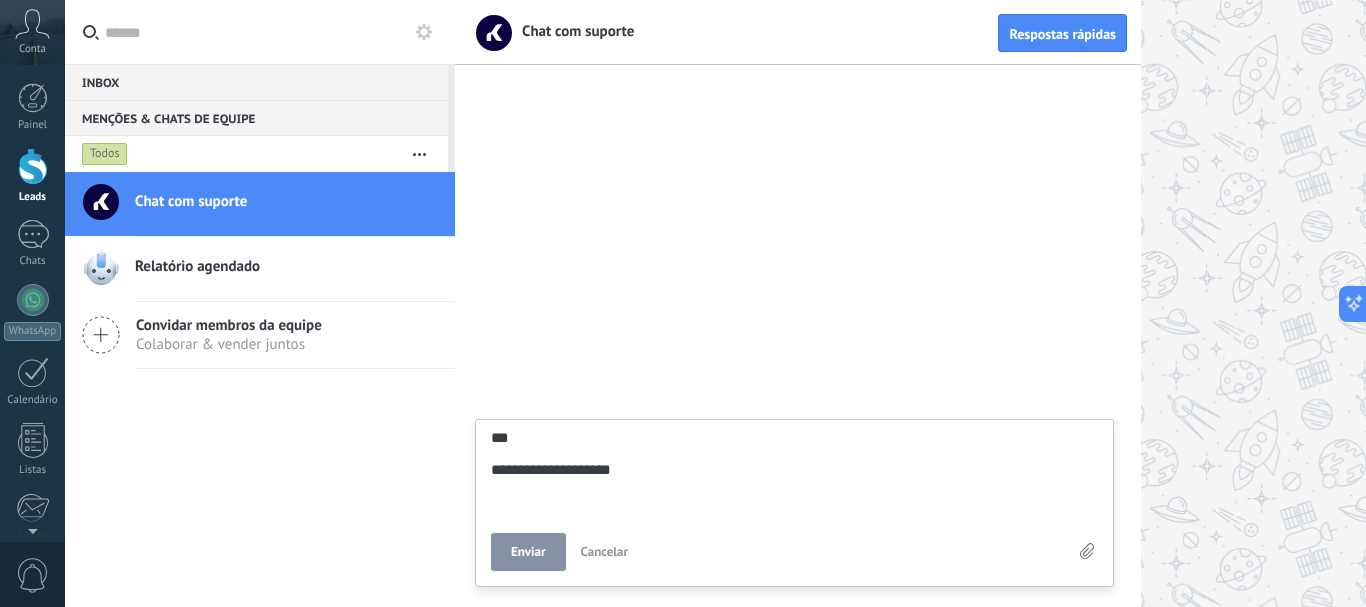 type on "**********" 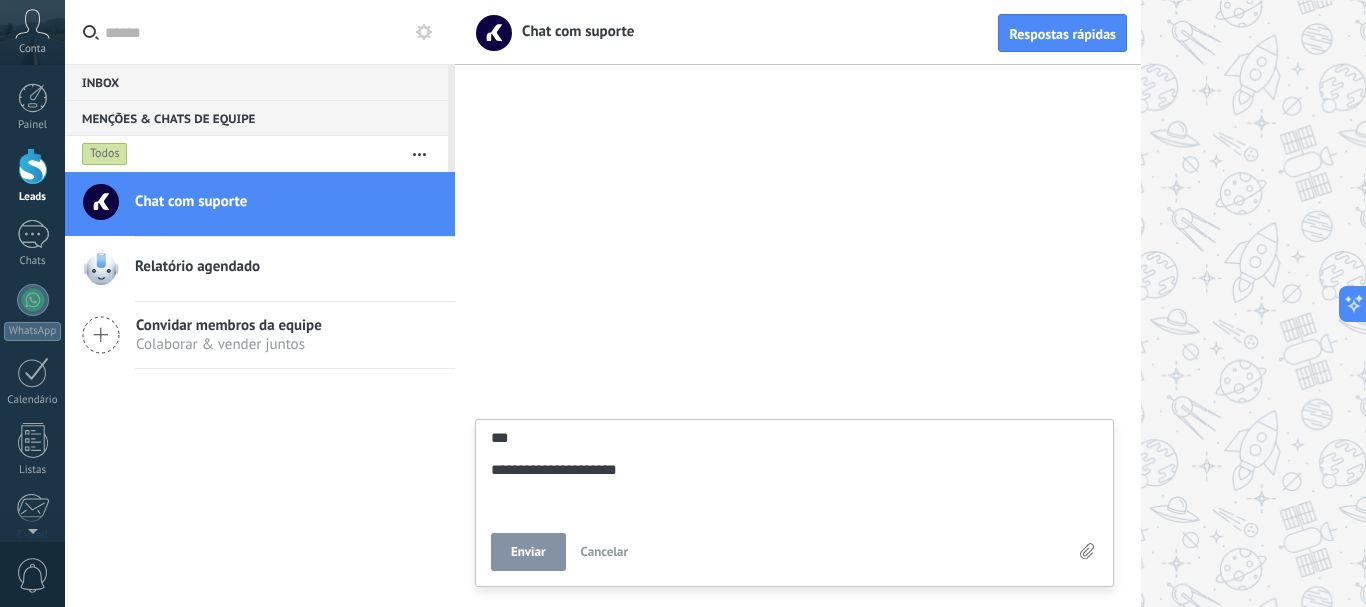 type on "**********" 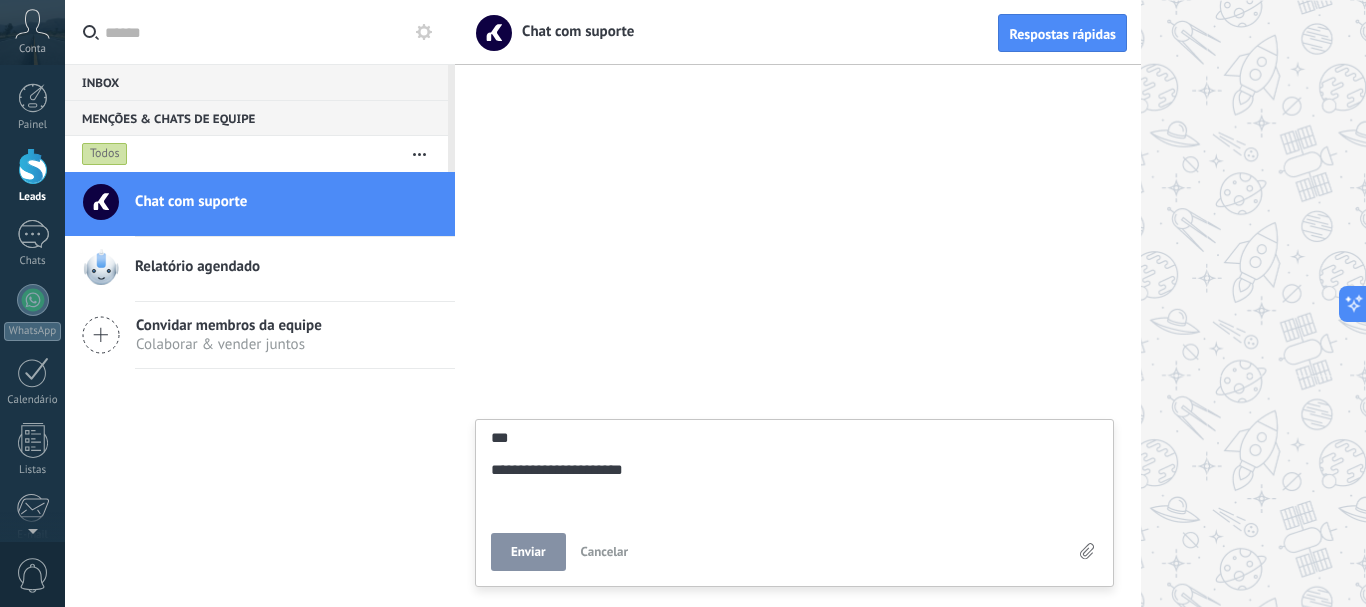 type on "**********" 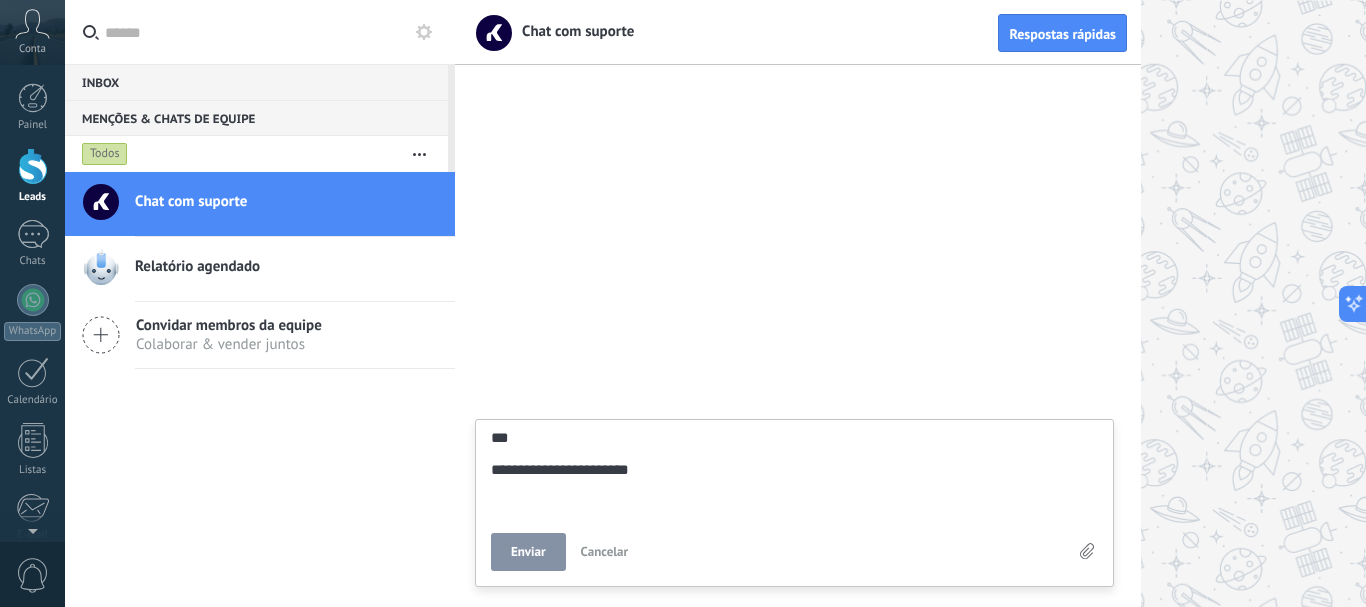 type on "**********" 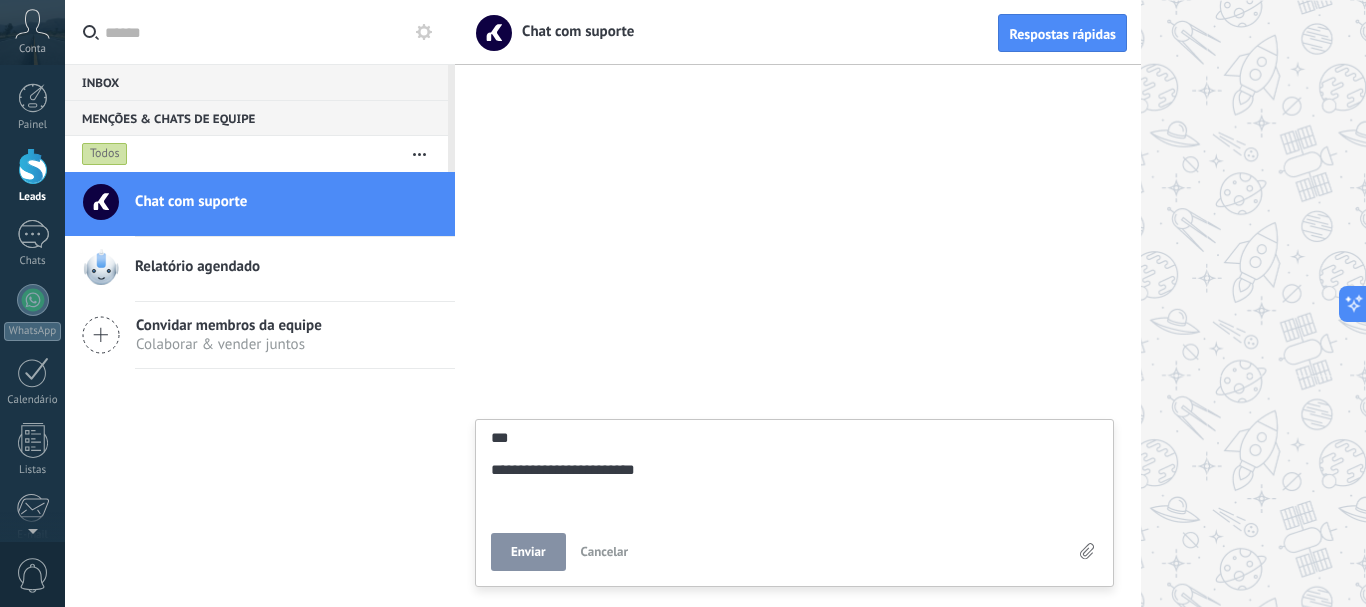 type on "**********" 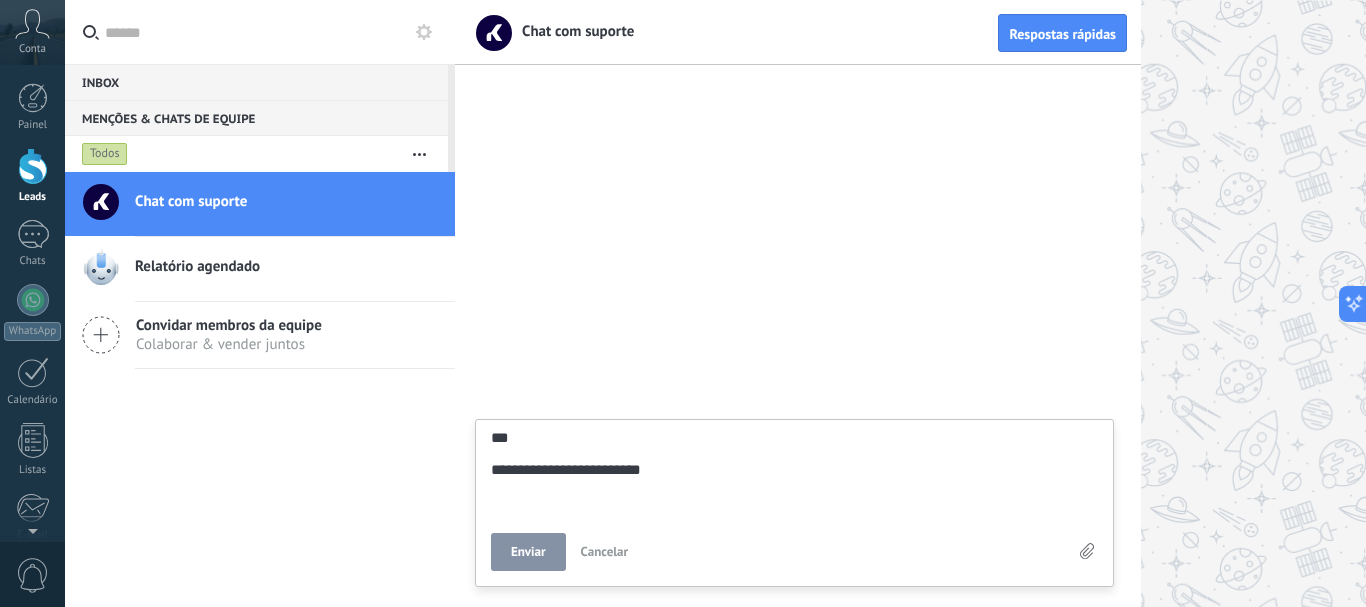 type on "**********" 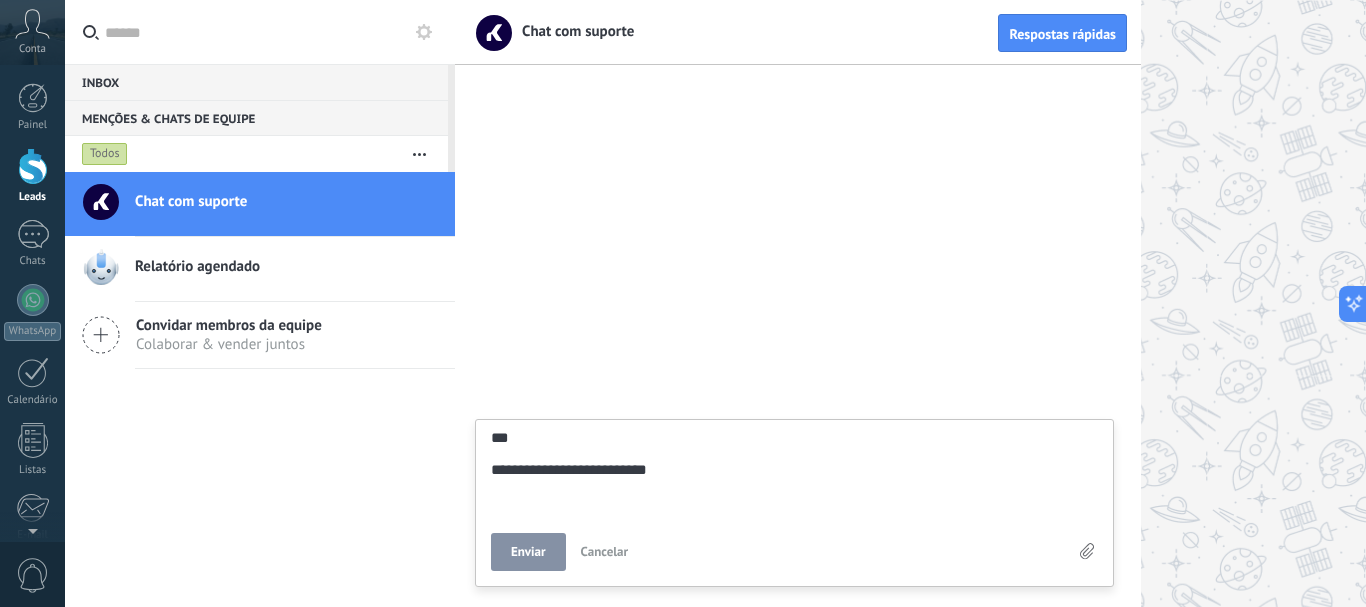 type on "**********" 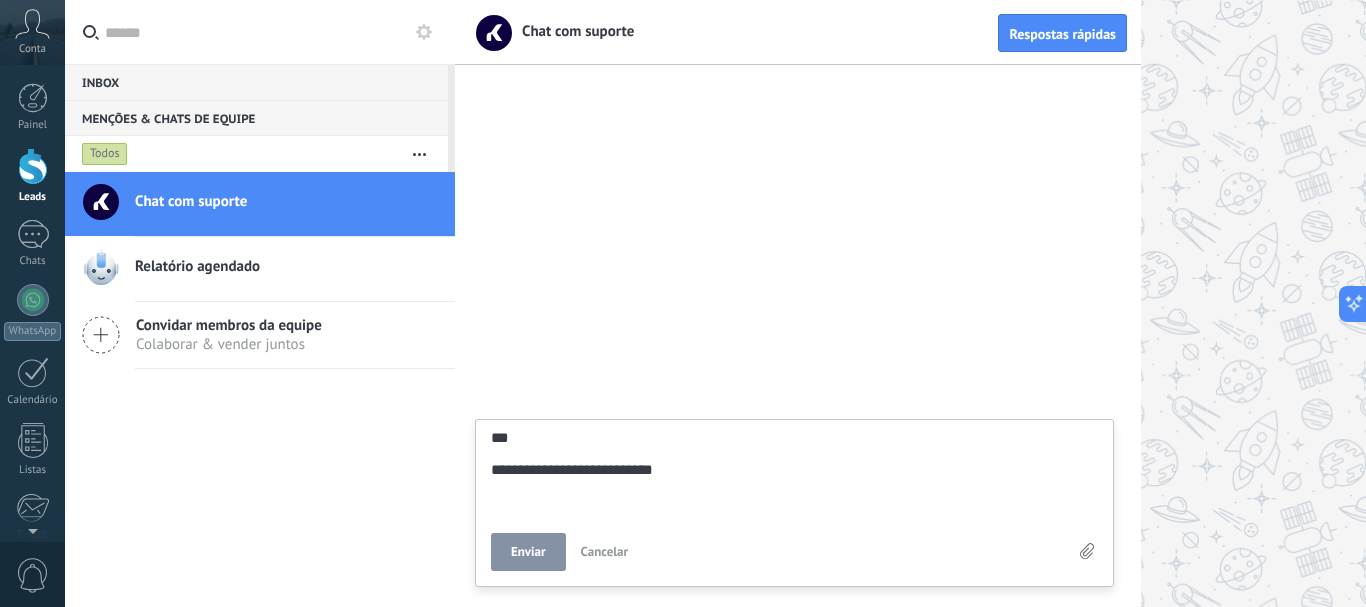 type on "**********" 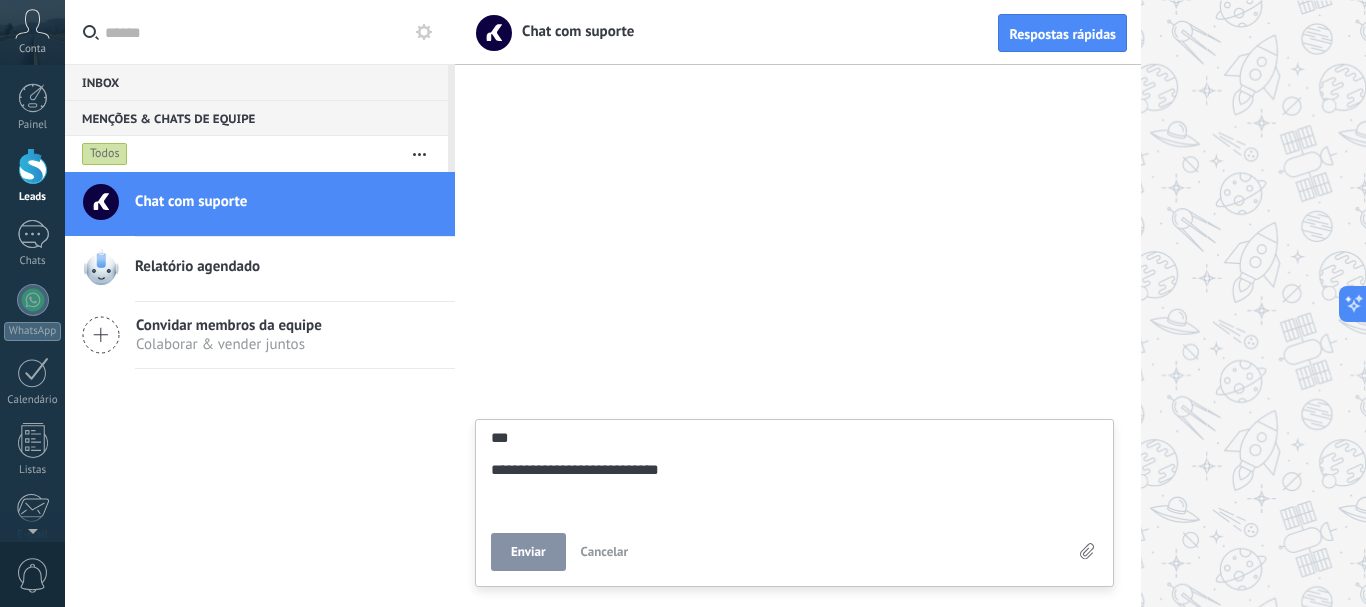 type on "**********" 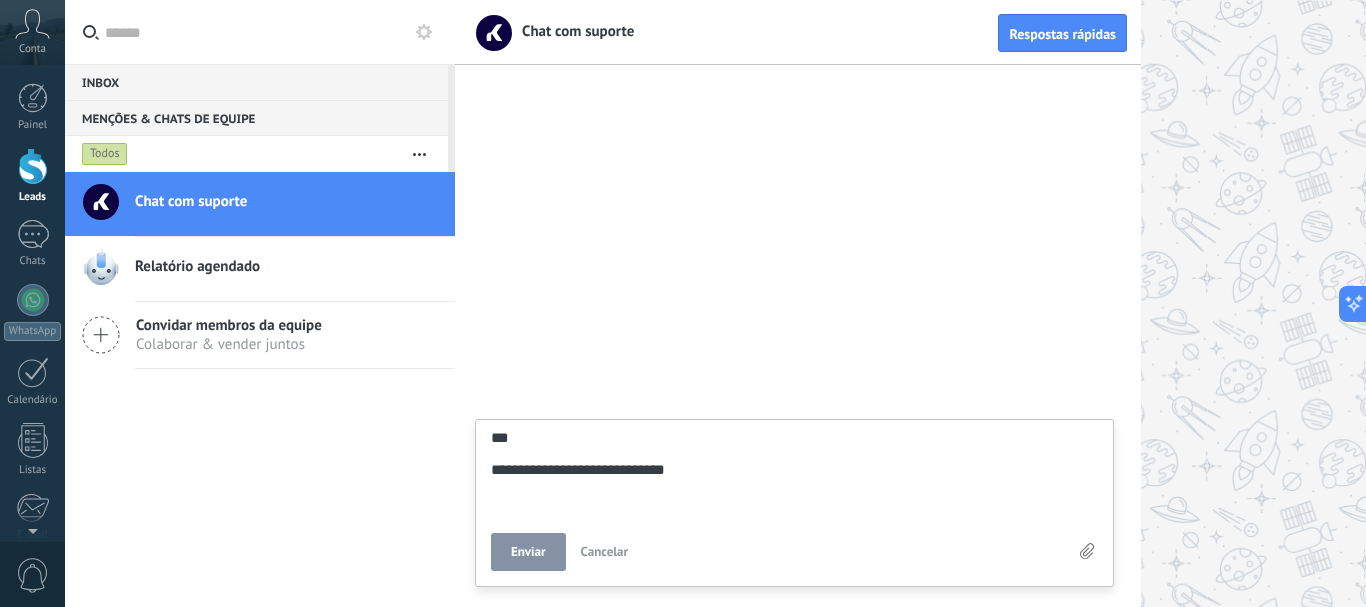 type on "**********" 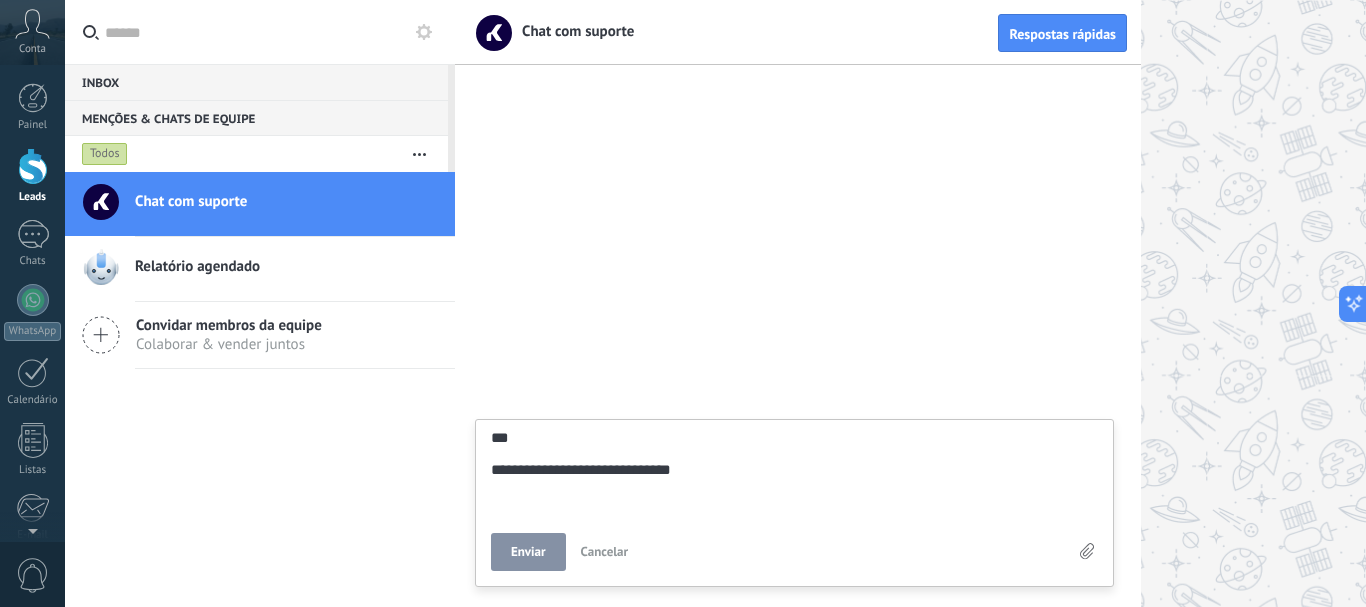 type on "**********" 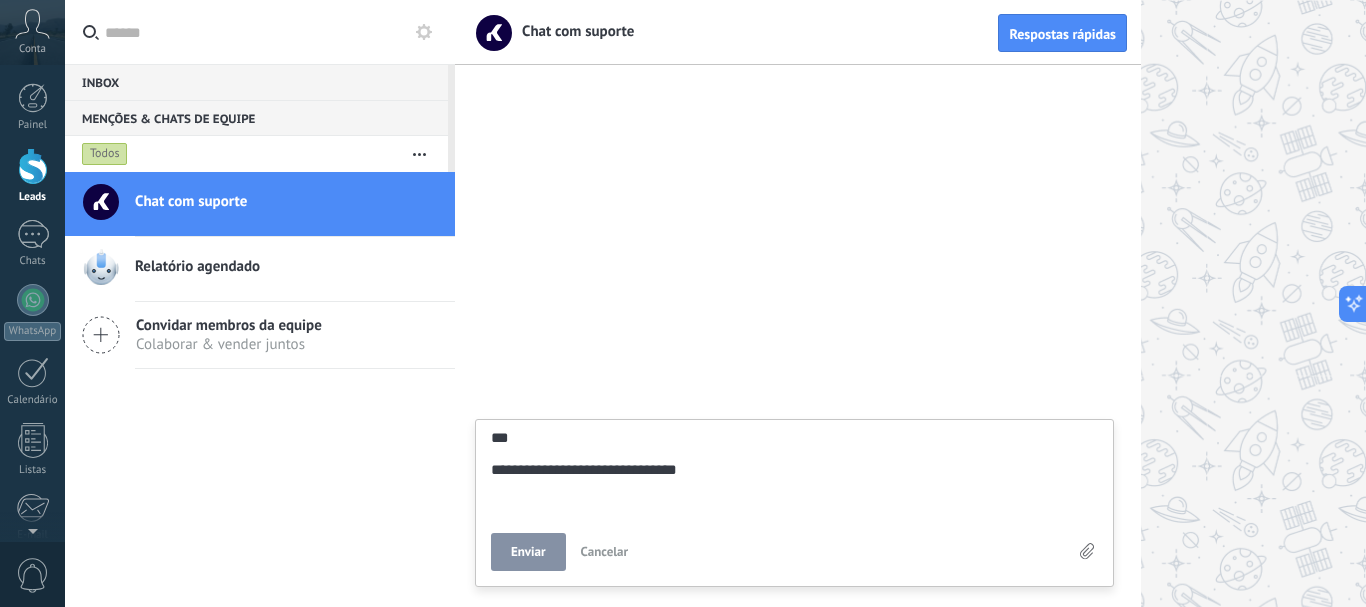 type on "**********" 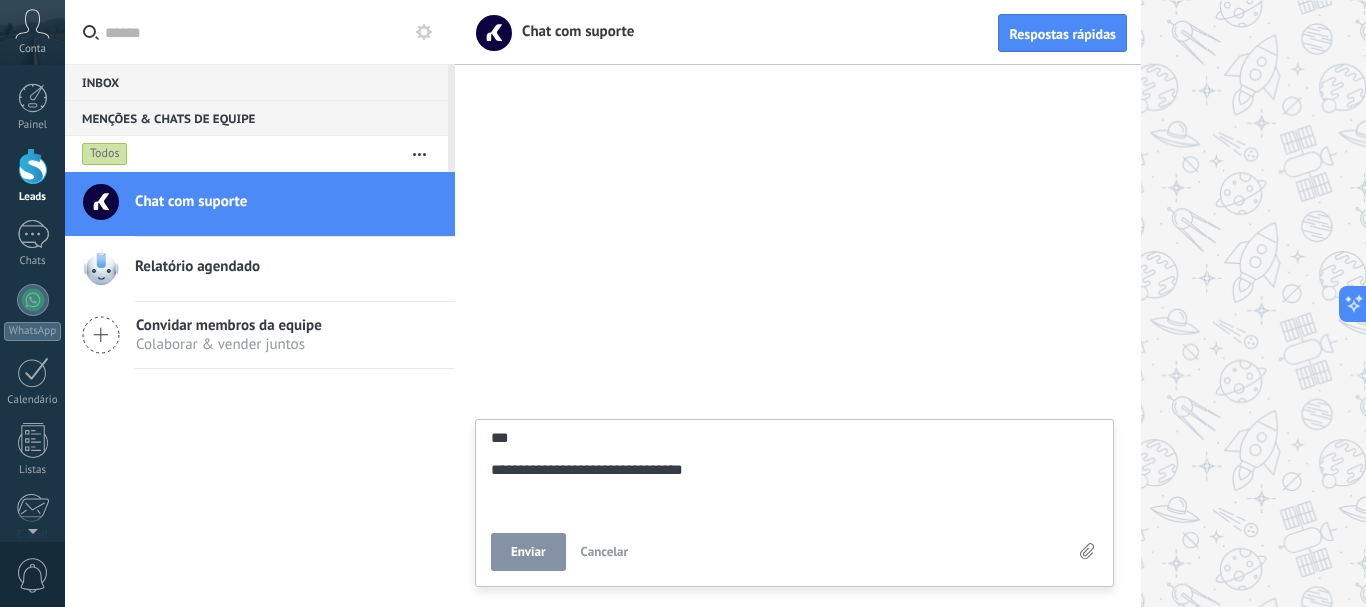 type on "**********" 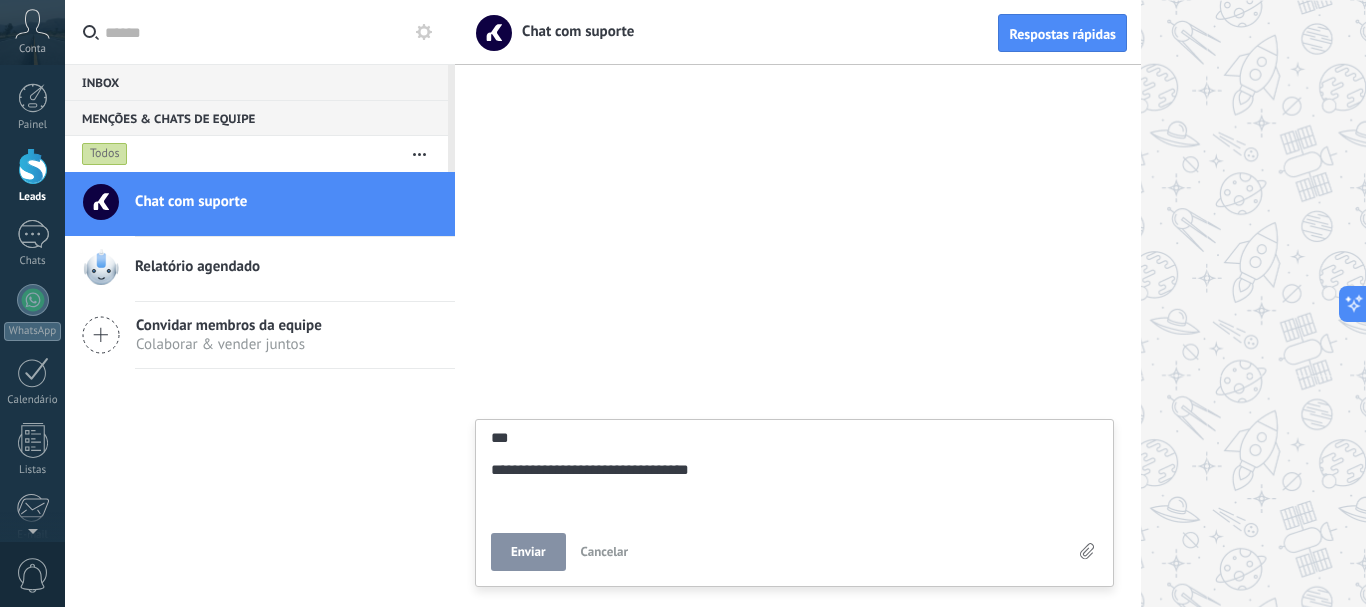 type on "**********" 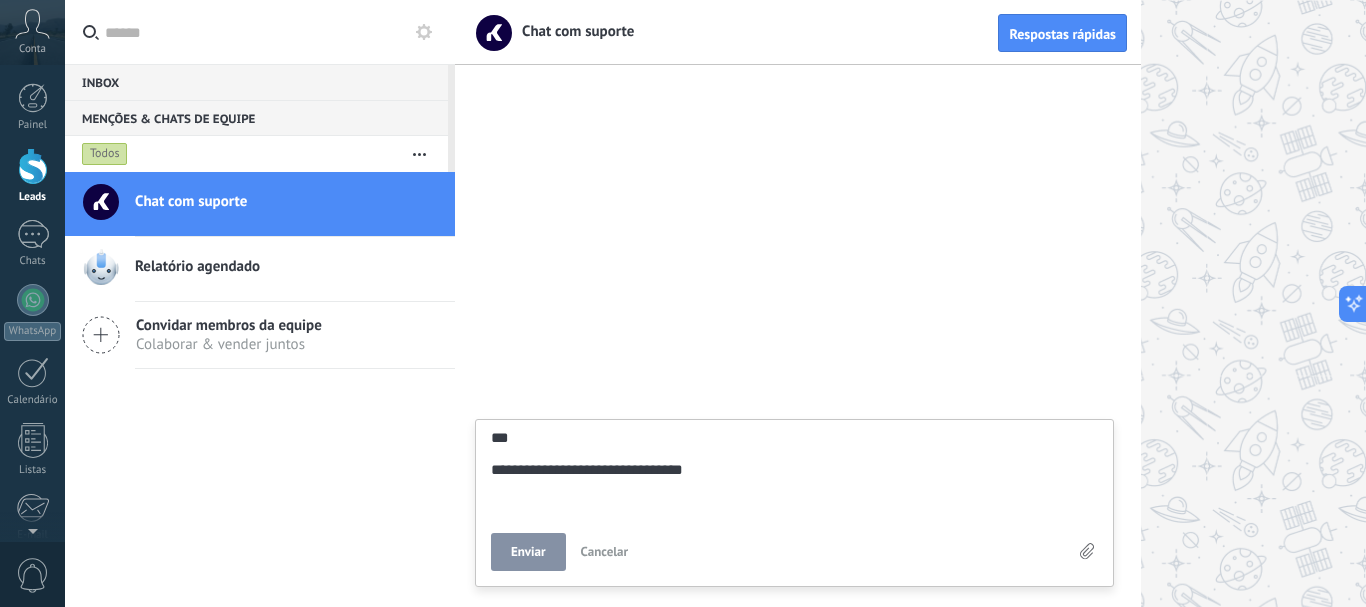 type on "**********" 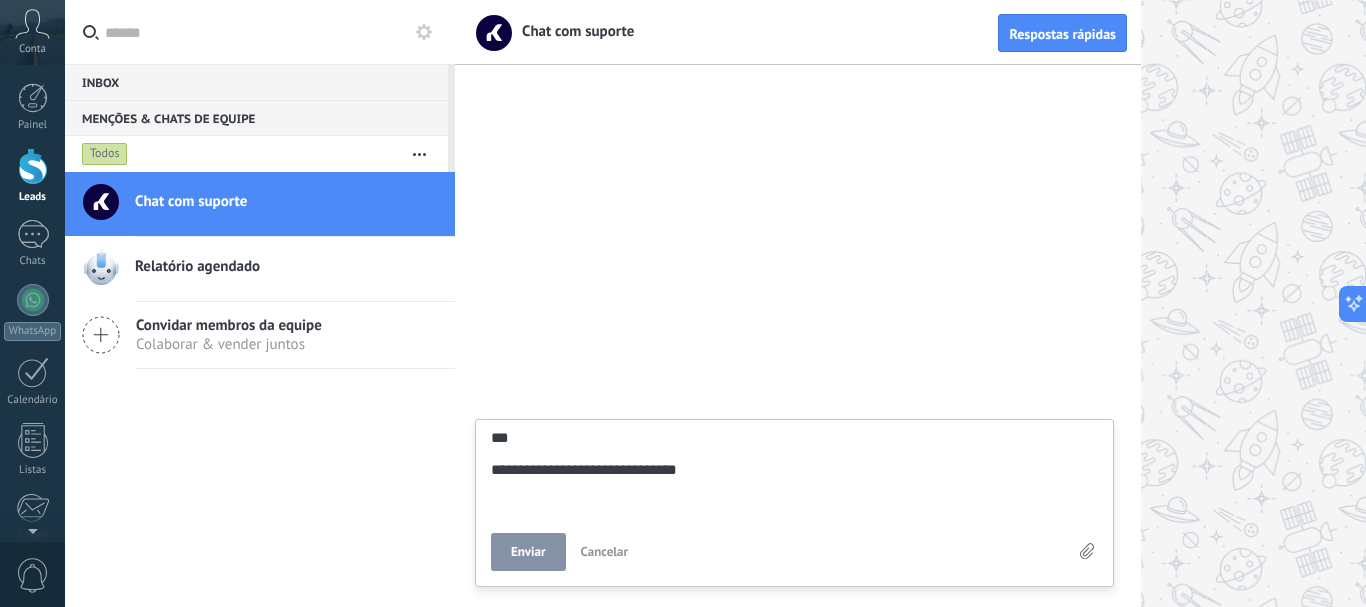 type on "**********" 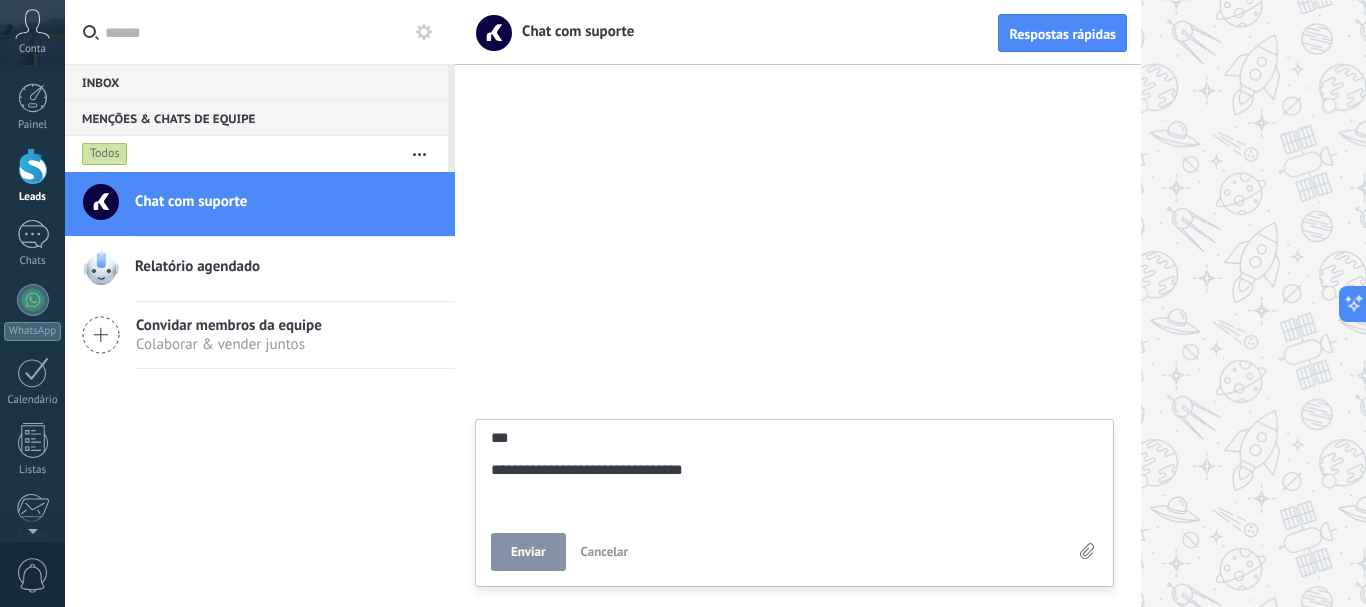 type on "**********" 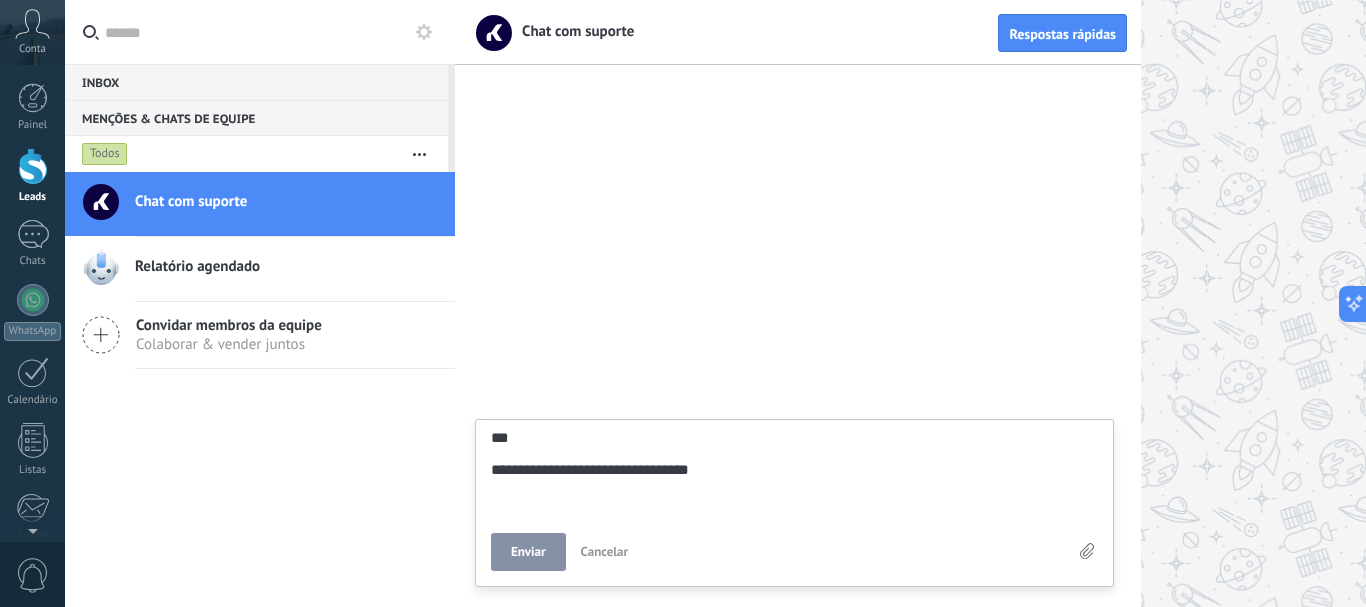 type on "**********" 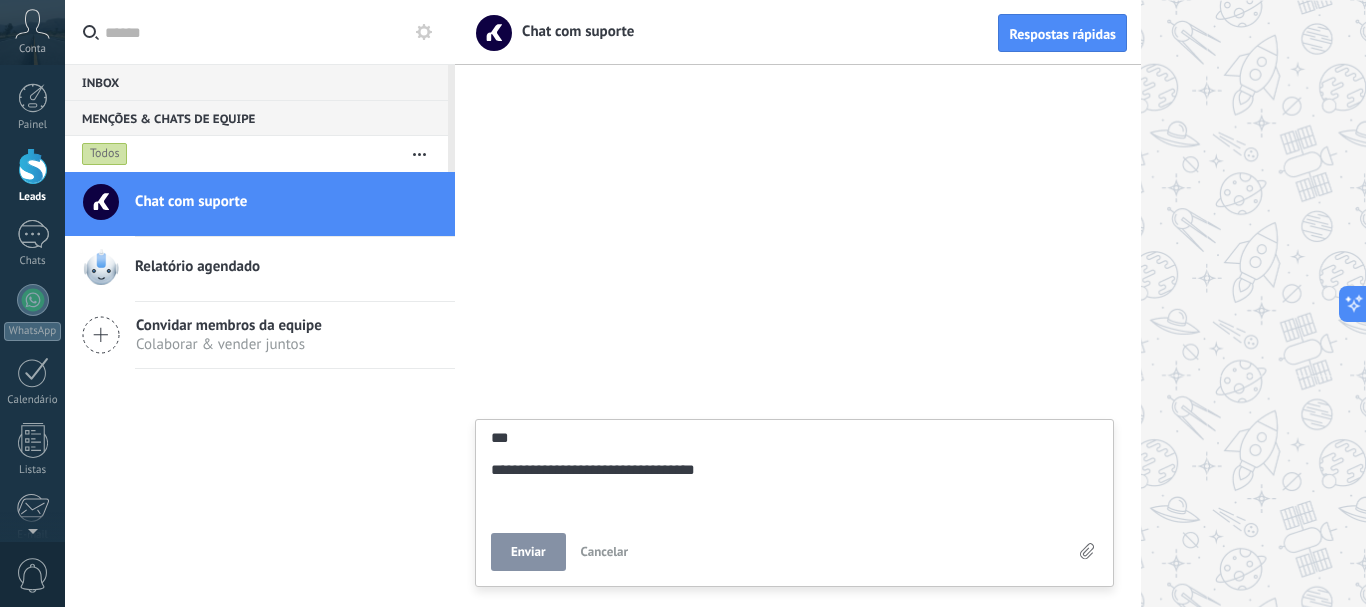 type on "**********" 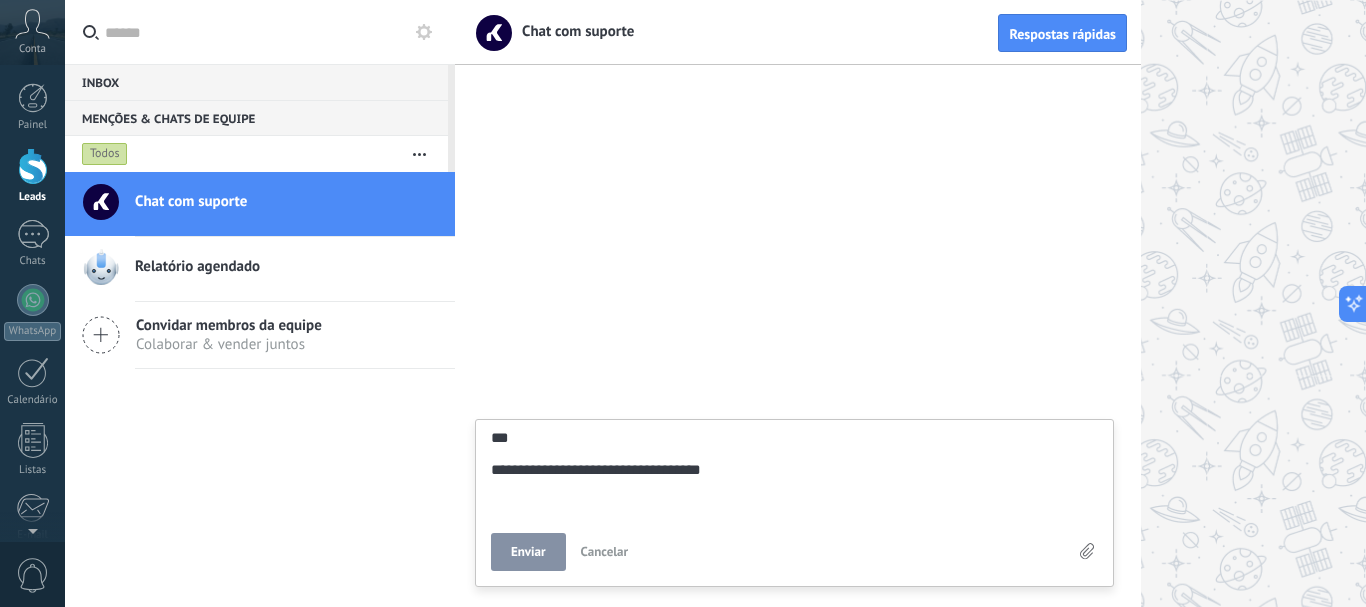 type on "**********" 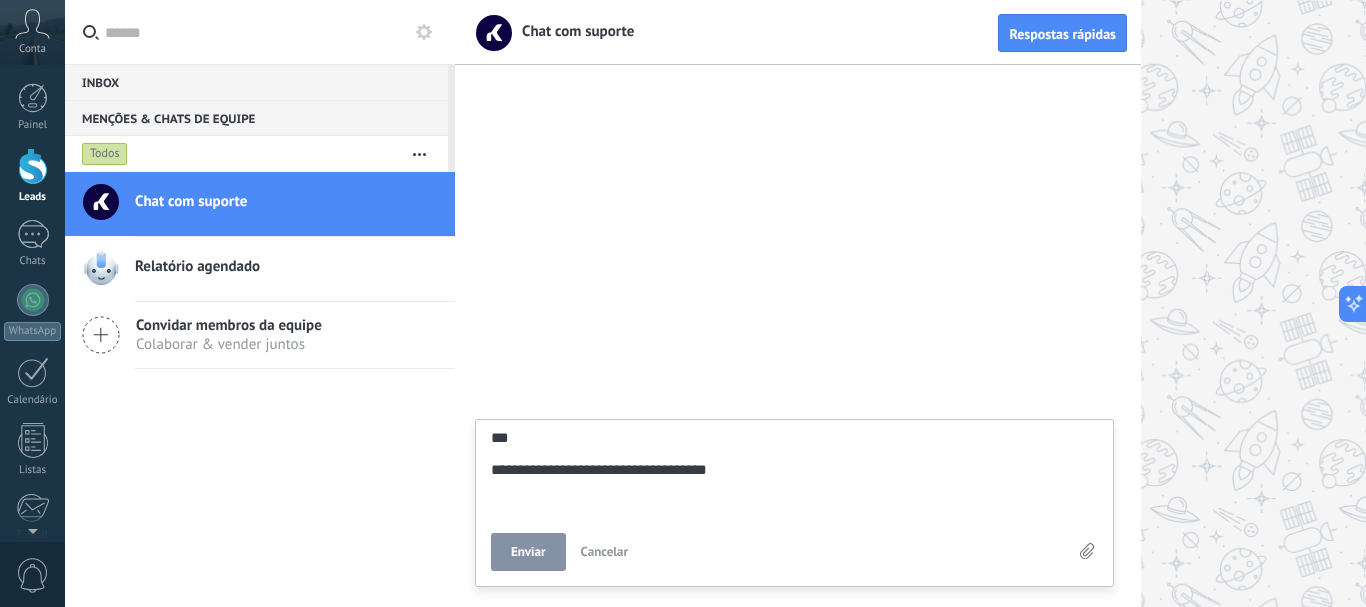 type on "**********" 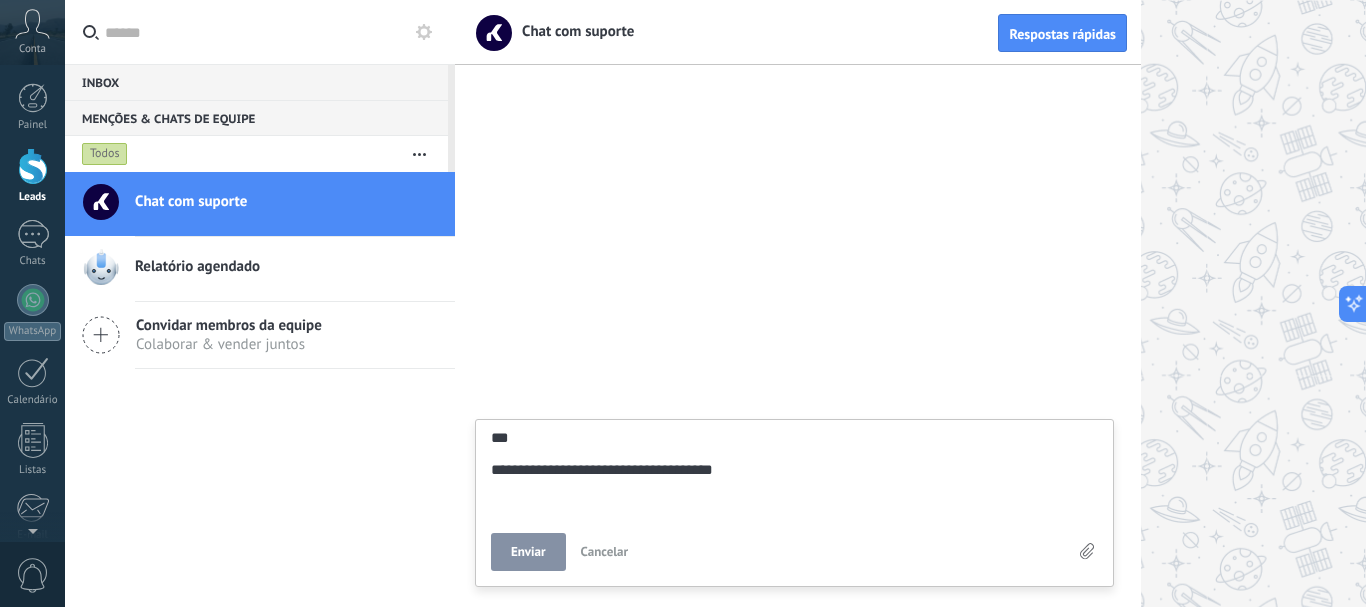 type on "**********" 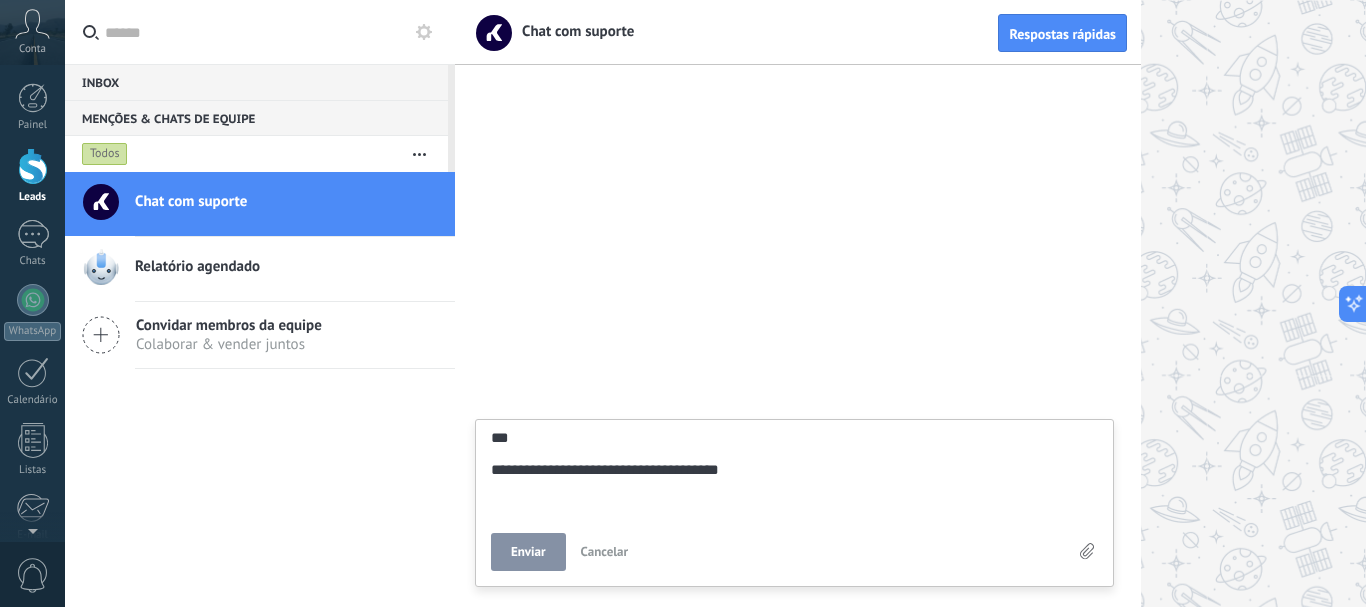 type on "**********" 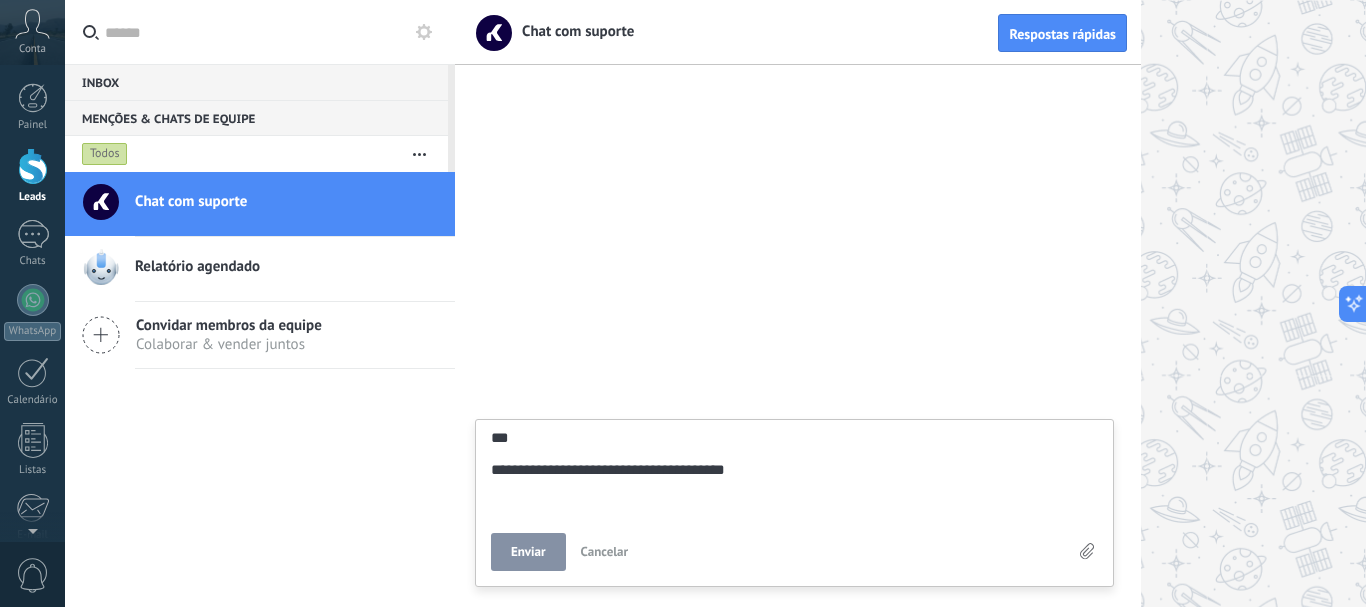 type on "**********" 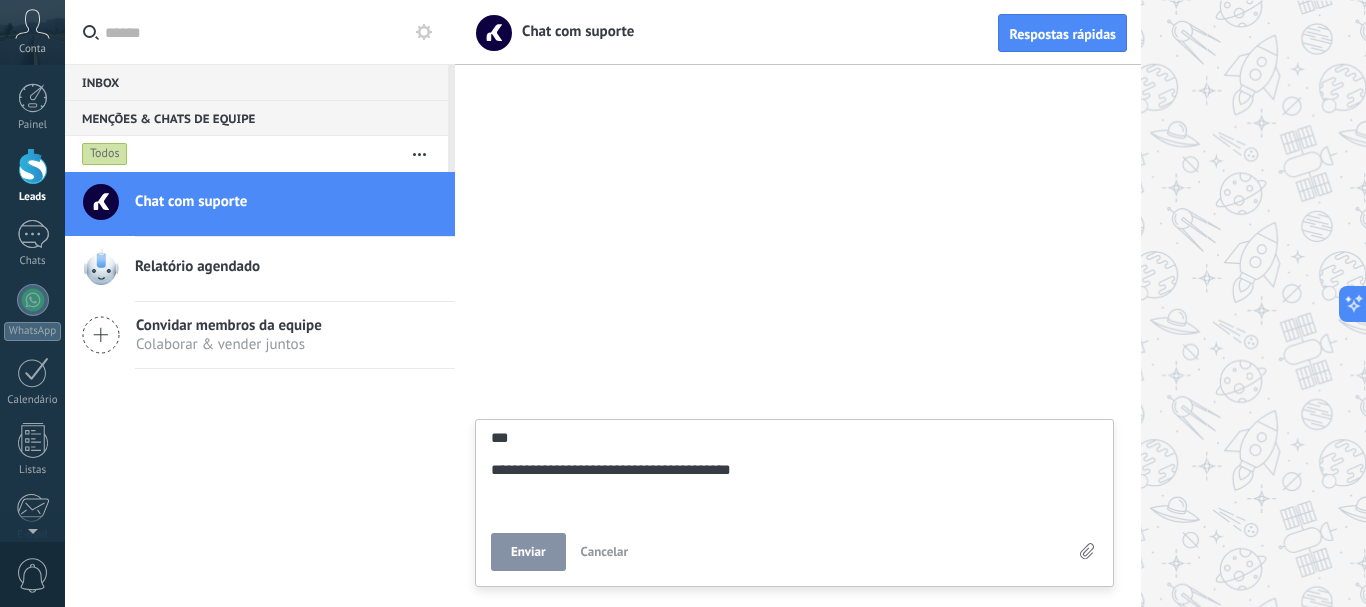 type on "**********" 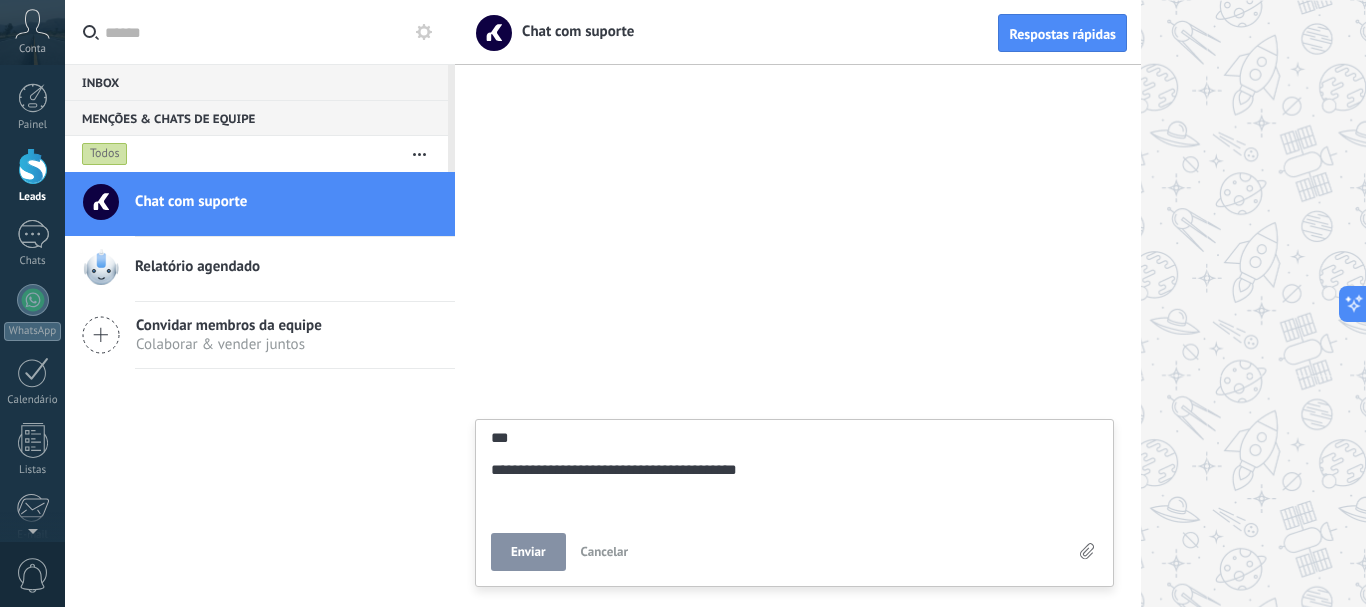 type on "**********" 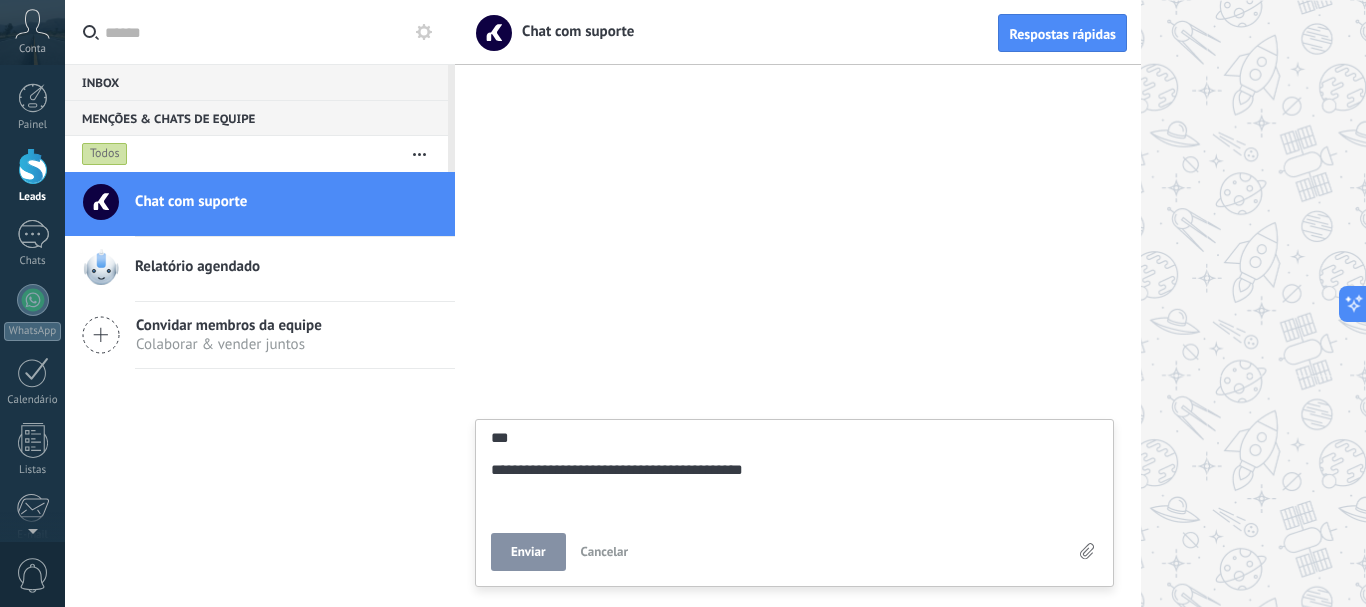 type on "**********" 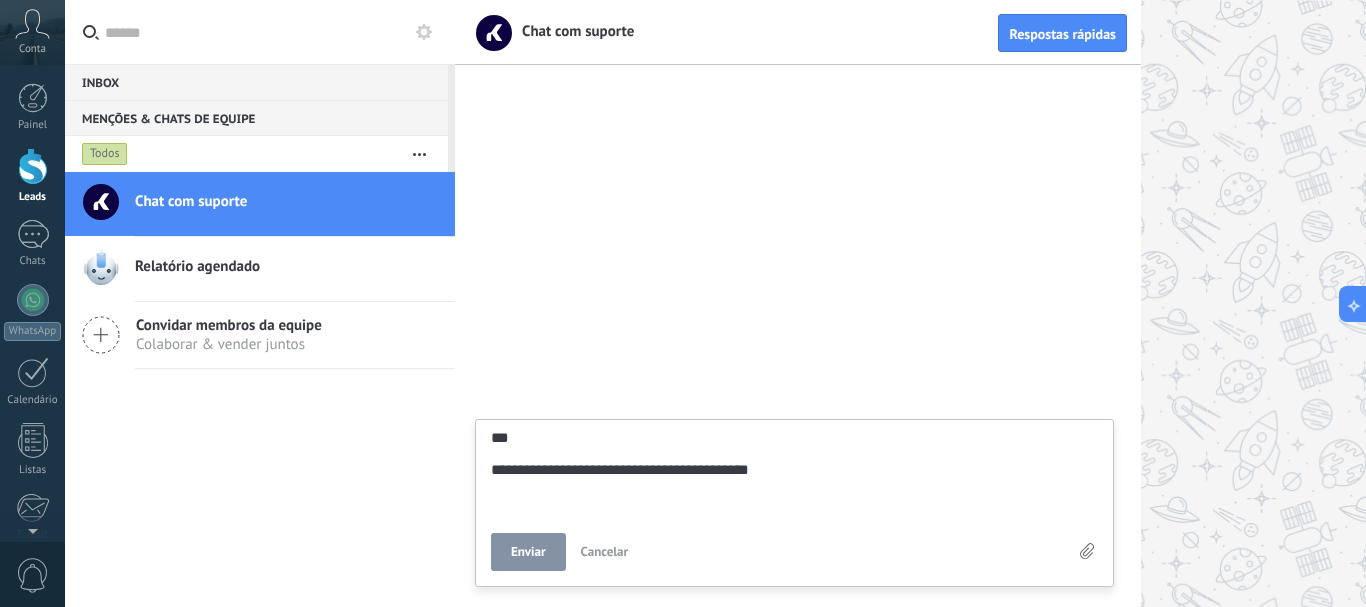 type on "**********" 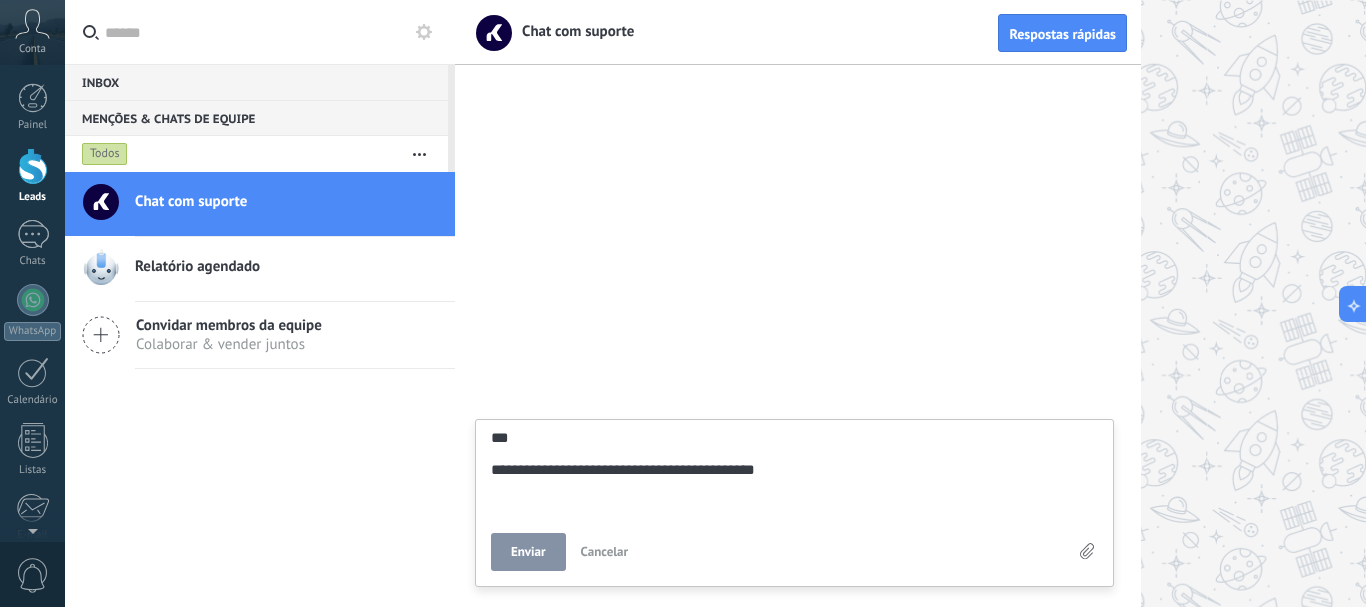 type on "**********" 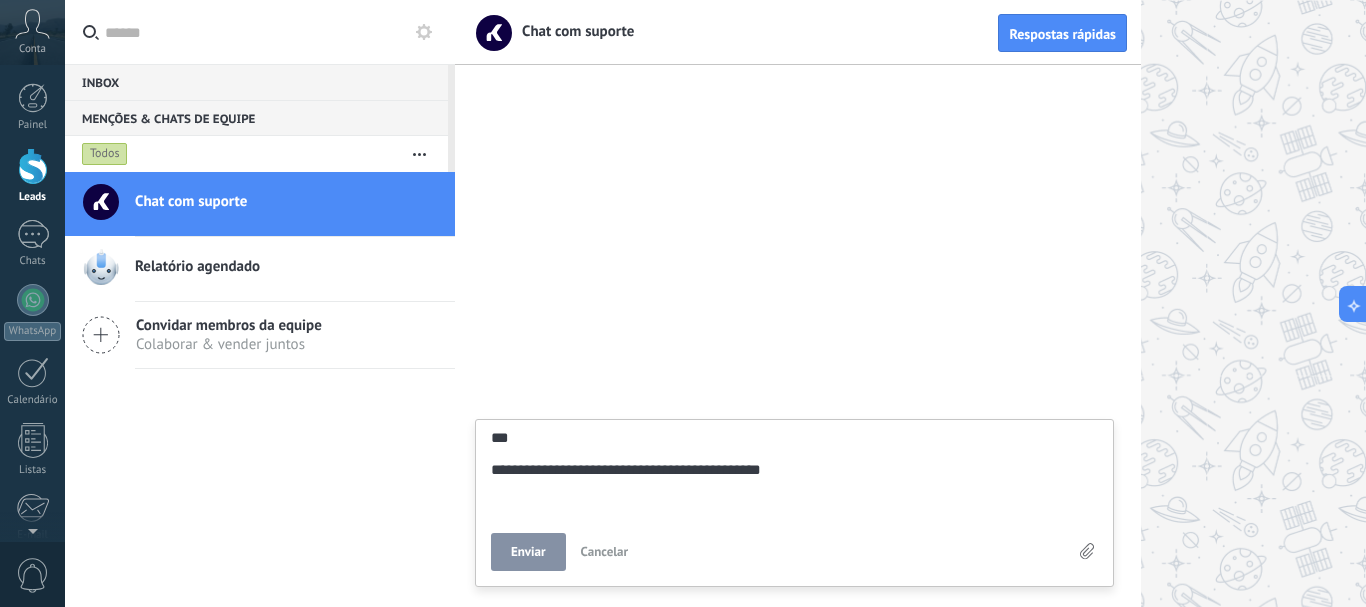 type on "**********" 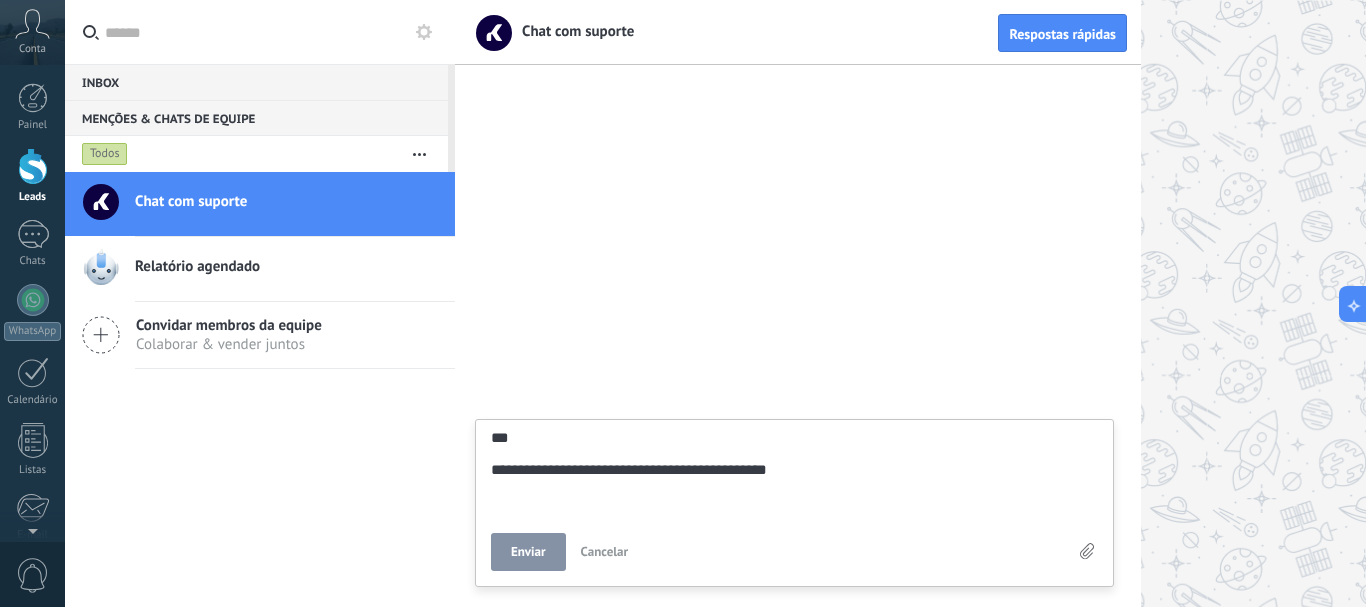 type on "**********" 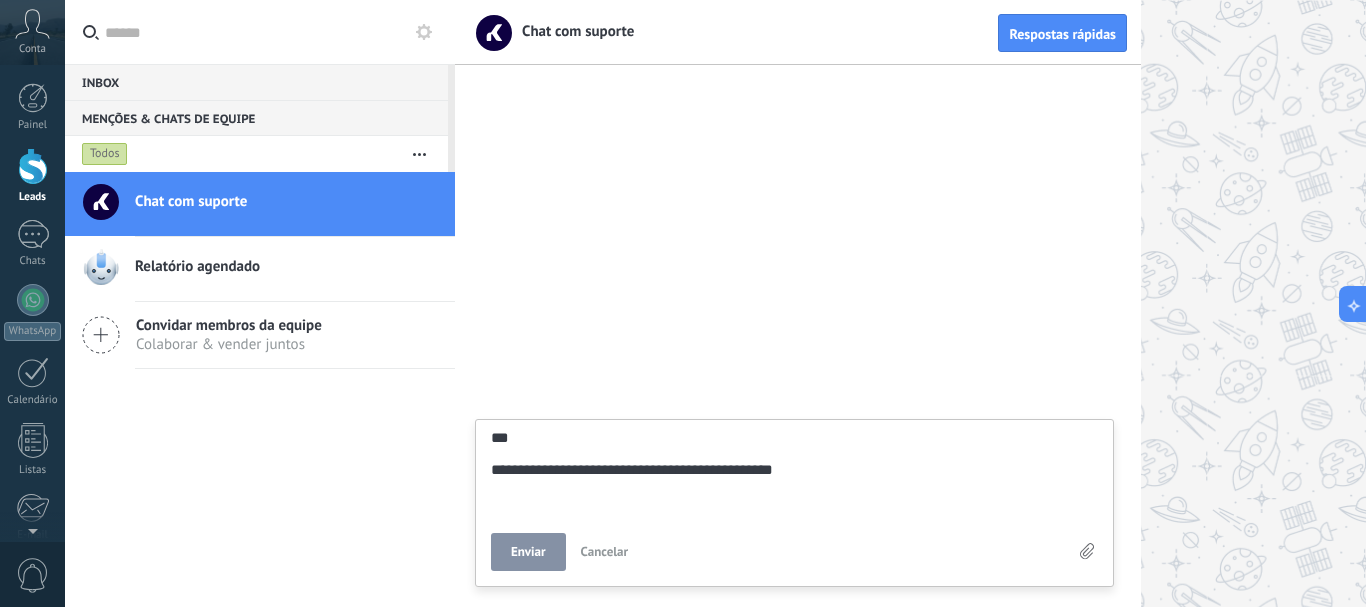 type on "**********" 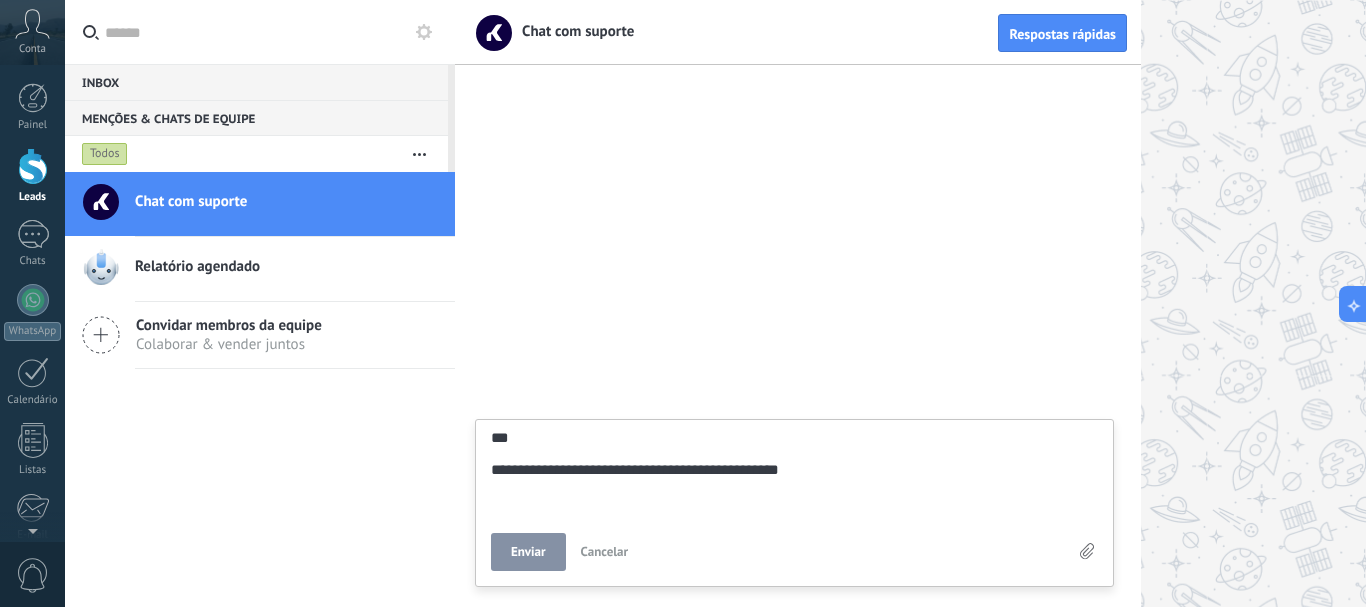type on "**********" 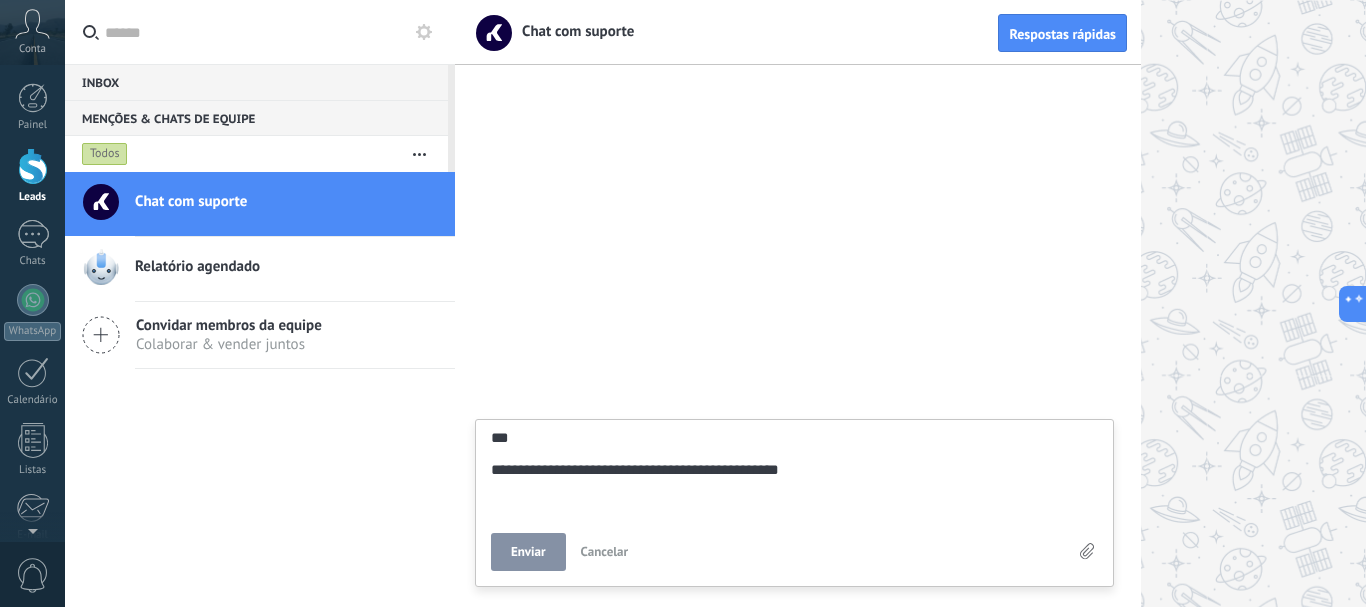 scroll, scrollTop: 57, scrollLeft: 0, axis: vertical 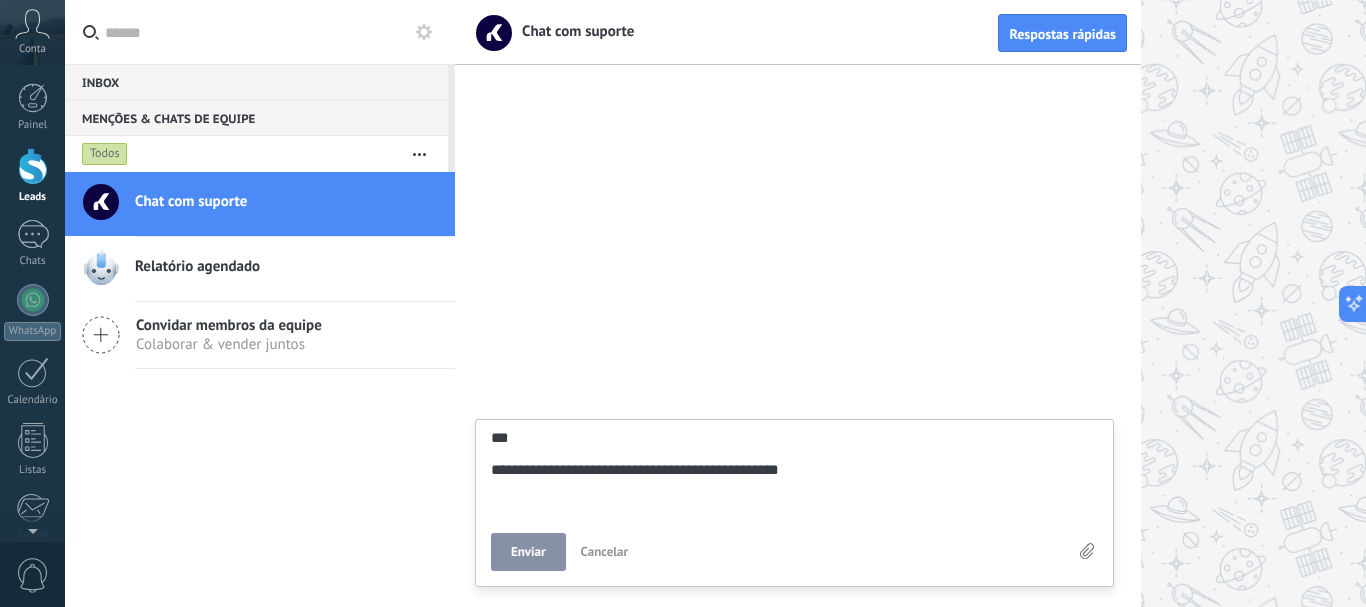 type on "**********" 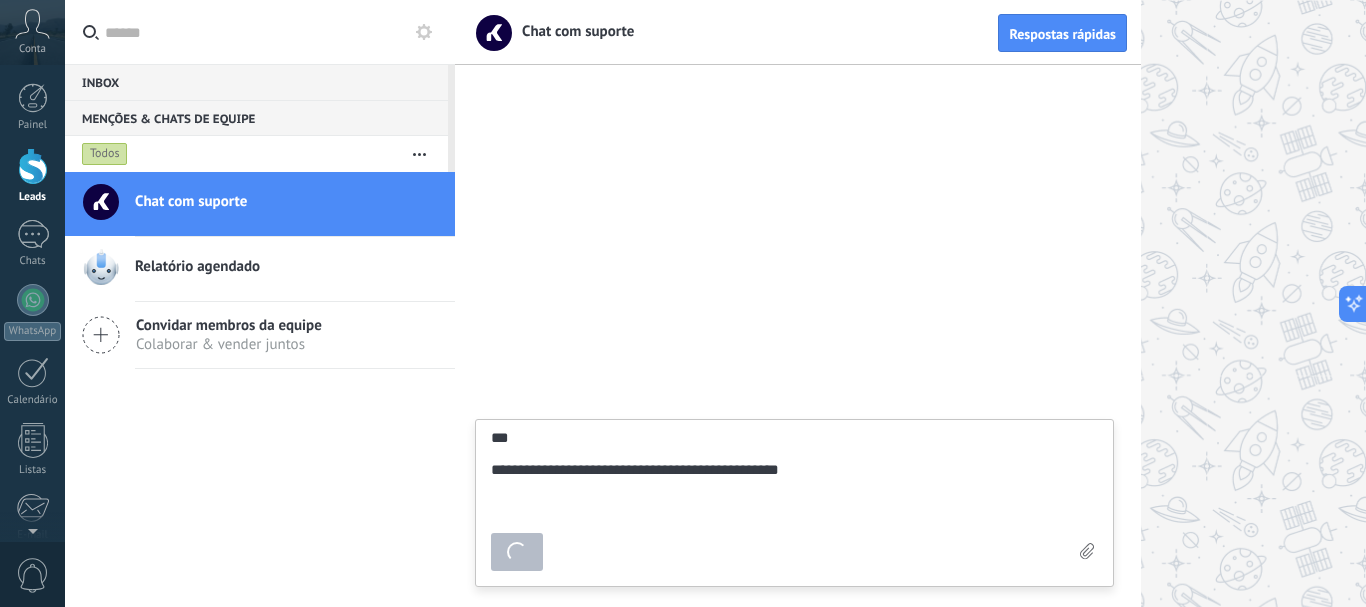 type on "********" 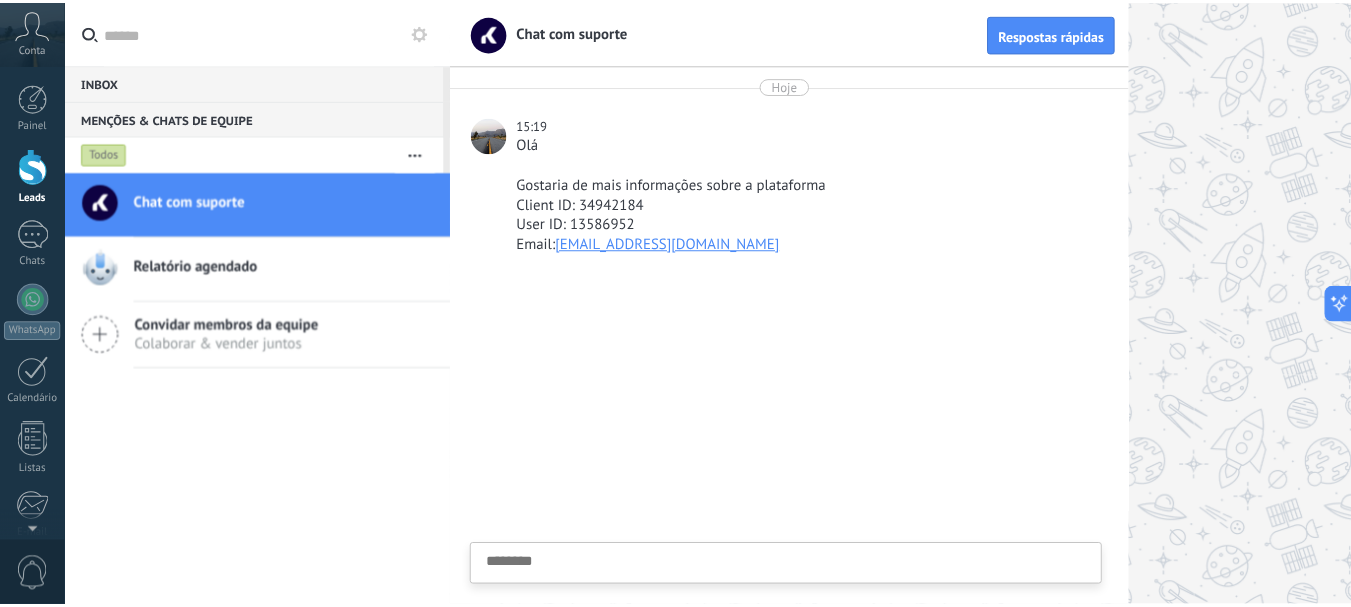 scroll, scrollTop: 19, scrollLeft: 0, axis: vertical 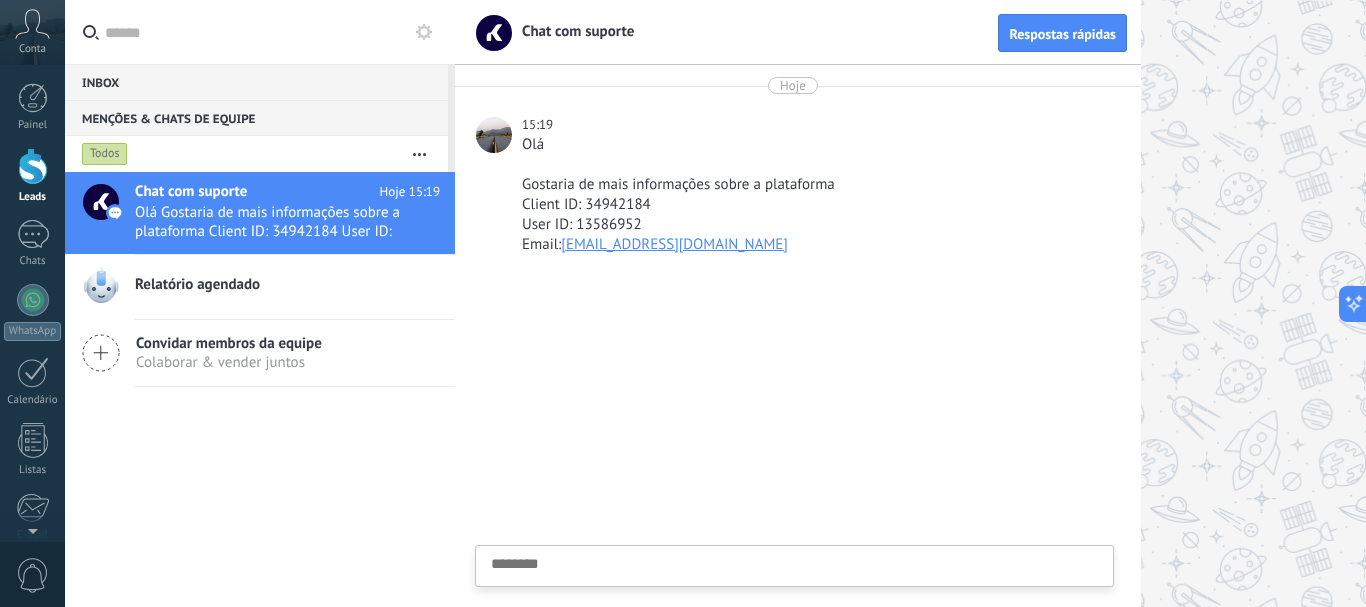 click on "Conta" at bounding box center [32, 32] 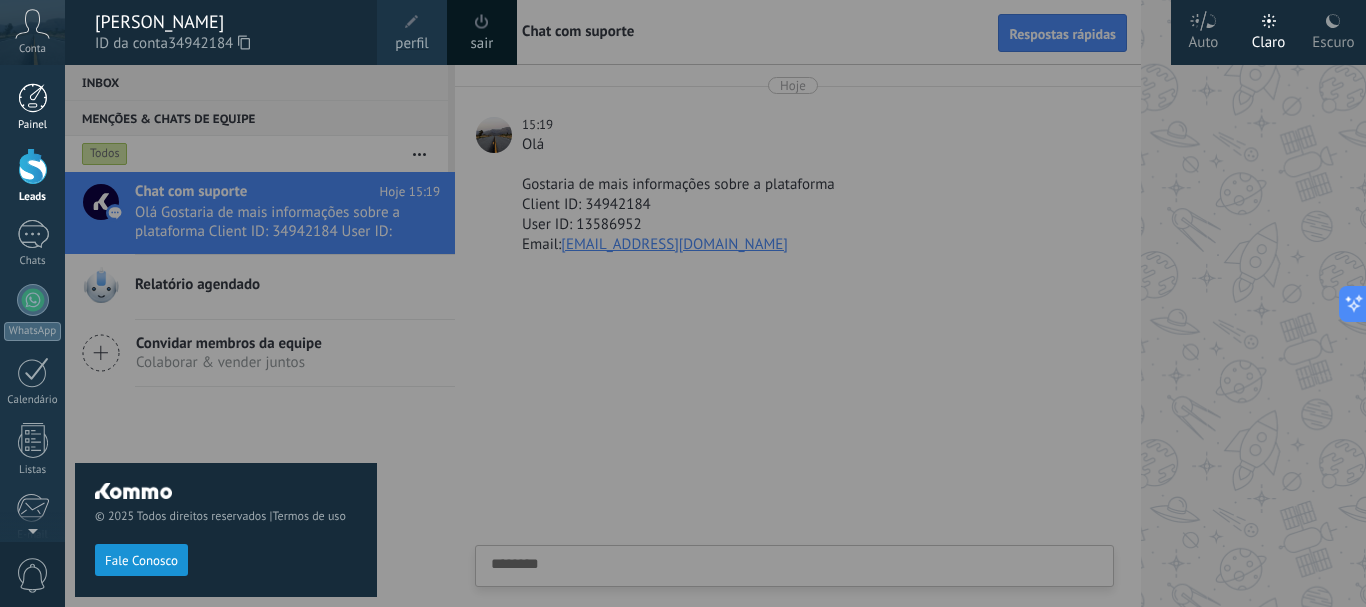 click at bounding box center (33, 98) 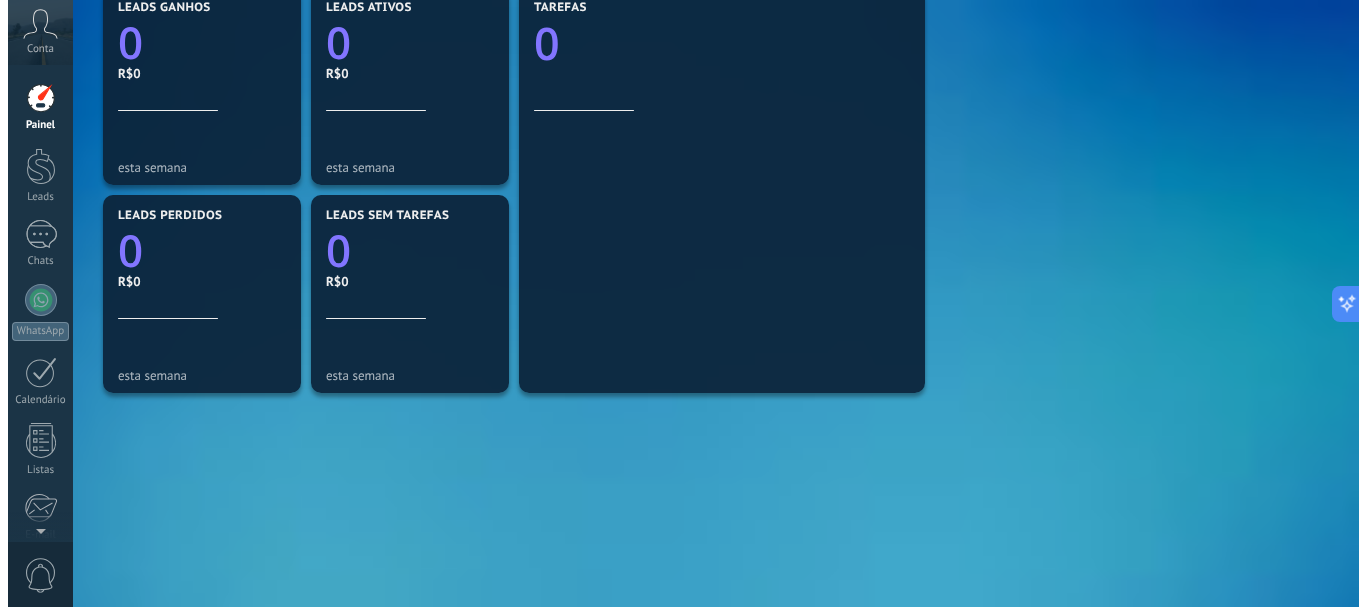 scroll, scrollTop: 748, scrollLeft: 0, axis: vertical 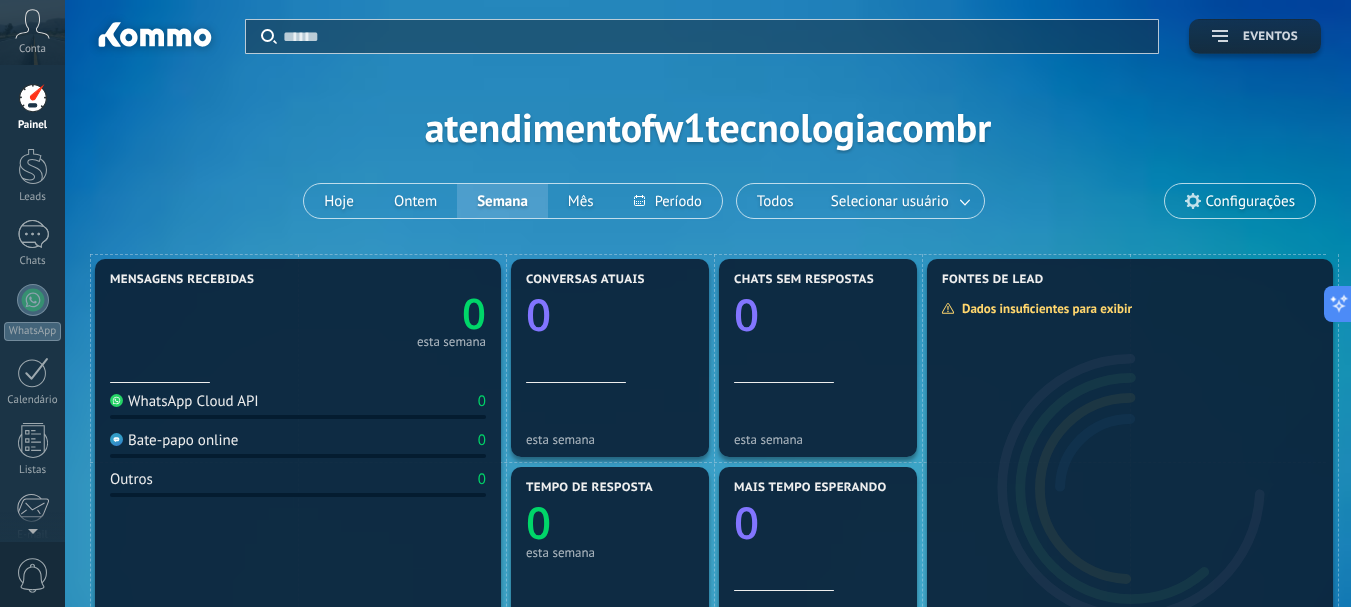 click 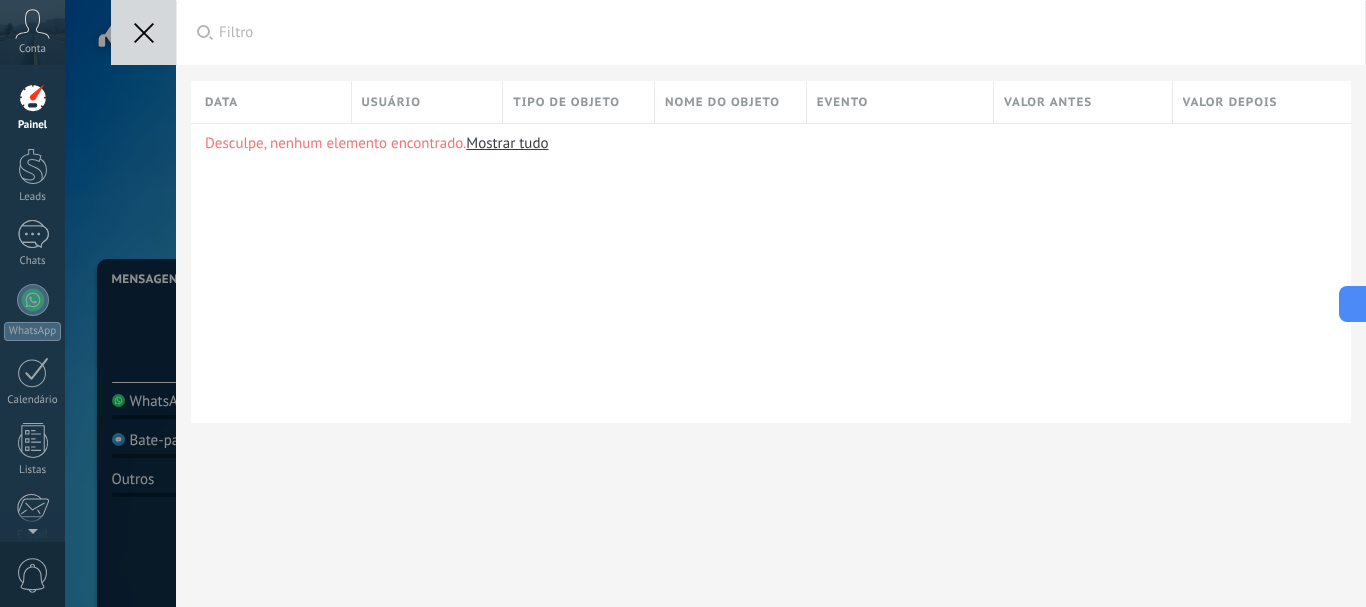 click on "Aplicar Filtro Todos os eventos Meus eventos Hoje Ontem Mês Salvar A qualquer hora A qualquer hora Hoje Ontem Últimos  ** 30  dias Esta semana Última semana Este mês Último mês Este trimestre Este ano Selecionar tudo Todos tipos de objetos Eventos recentes Selecionar tudo Limpar OK Cancelar Aplicar Redefinir Data Usuário Tipo de objeto Nome do objeto Evento Valor antes Valor depois Desculpe, nenhum elemento encontrado.  Mostrar tudo" at bounding box center (715, 303) 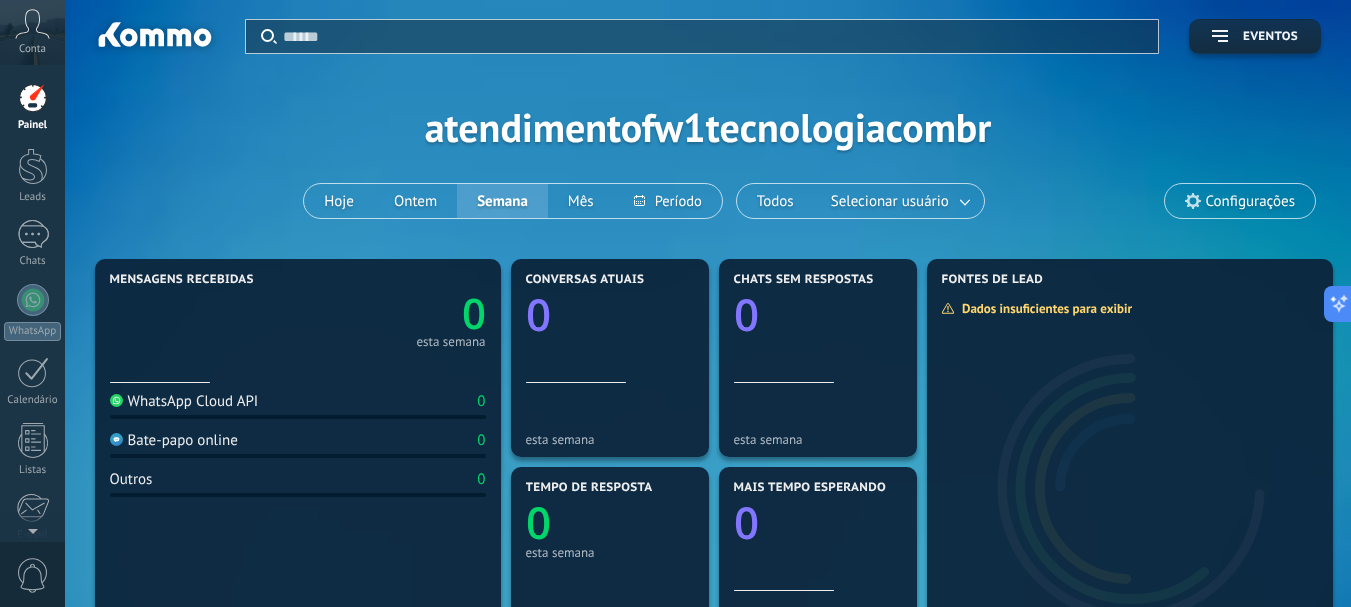 click at bounding box center (153, 38) 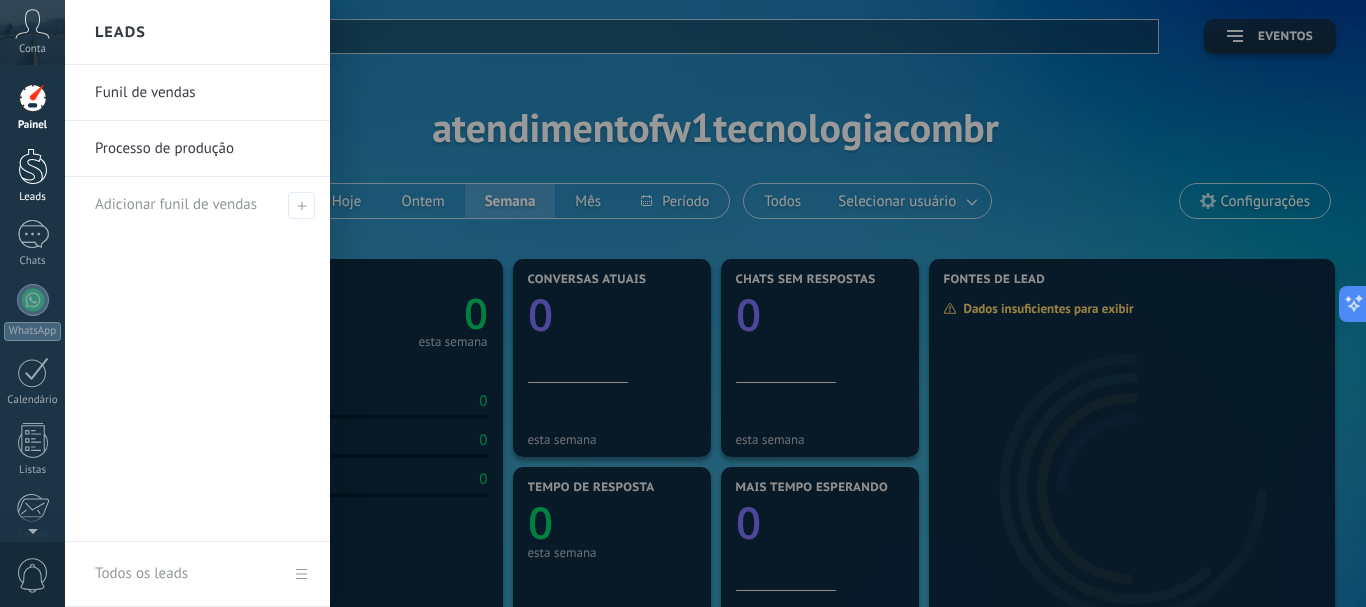 click at bounding box center (33, 166) 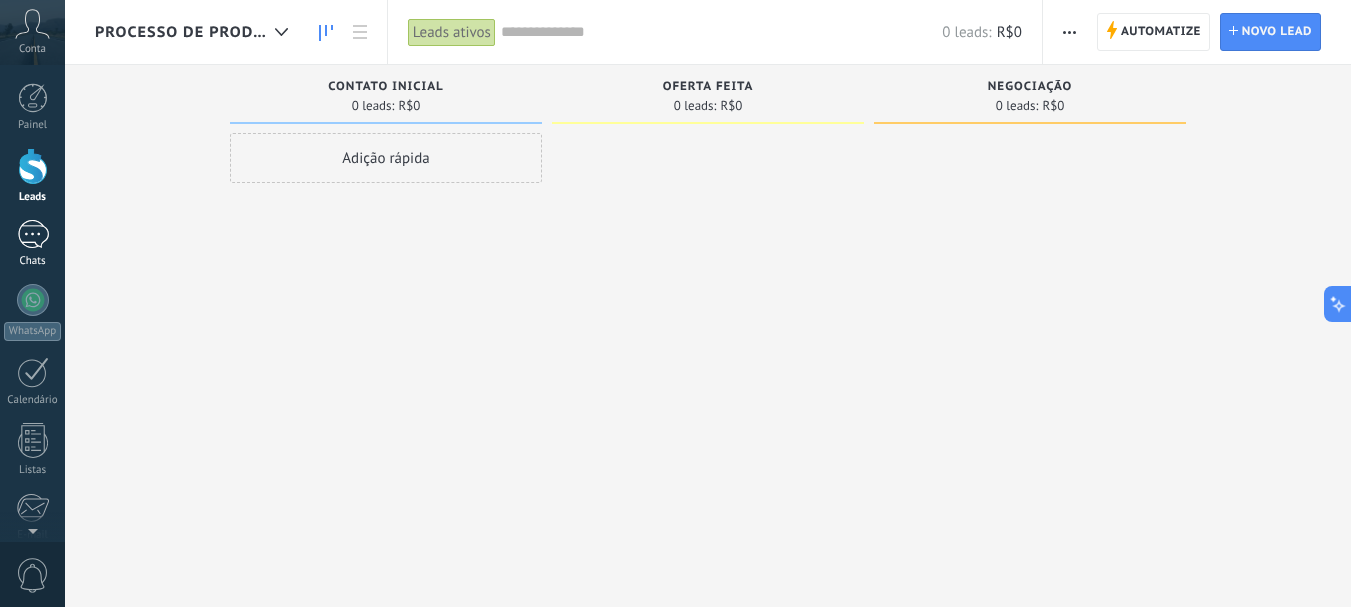 click on "Chats" at bounding box center (32, 244) 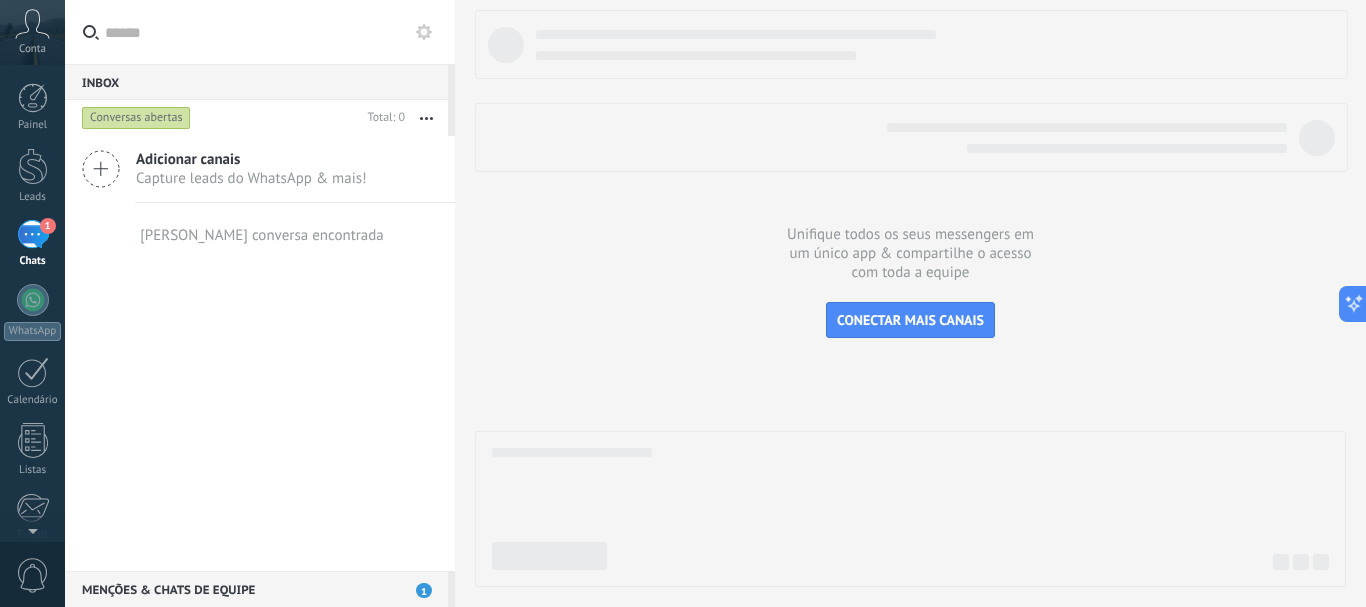 click on "1" at bounding box center (33, 234) 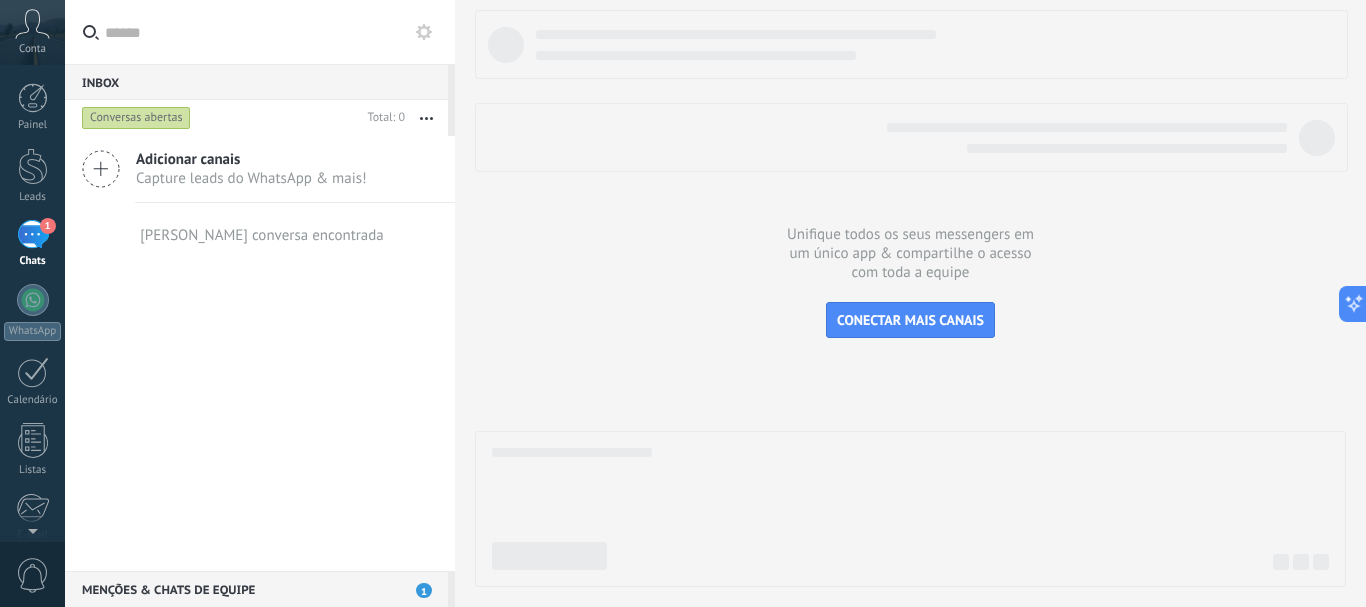 click on "Menções & Chats de equipe 1" at bounding box center (256, 589) 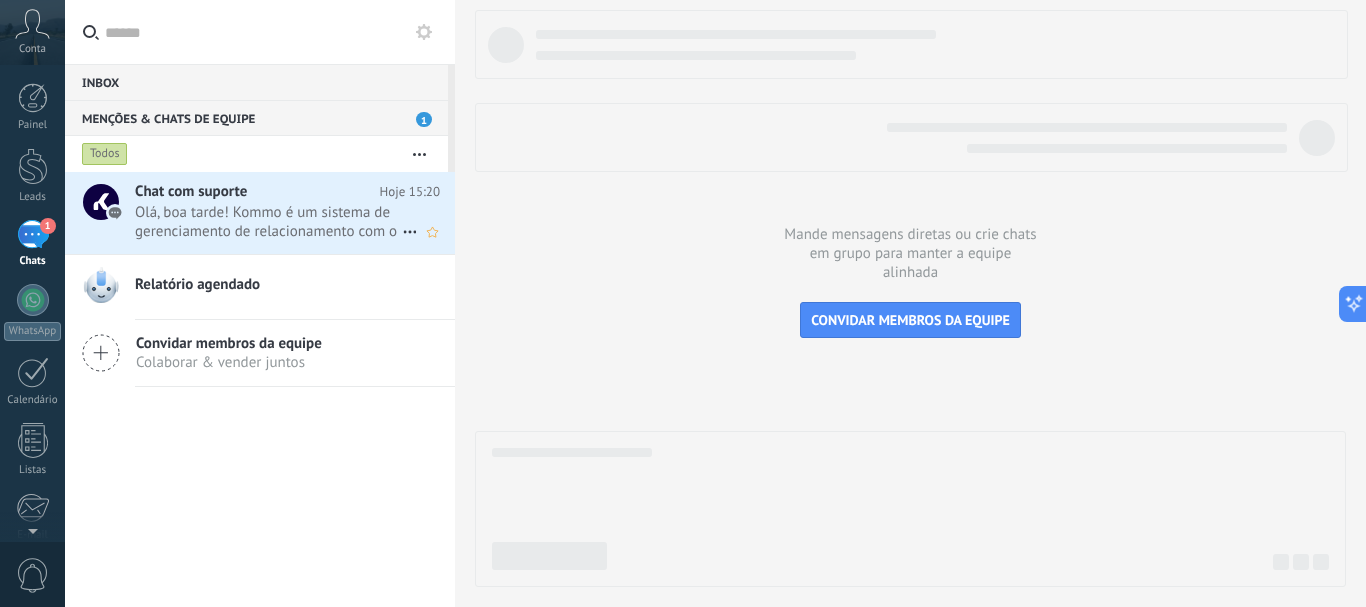 click on "Olá, boa tarde! Kommo é um sistema de gerenciamento de relacionamento com o cliente. É uma solução de vendas que uma empresa pode usar para gerenciamento de leads. No Kommo, você pode coletar todos os leads de diferentes fontes: e-mails, mensageiros, formulários da web e acompanhá-los diretamente do Kommo, do seu cartão de lead. Enquanto isso, você terá todo o histórico de sua comunicação salvo. Você não precisa alternar entre os aplicativos, pois todas as fontes necessárias estão no Kommo.
Bem vindo(a) ao primeiro CRM baseado em aplicativos de mensagens. Conheça melhor nossa empresa:
▶️ Nossa página do YouTube - [URL][DOMAIN_NAME]
📝 Leia o conteúdo do nosso blog - [URL][DOMAIN_NAME]
🗓 Agende uma demo gratuita: [URL][DOMAIN_NAME]
Obrigado novamente e estamos ansiosos para trabalhar com você no futuro." at bounding box center [268, 222] 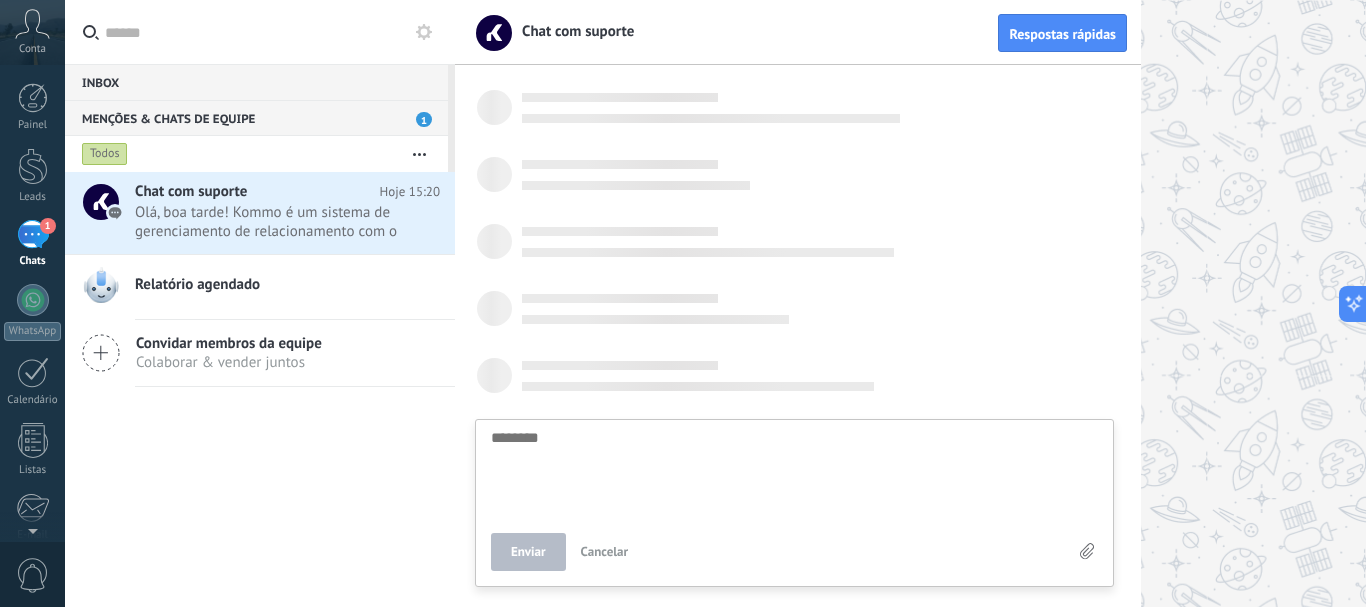scroll, scrollTop: 19, scrollLeft: 0, axis: vertical 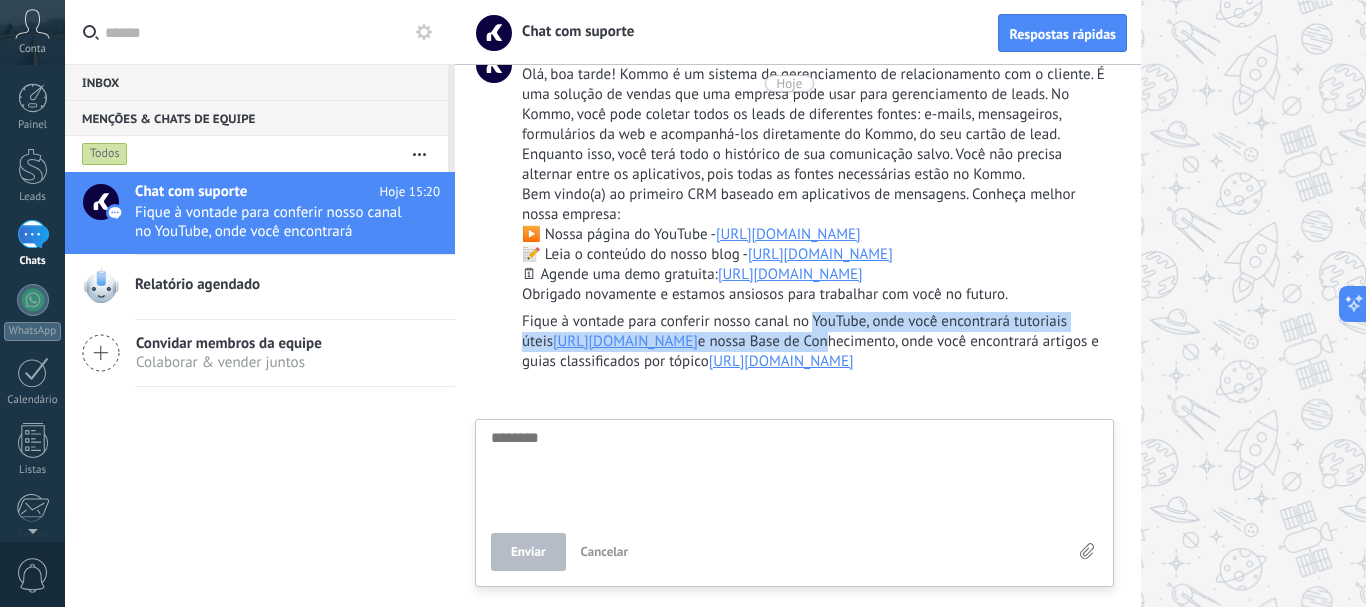 drag, startPoint x: 858, startPoint y: 305, endPoint x: 893, endPoint y: 324, distance: 39.824615 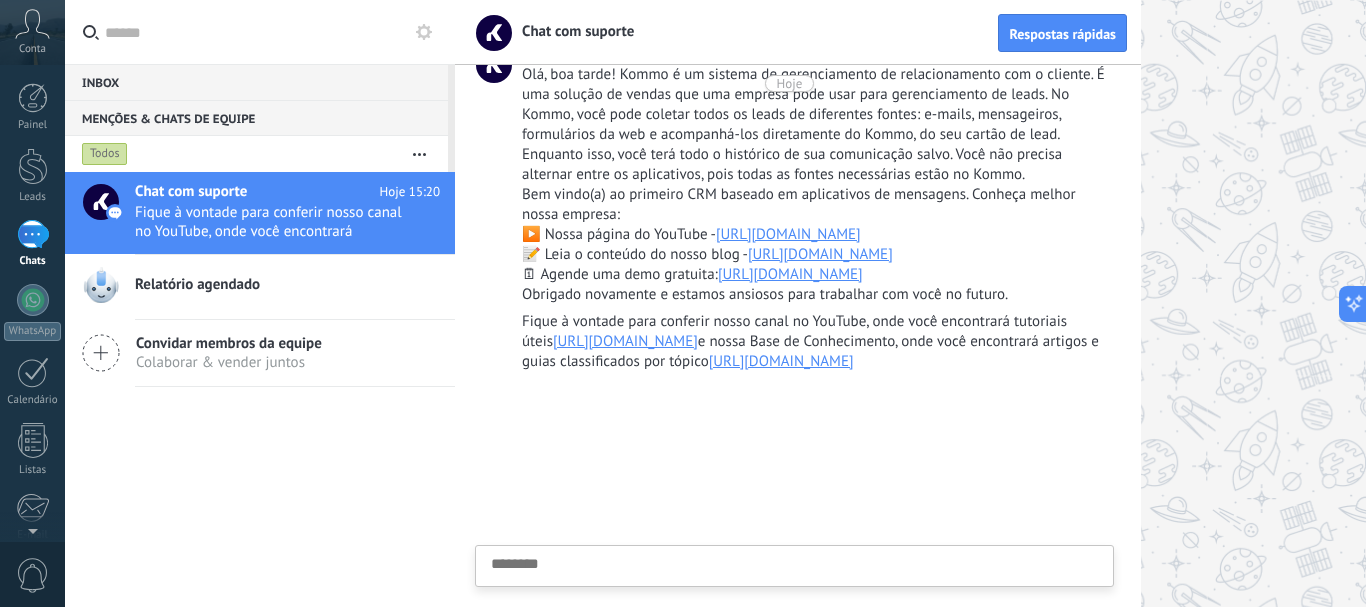 click on "Fique à vontade para conferir nosso canal no YouTube, onde você encontrará tutoriais úteis  [URL][DOMAIN_NAME]  e nossa Base de Conhecimento, onde você encontrará artigos e guias classificados por tópico  [URL][DOMAIN_NAME]" at bounding box center [816, 342] 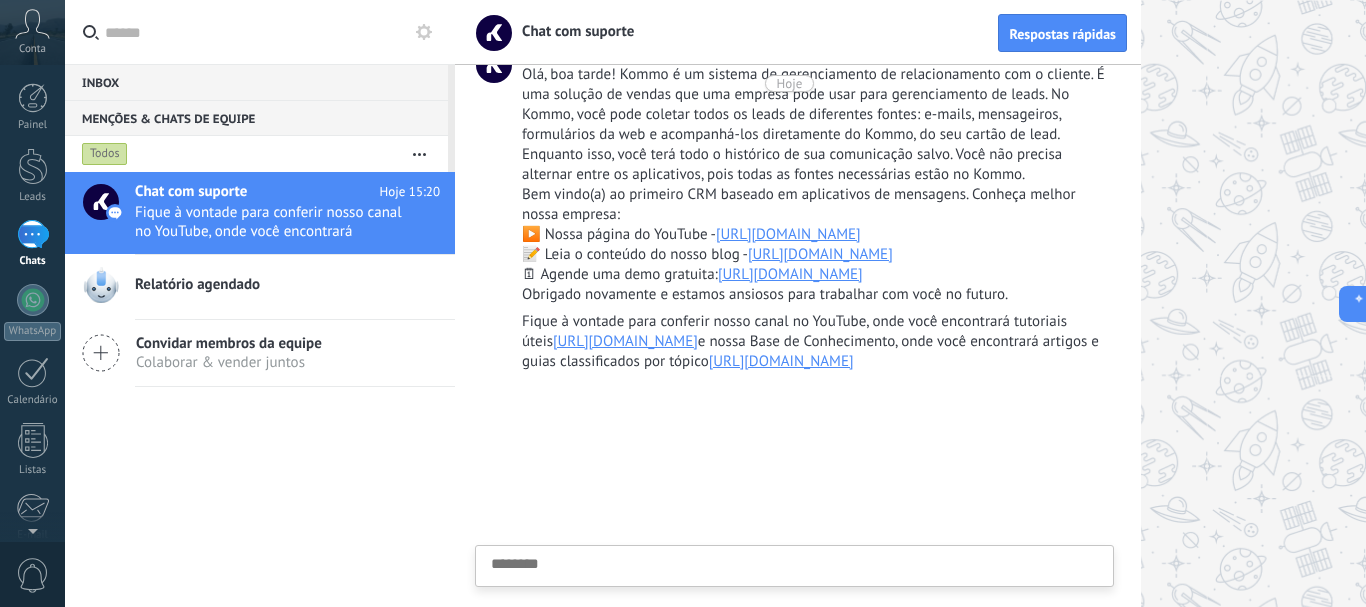 click on "[URL][DOMAIN_NAME]" at bounding box center [625, 341] 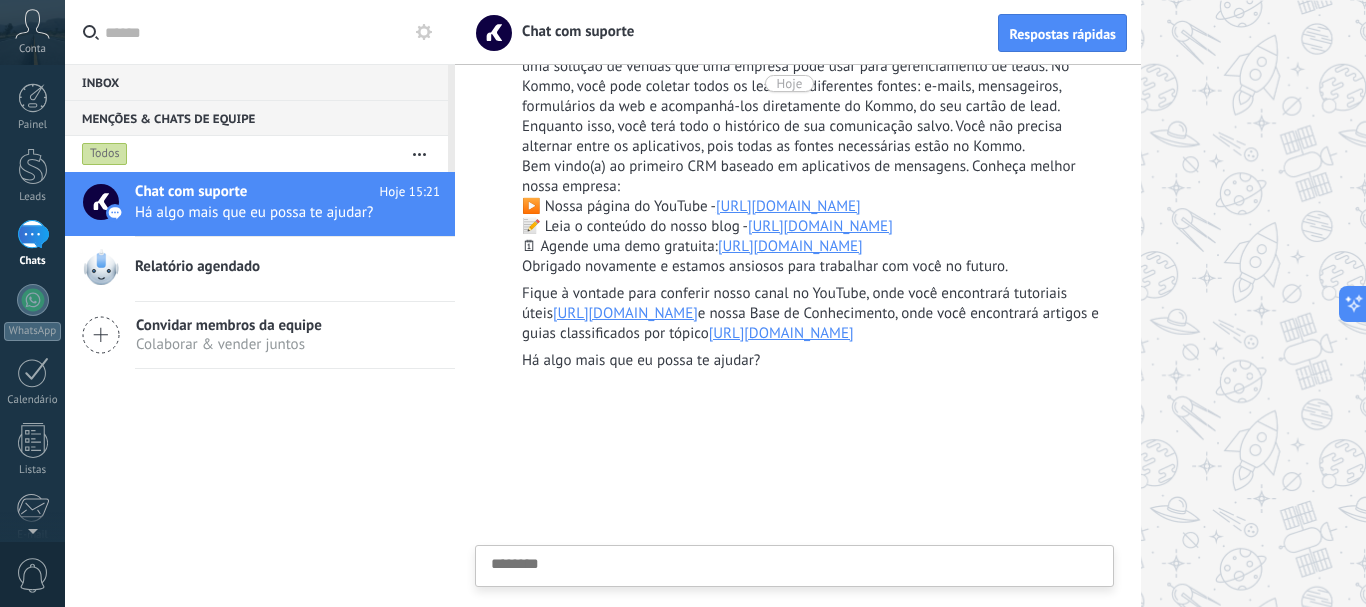 scroll, scrollTop: 298, scrollLeft: 0, axis: vertical 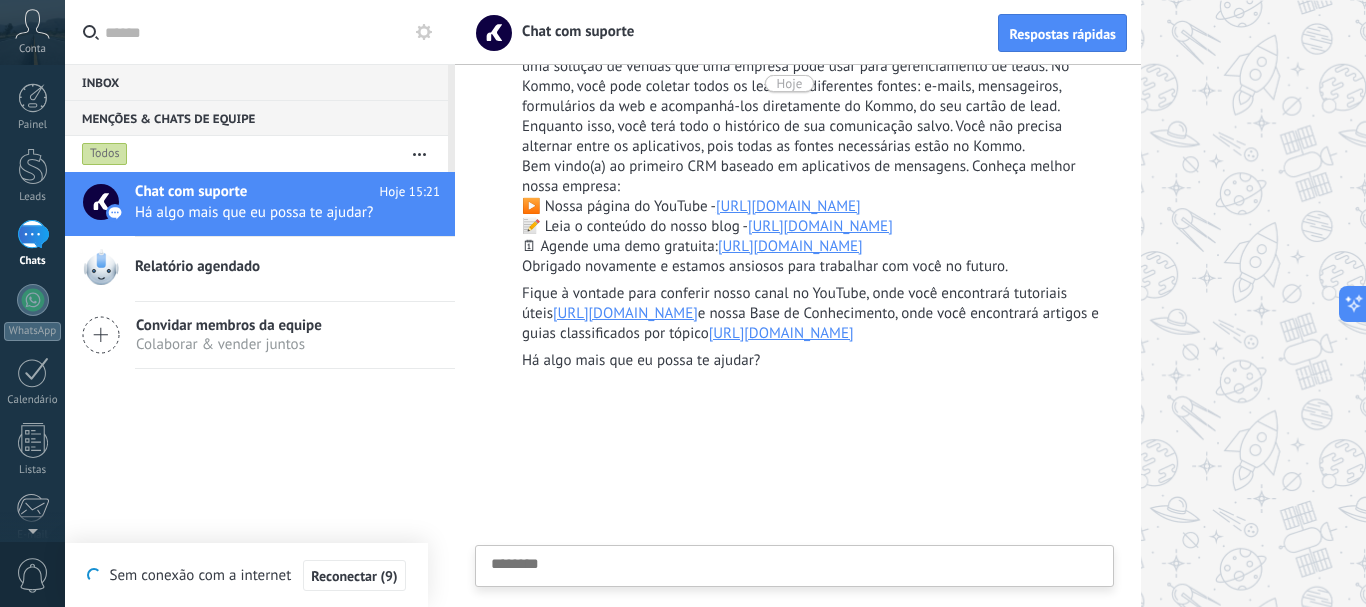 type on "********" 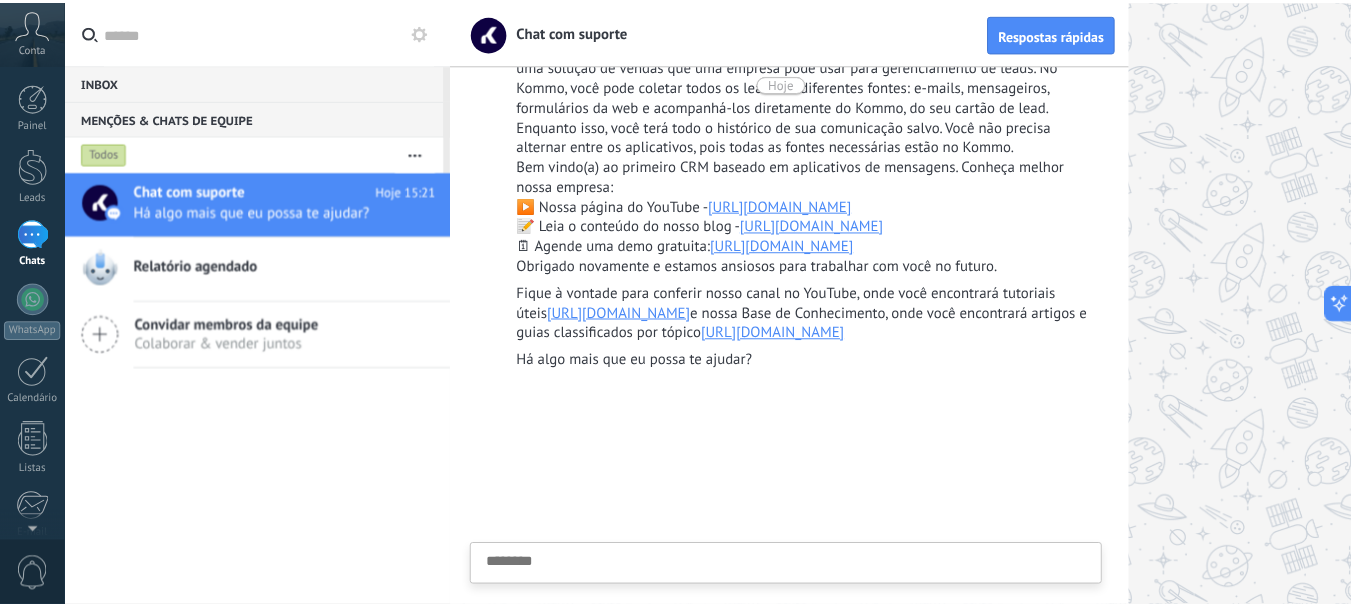 scroll, scrollTop: 1214, scrollLeft: 0, axis: vertical 